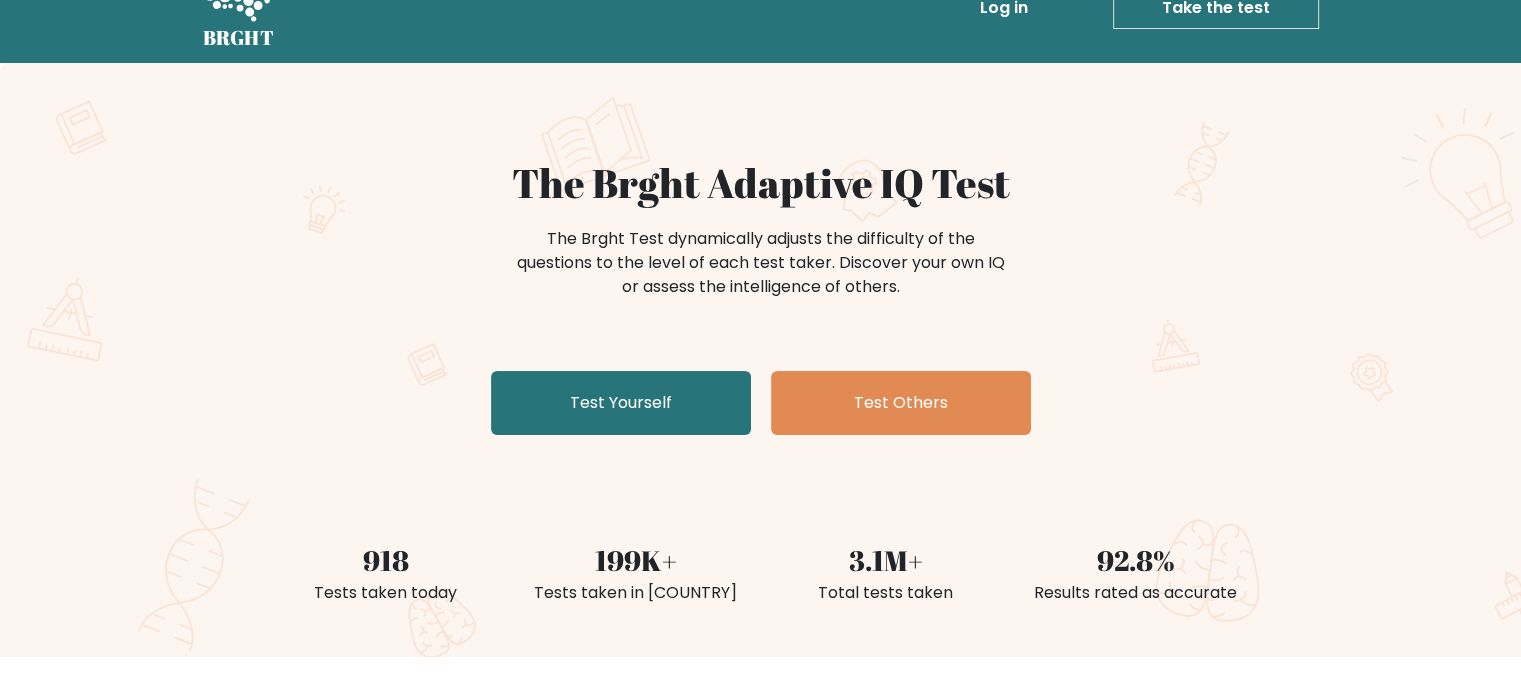 scroll, scrollTop: 59, scrollLeft: 0, axis: vertical 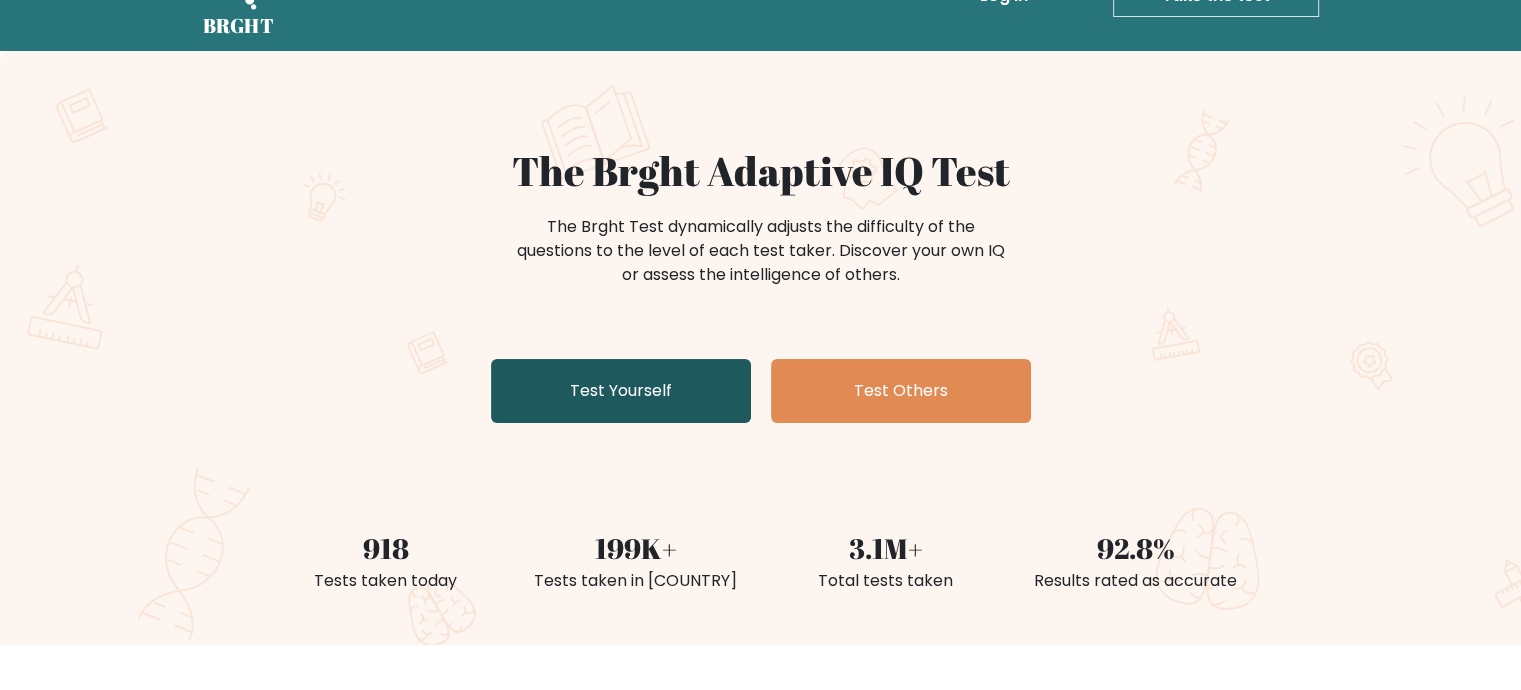 click on "Test Yourself" at bounding box center (621, 391) 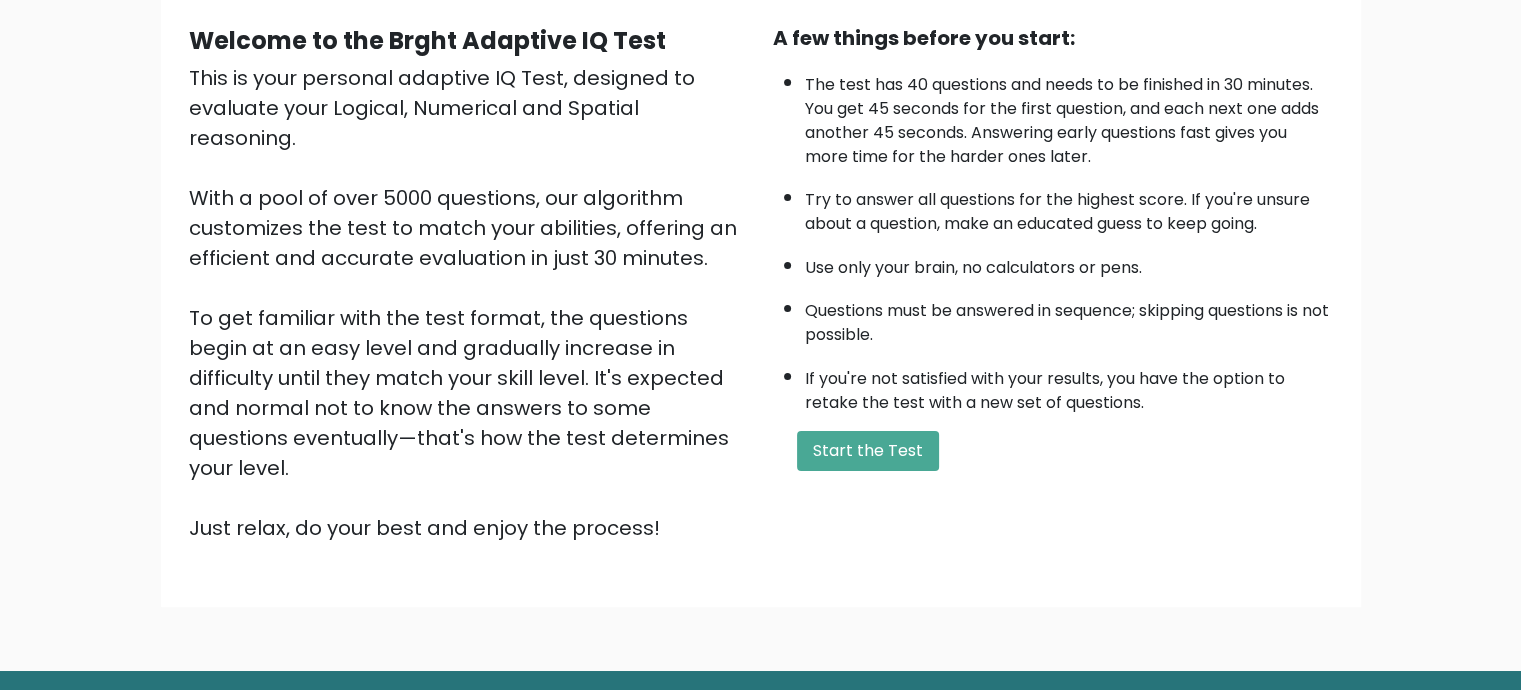 scroll, scrollTop: 192, scrollLeft: 0, axis: vertical 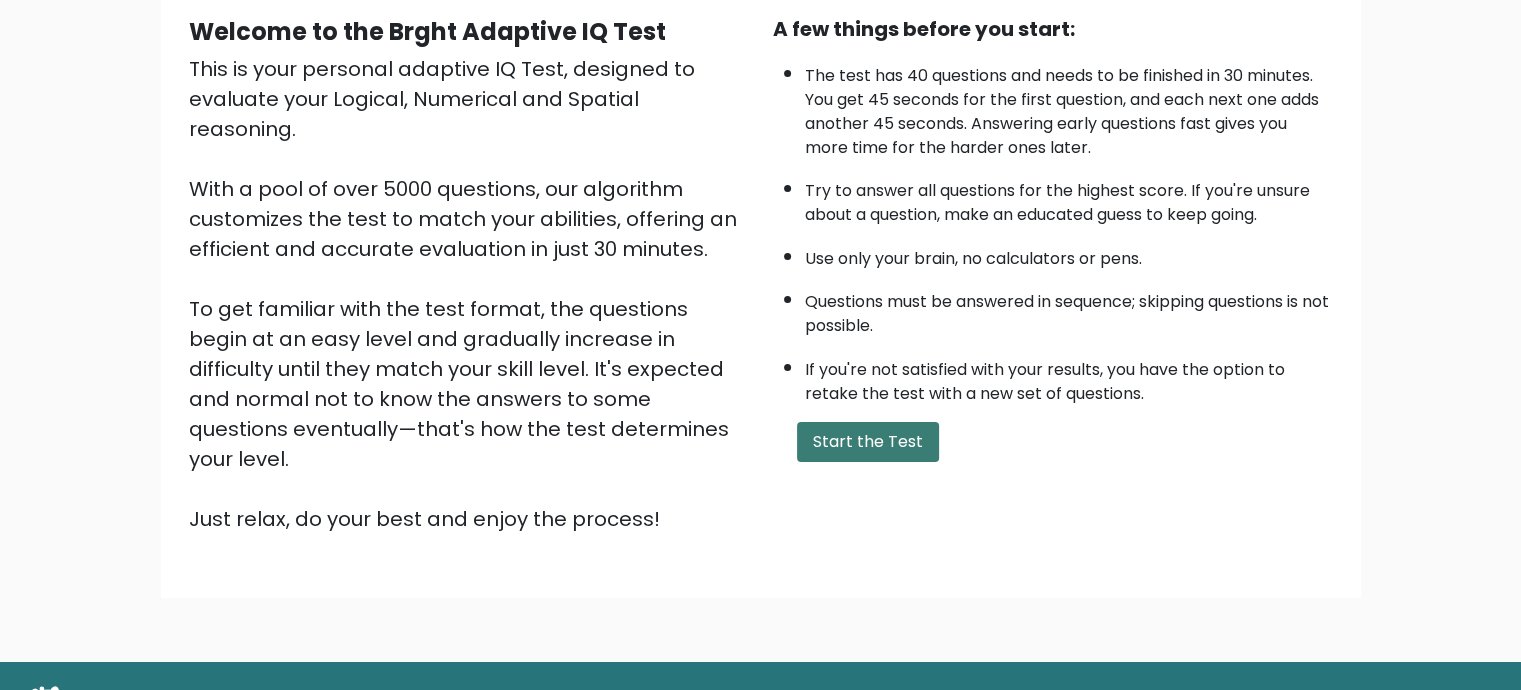 click on "Start the Test" at bounding box center [868, 442] 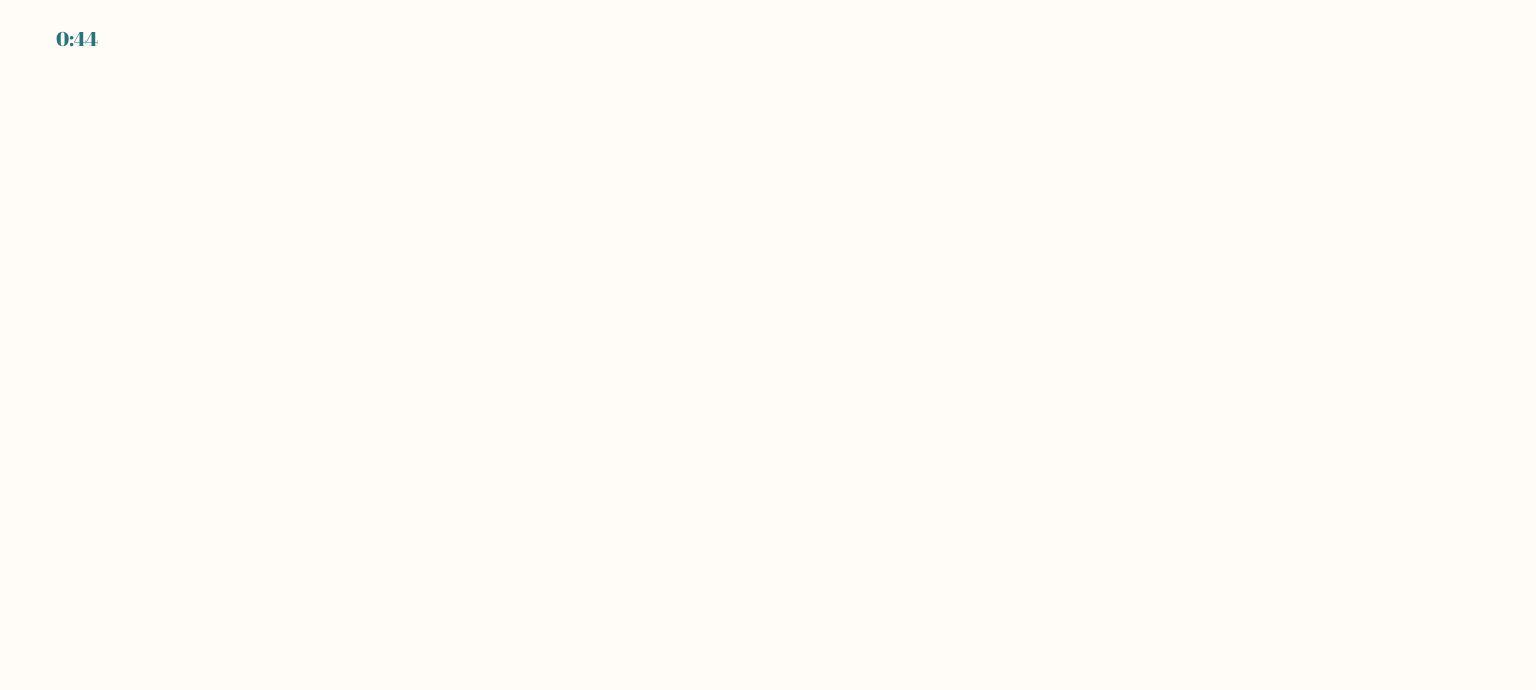 scroll, scrollTop: 0, scrollLeft: 0, axis: both 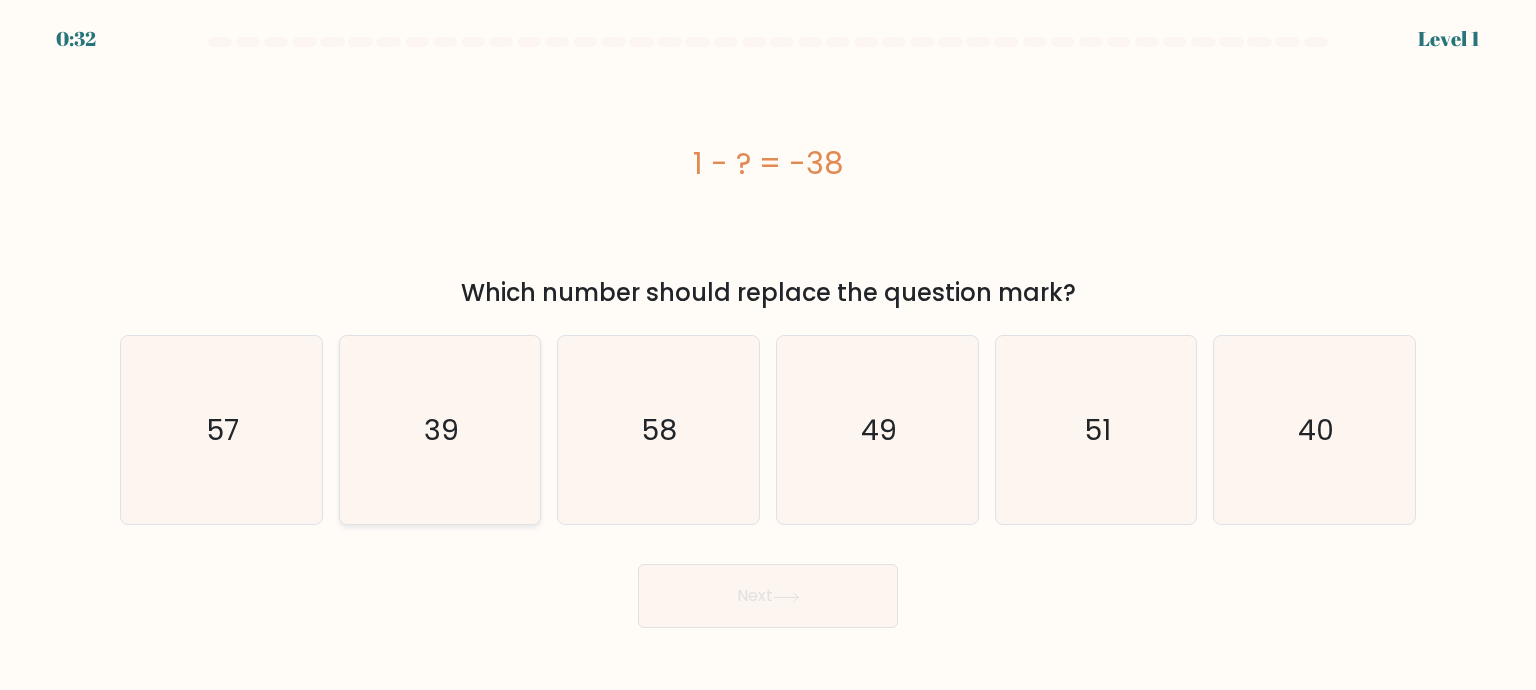 click on "39" 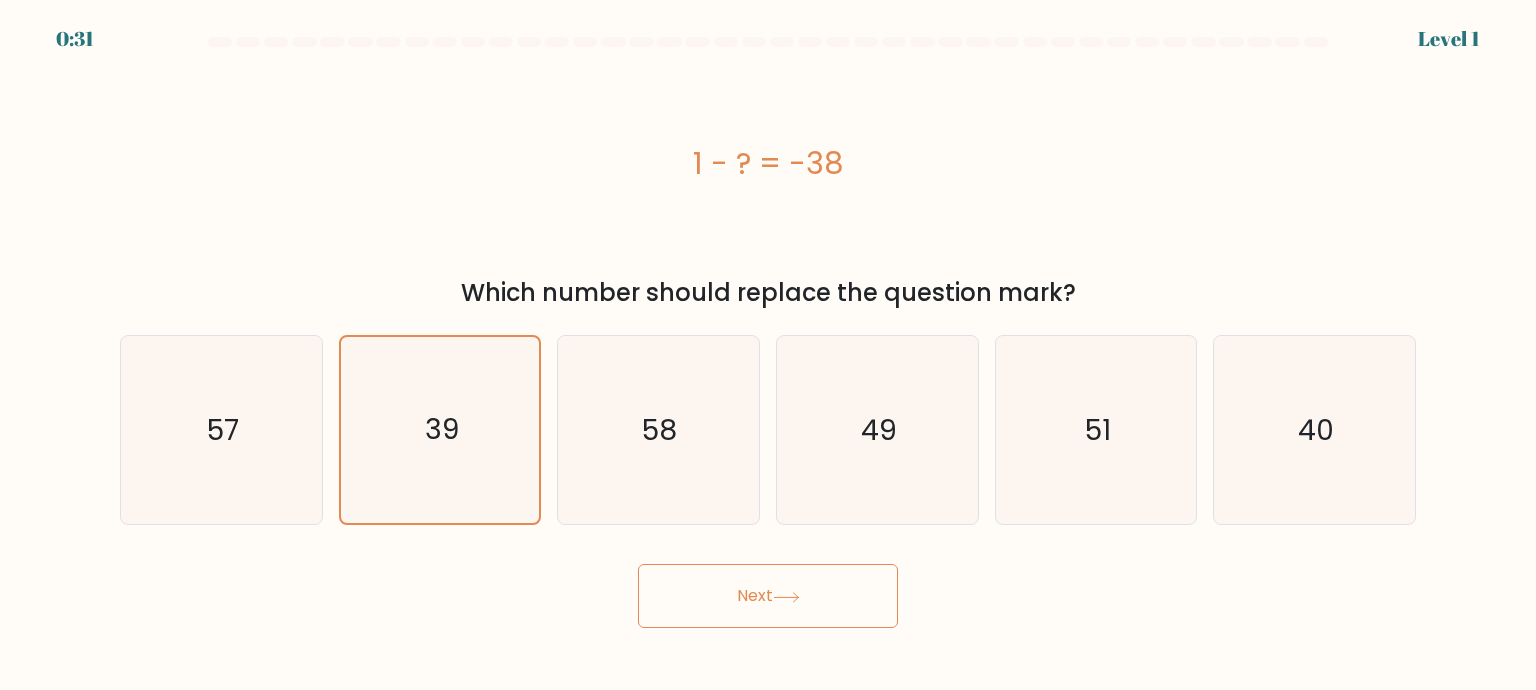 click on "Next" at bounding box center (768, 596) 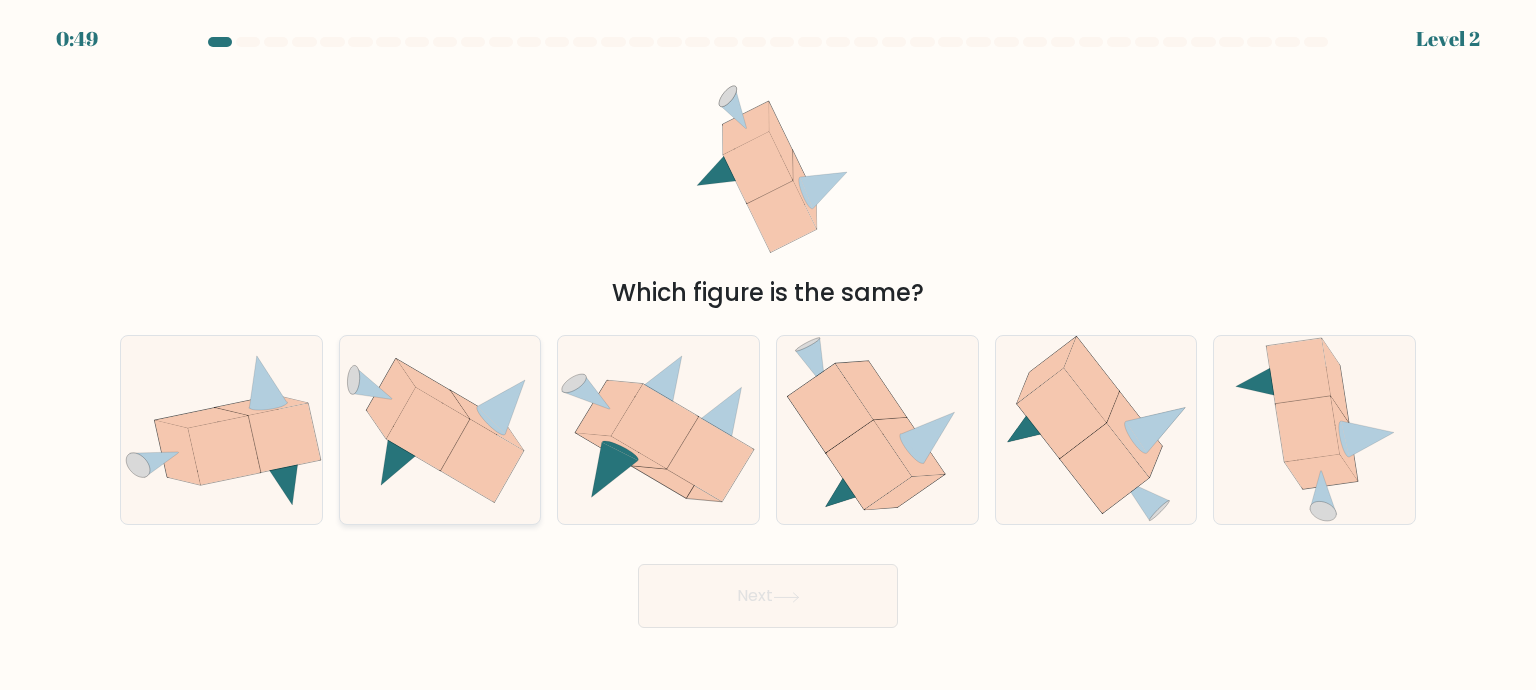click 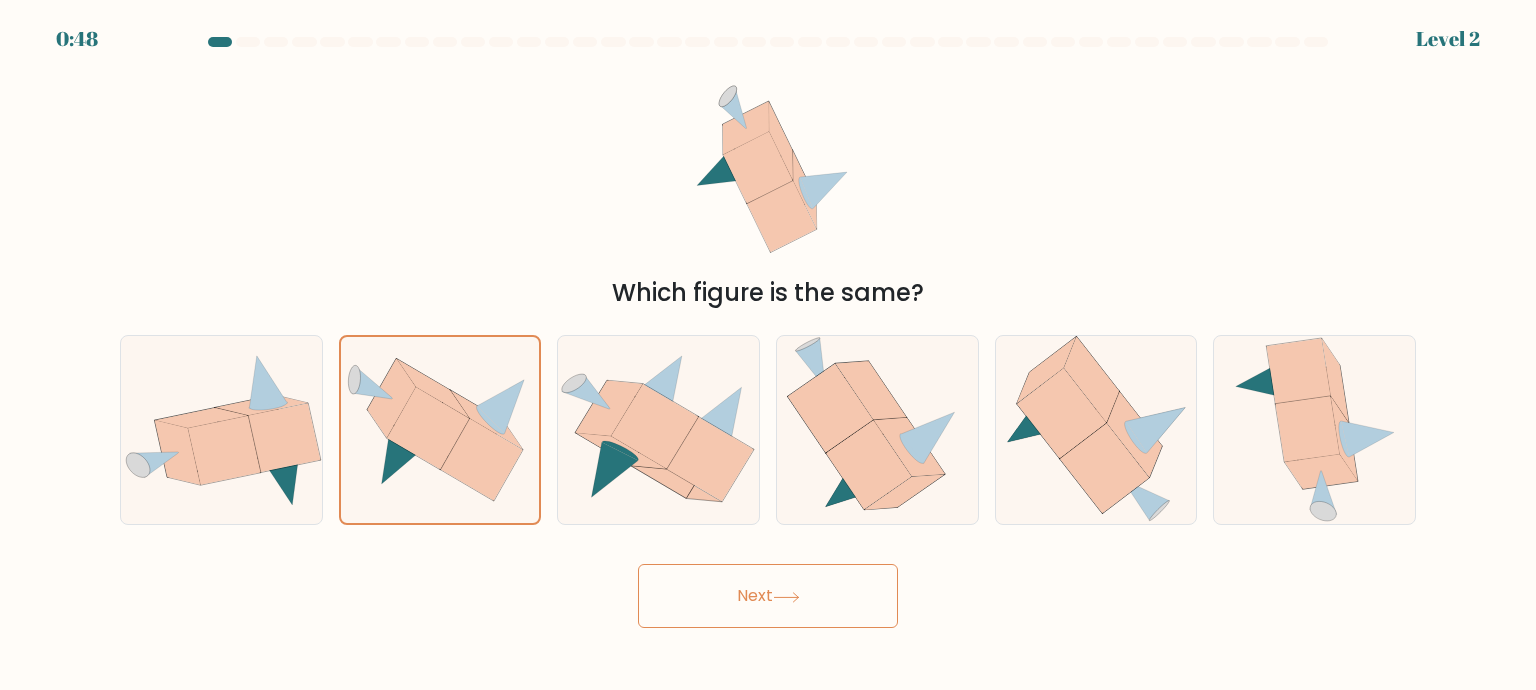 click on "Next" at bounding box center [768, 596] 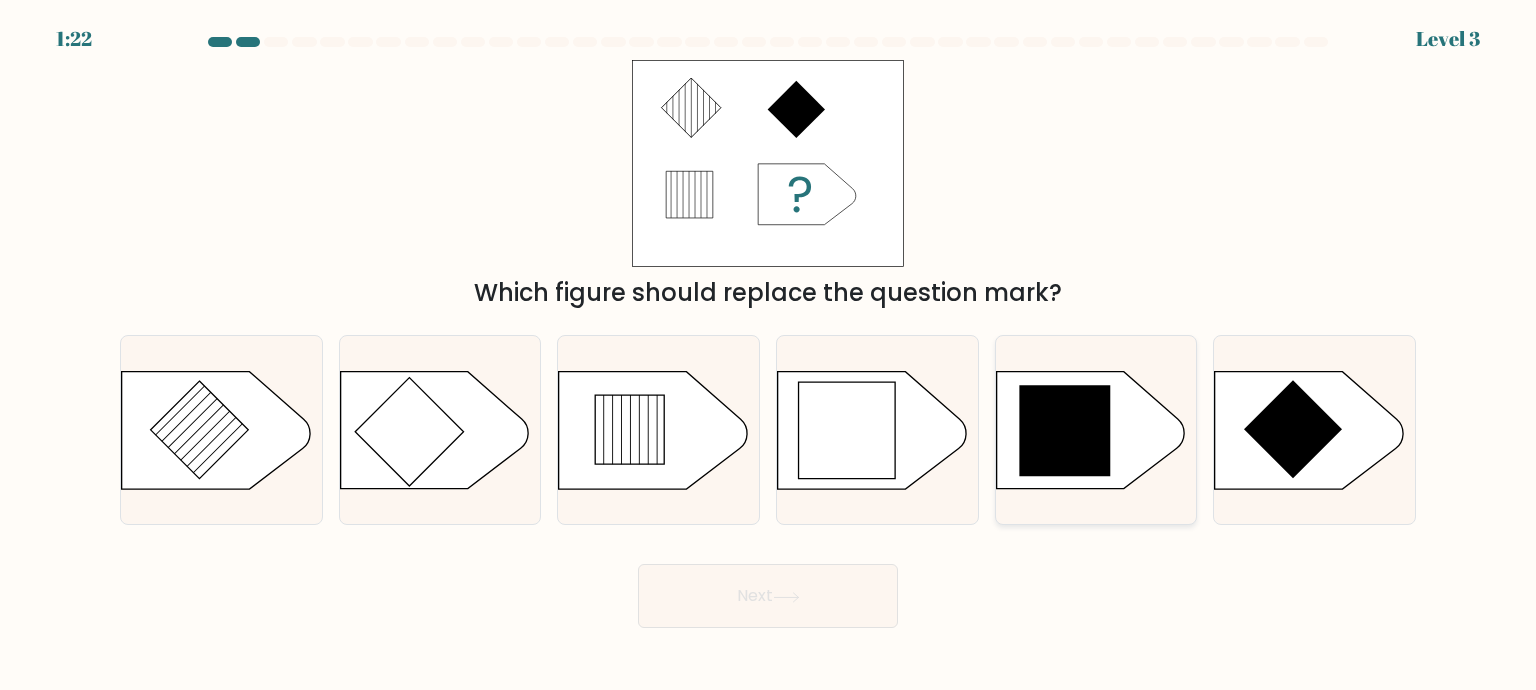 click 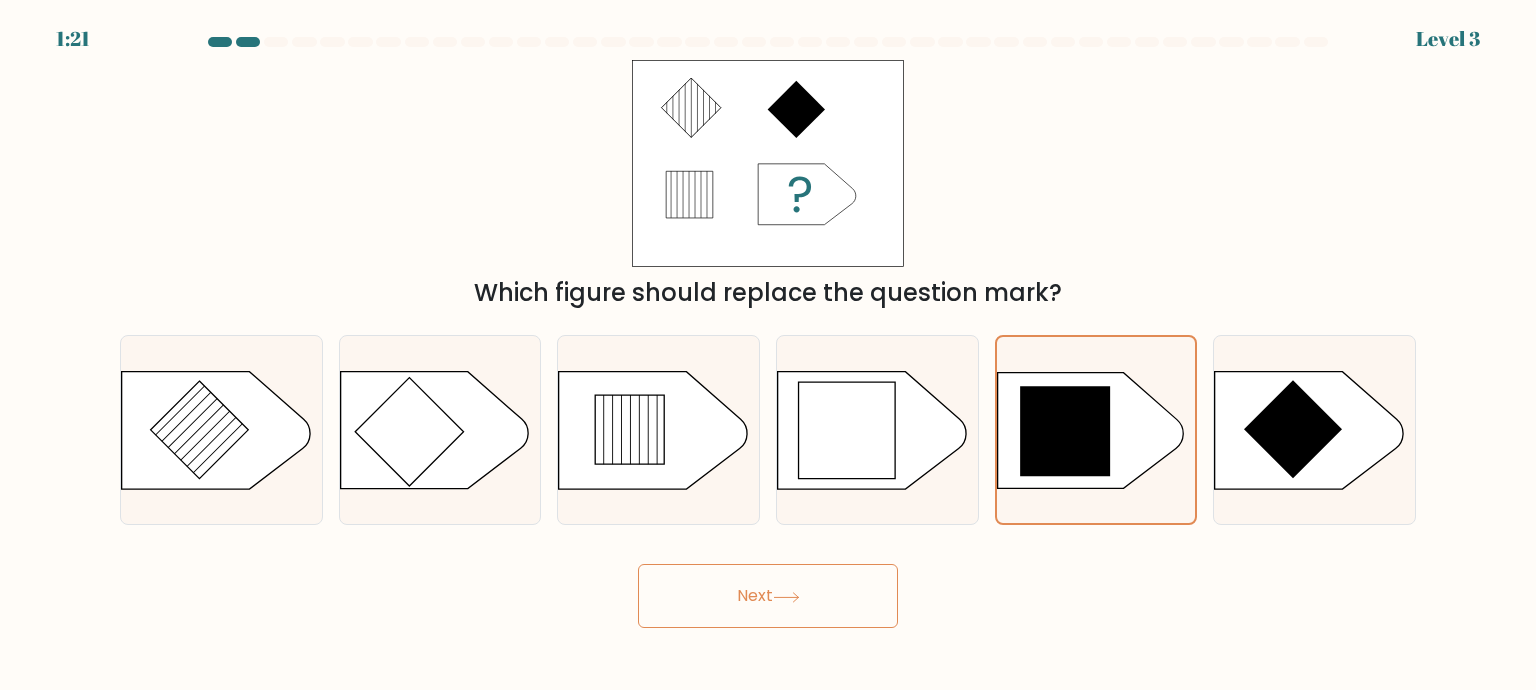 click on "Next" at bounding box center (768, 596) 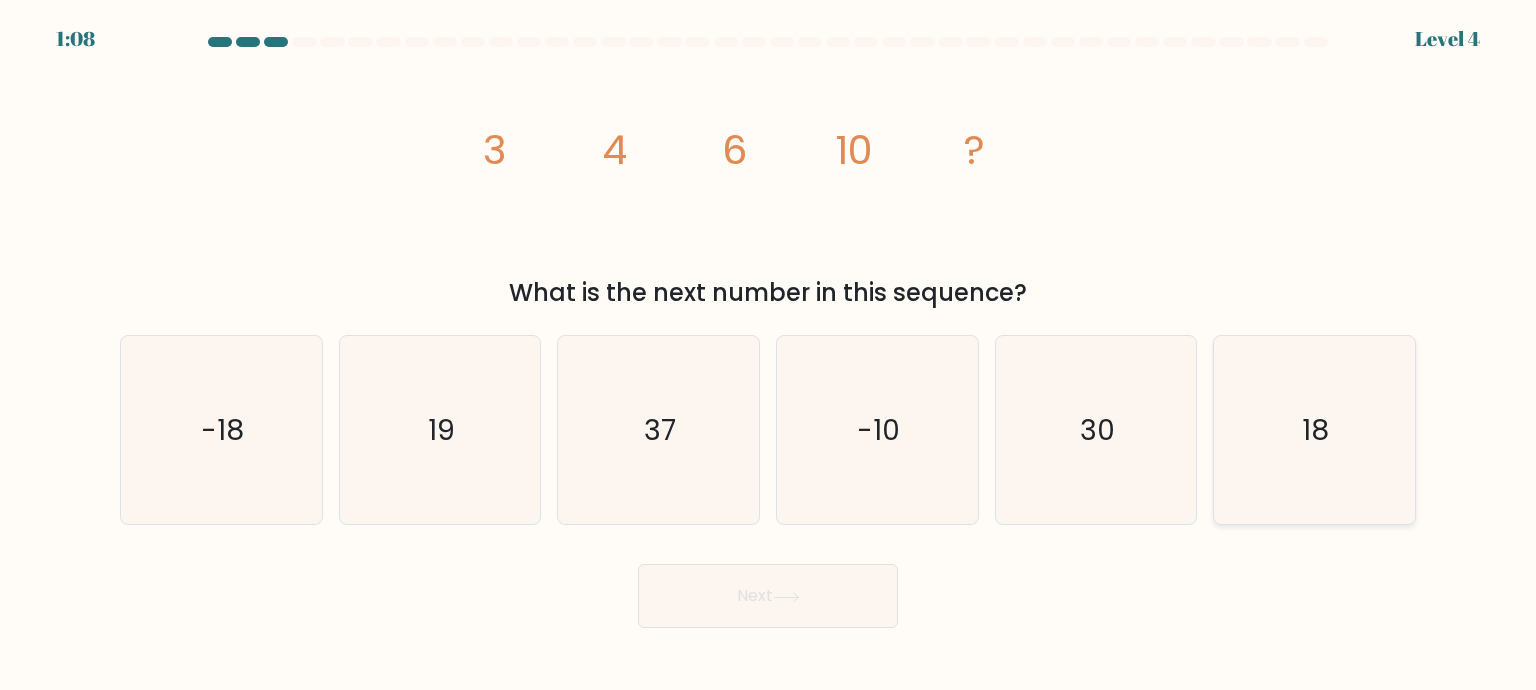 click on "18" 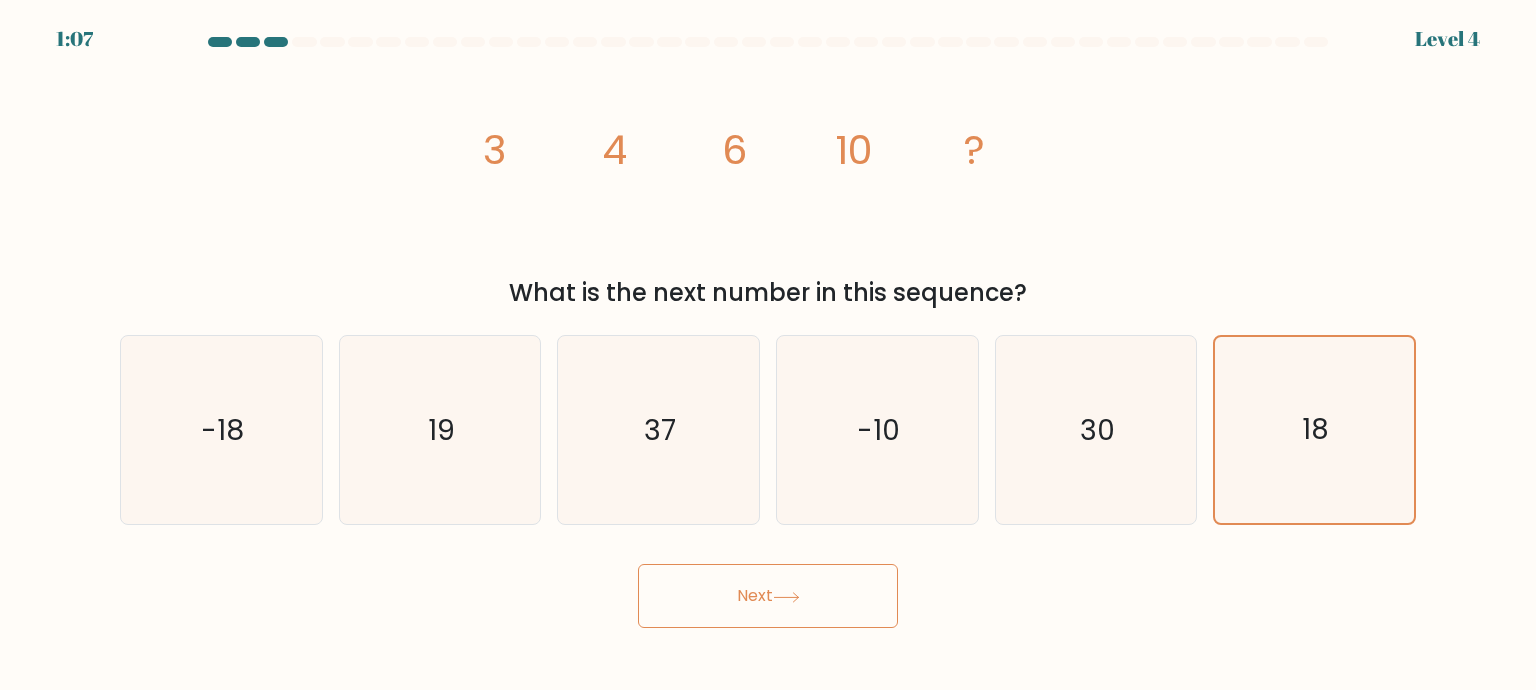 click on "Next" at bounding box center [768, 596] 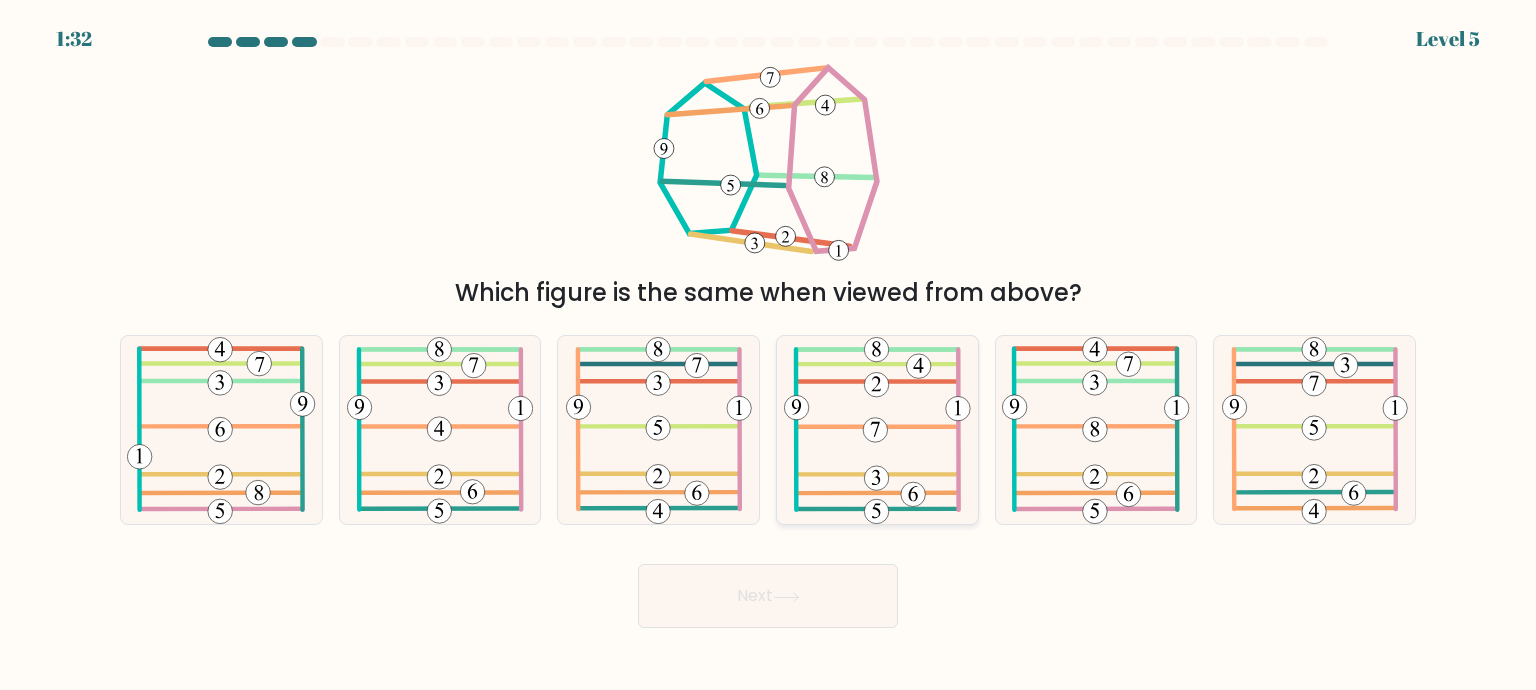 click 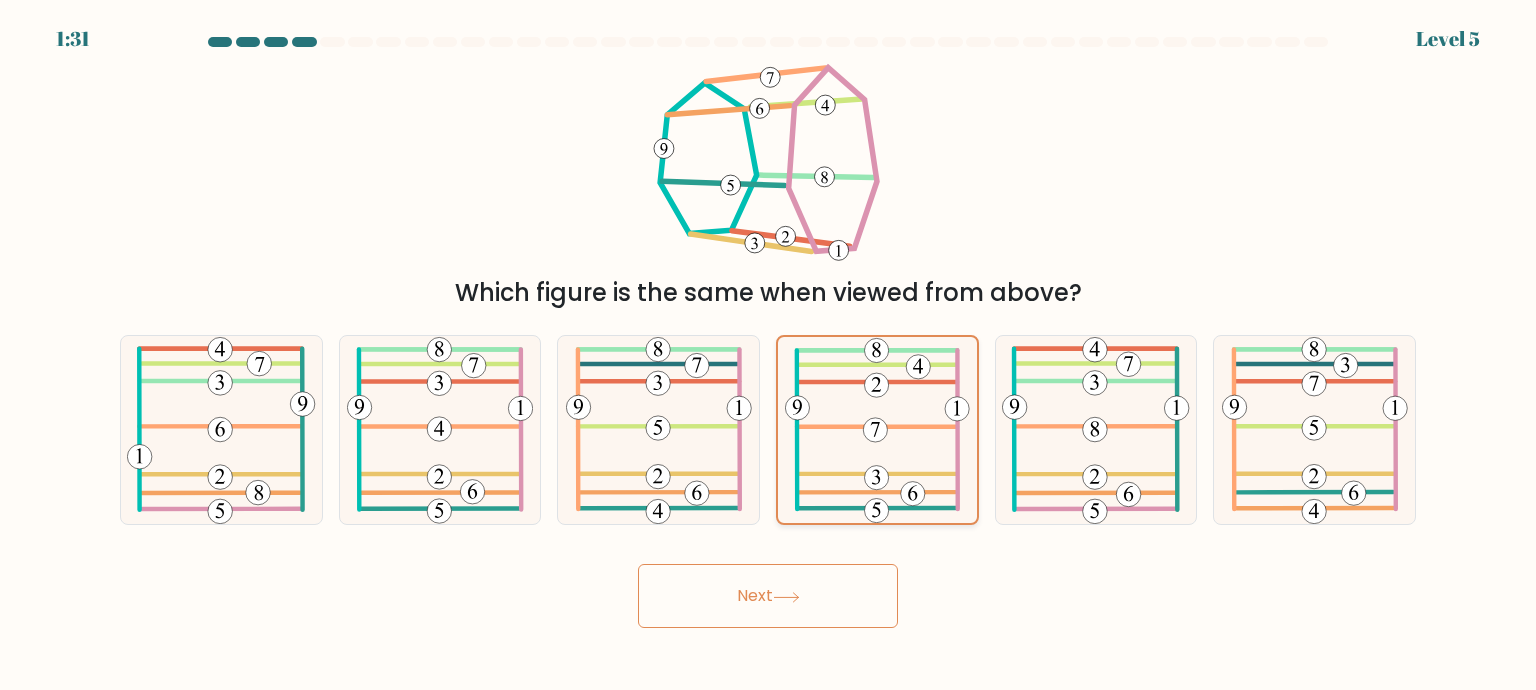 click 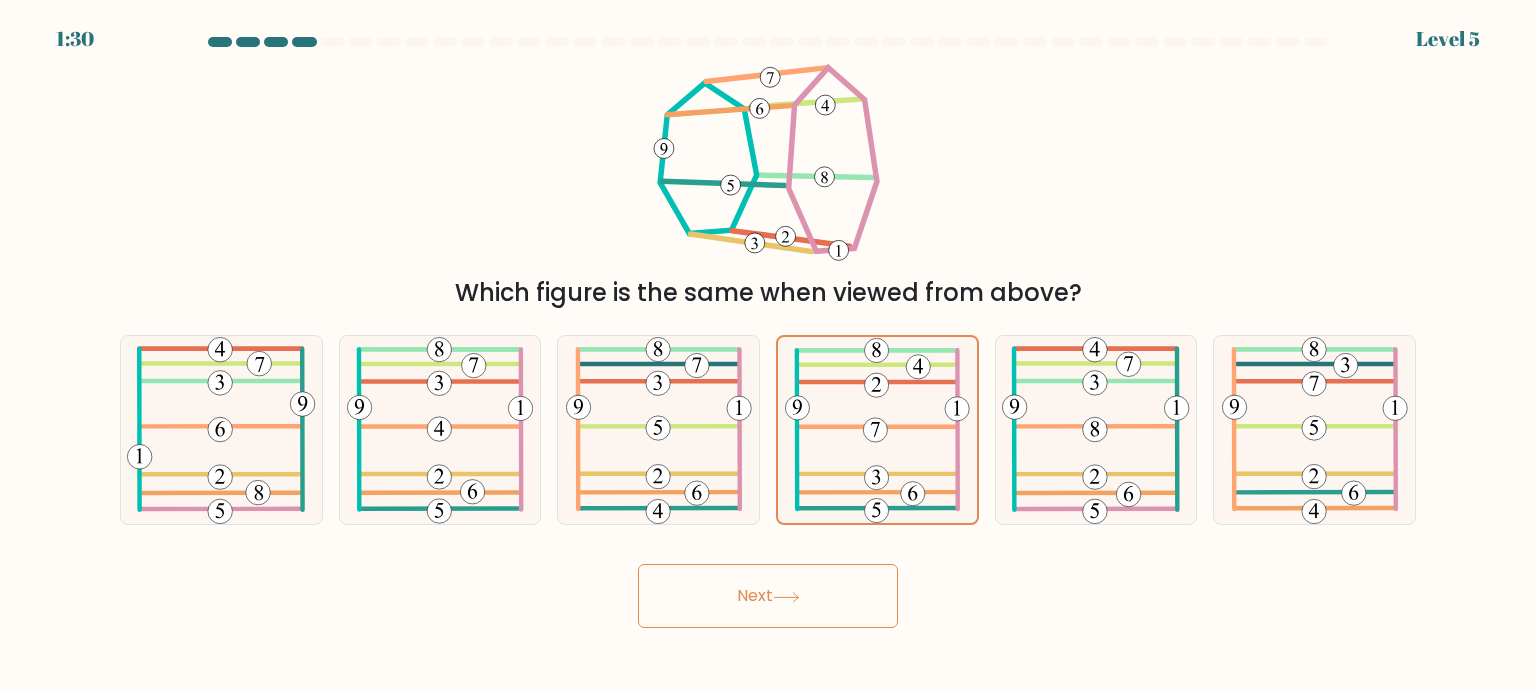 click 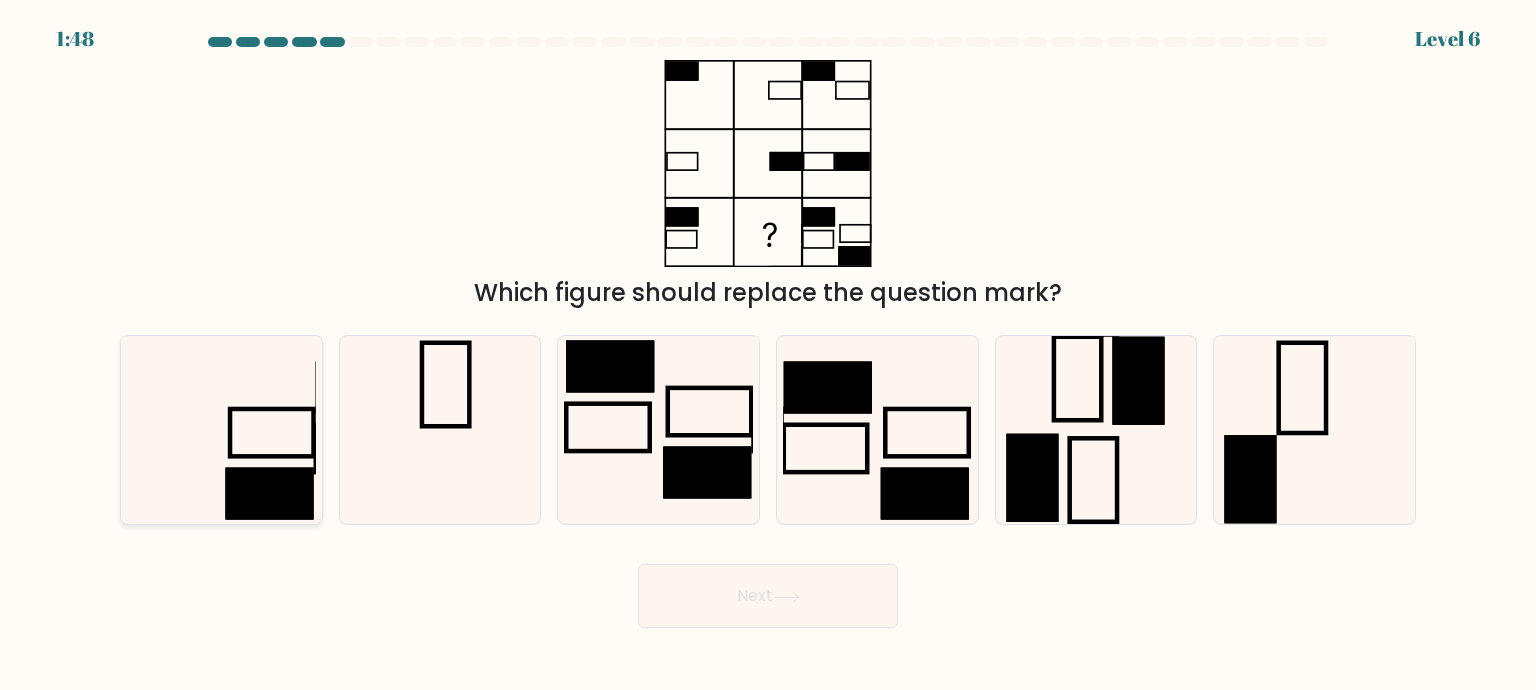 click 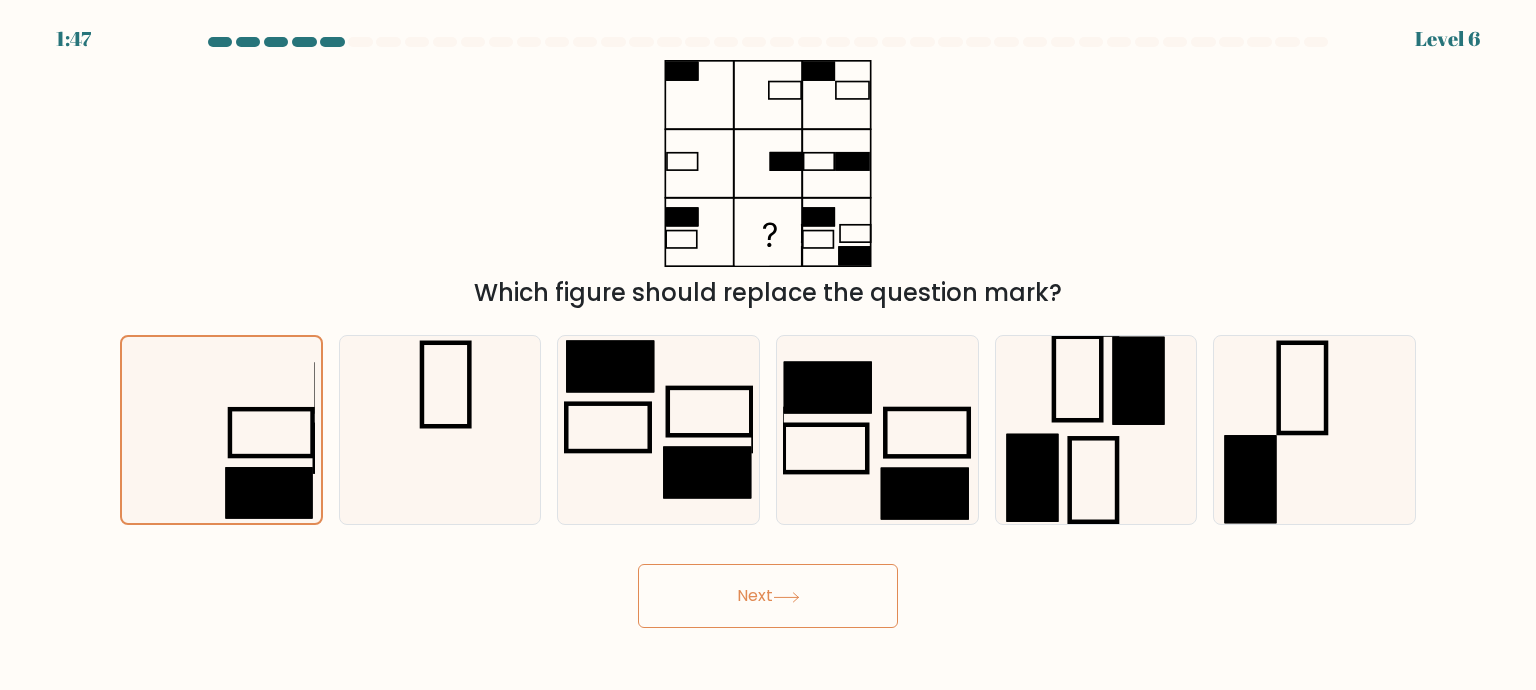 click on "Next" at bounding box center [768, 596] 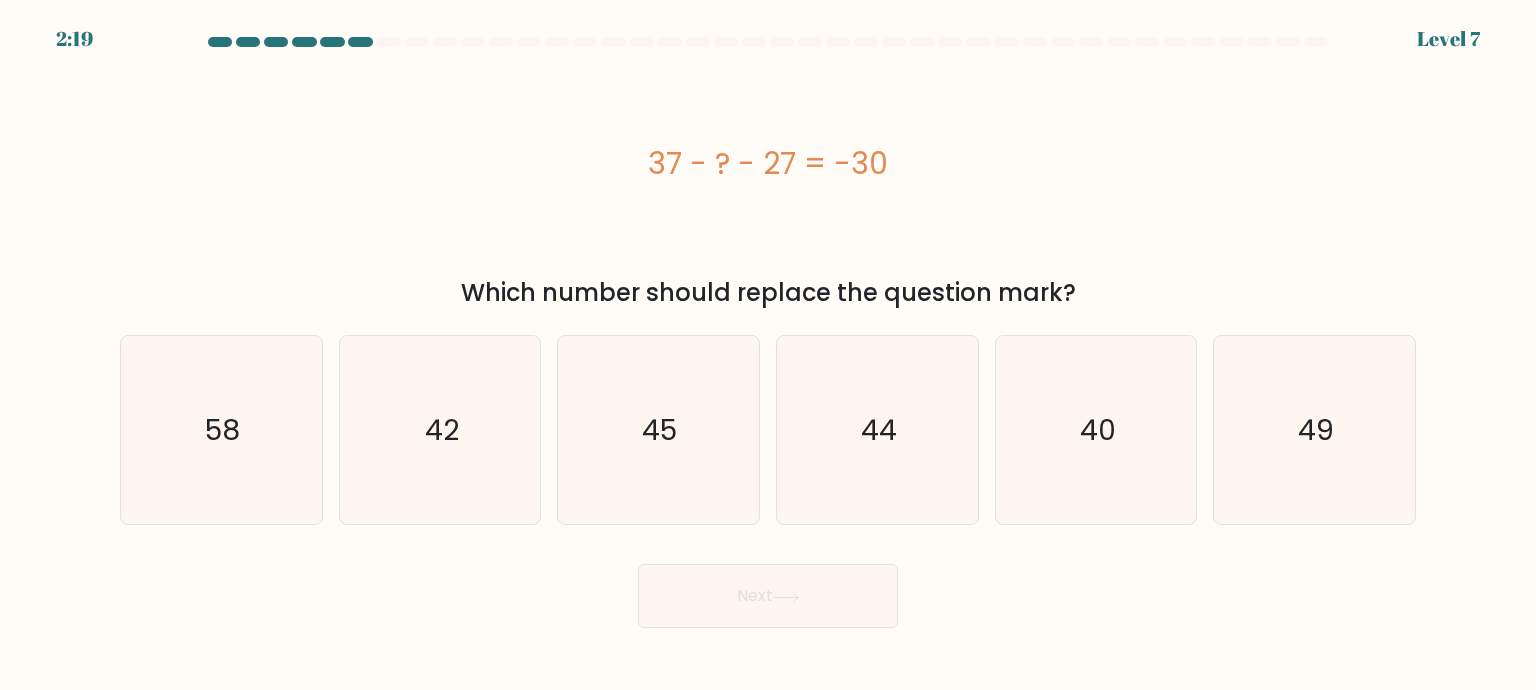 drag, startPoint x: 621, startPoint y: 139, endPoint x: 924, endPoint y: 187, distance: 306.7784 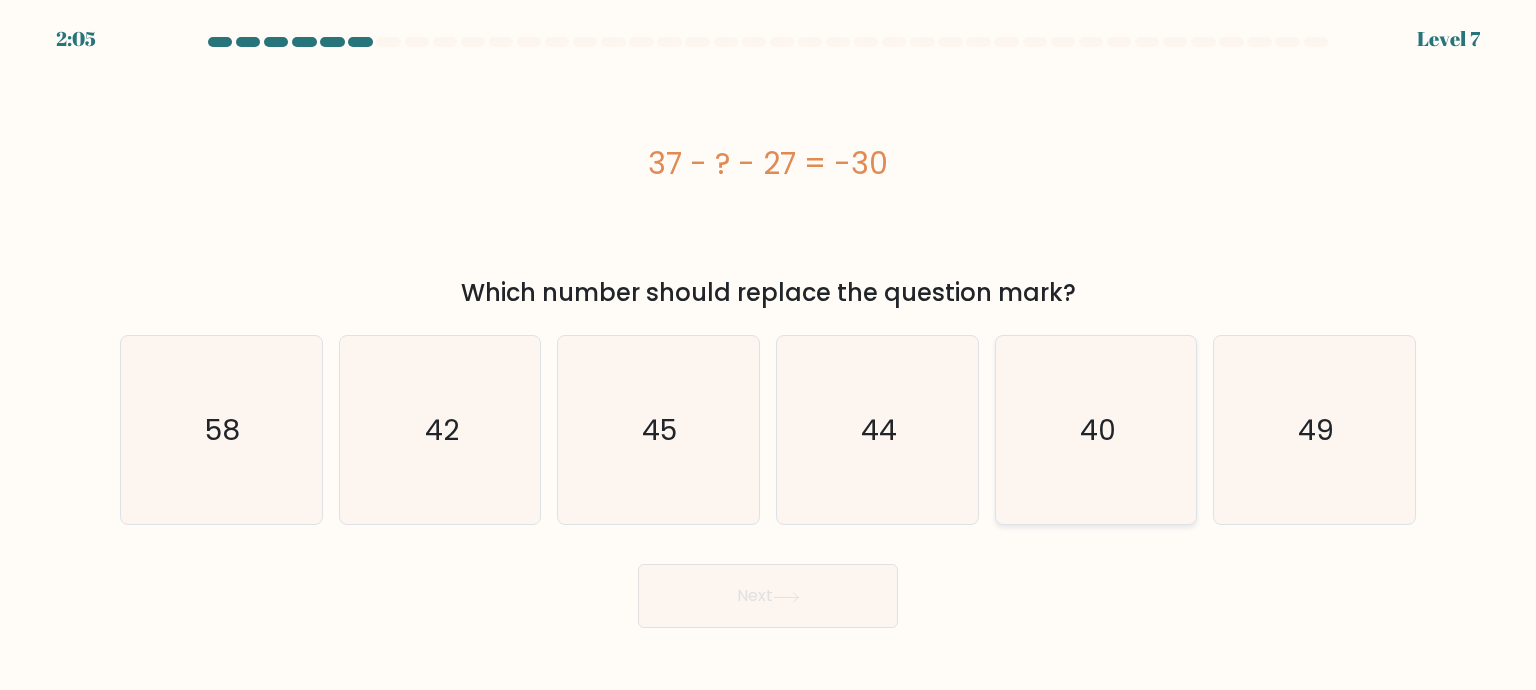 click on "40" 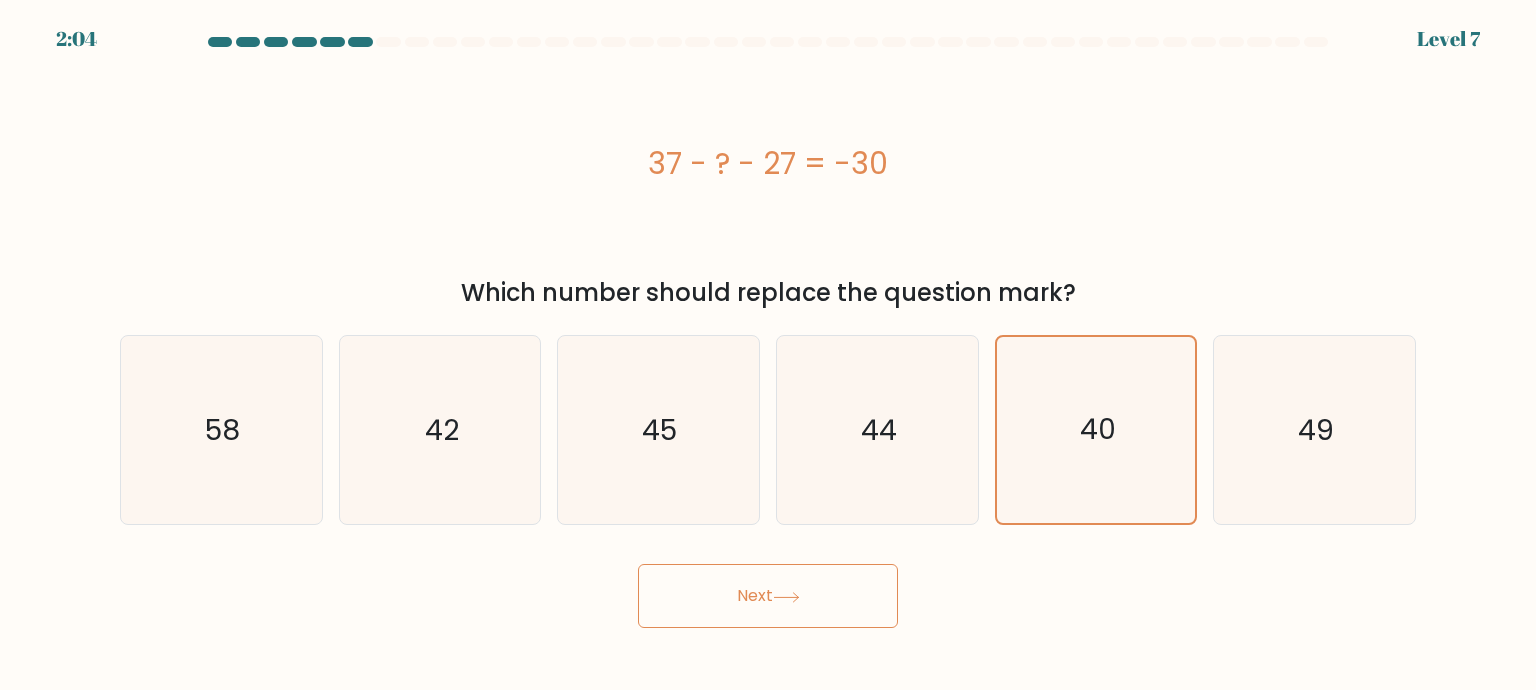click on "Next" at bounding box center [768, 596] 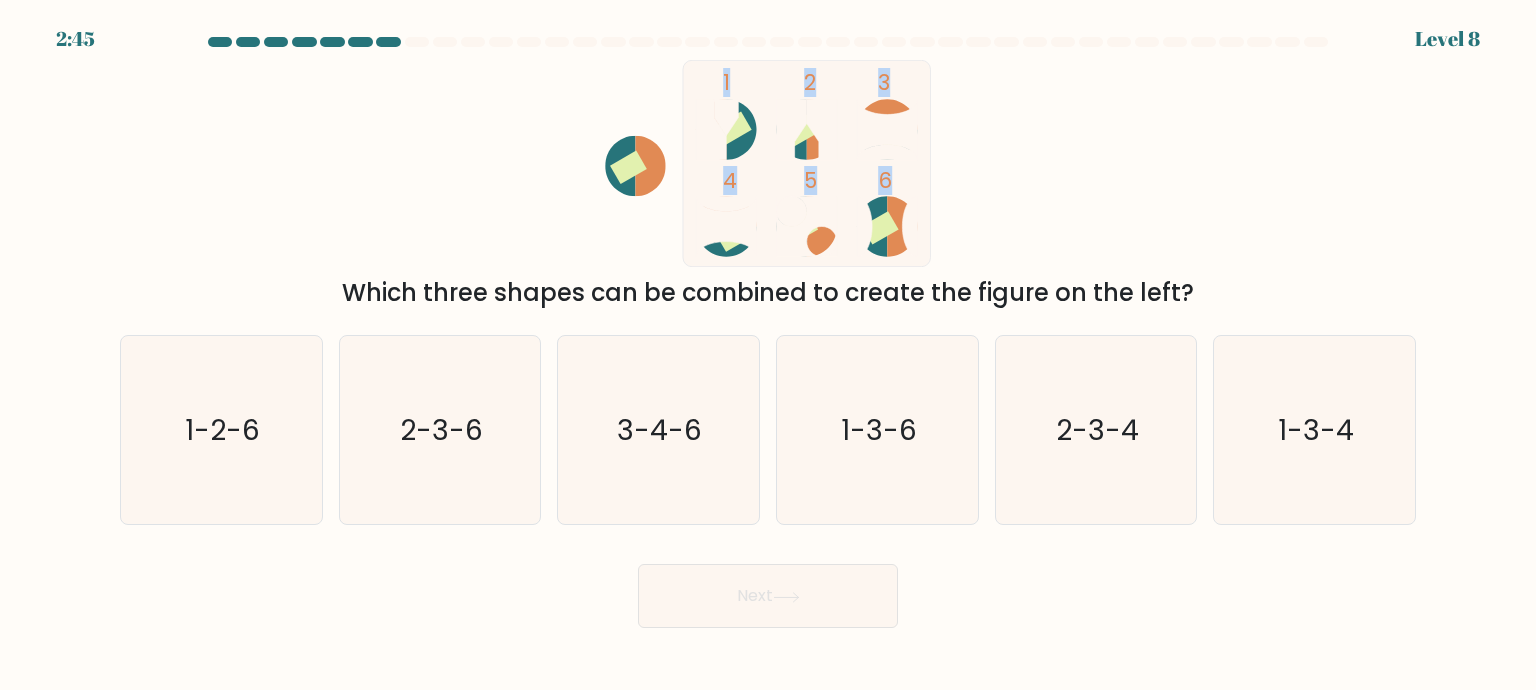 drag, startPoint x: 931, startPoint y: 253, endPoint x: 632, endPoint y: 154, distance: 314.9635 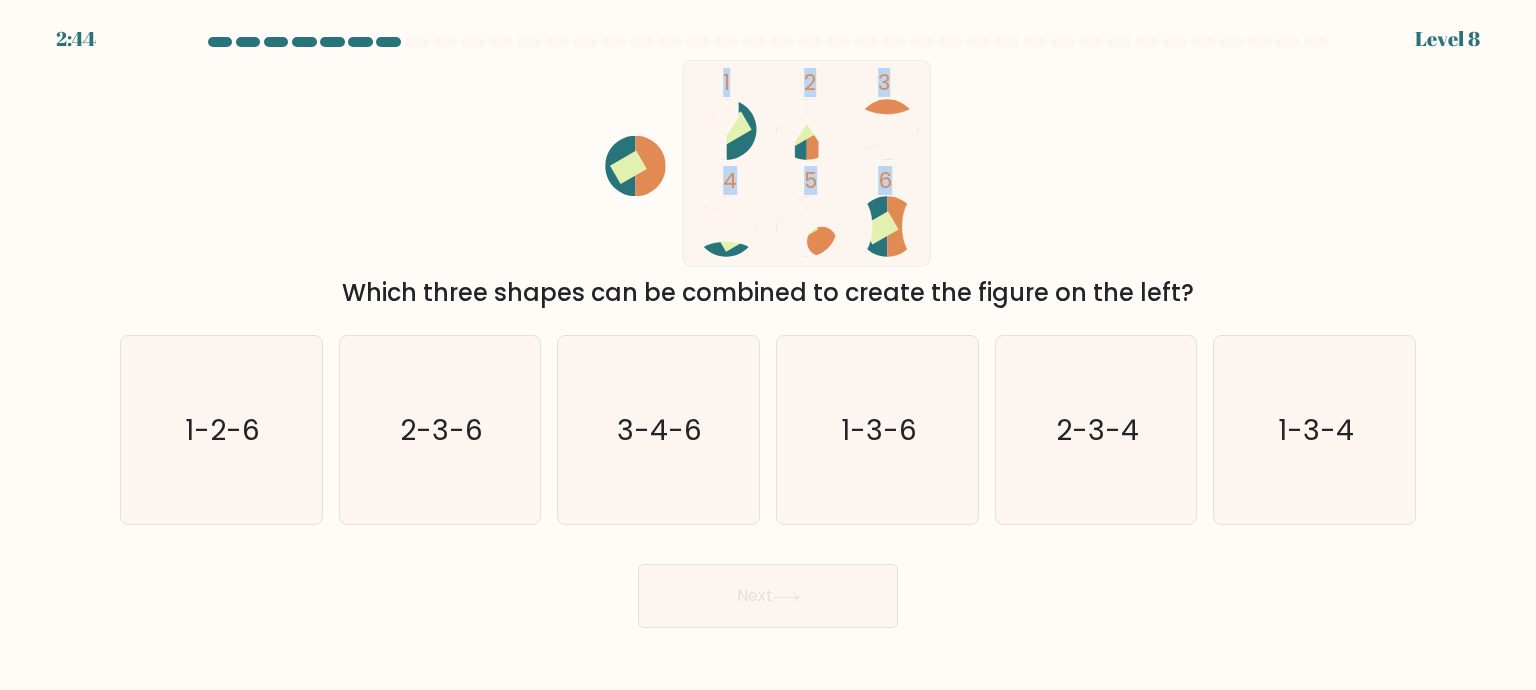 click on "1
2
3
4
5
6
Which three shapes can be combined to create the figure on the left?" at bounding box center (768, 185) 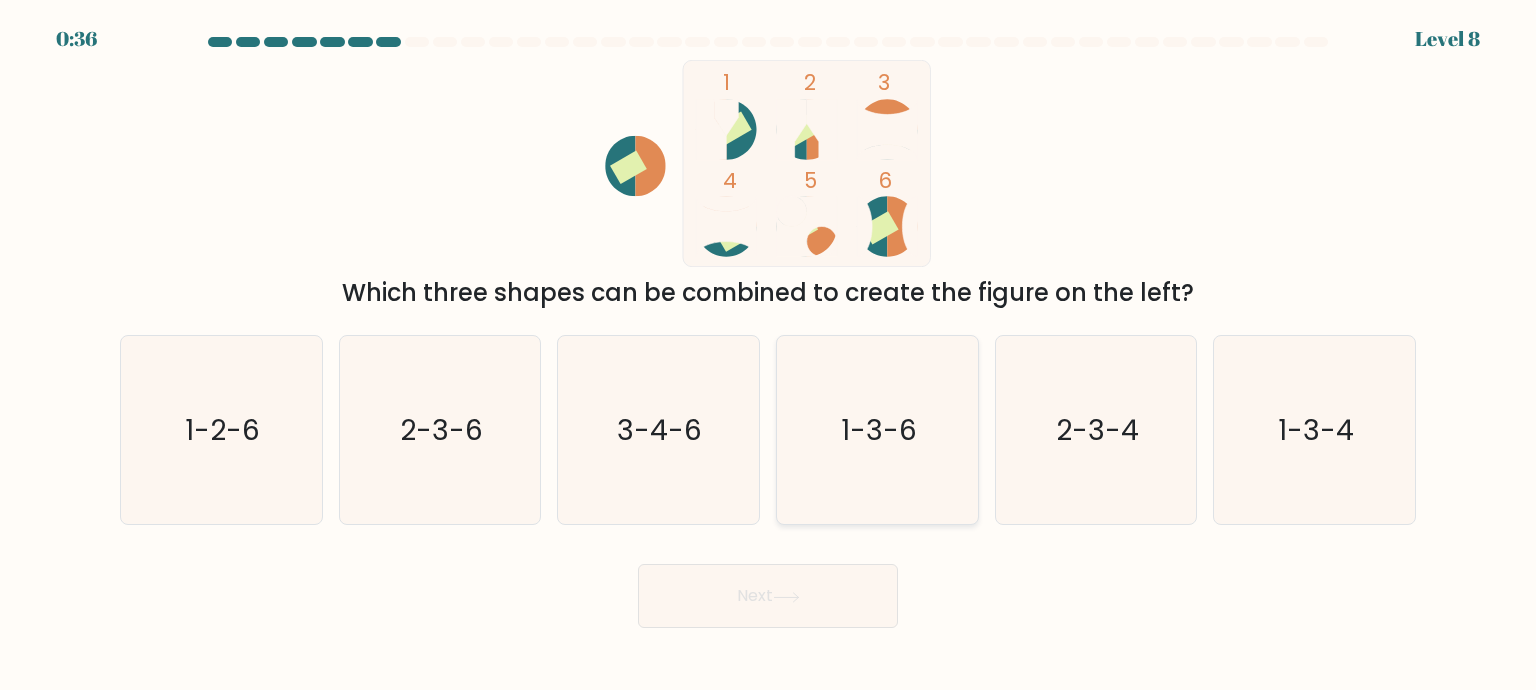 click on "1-3-6" 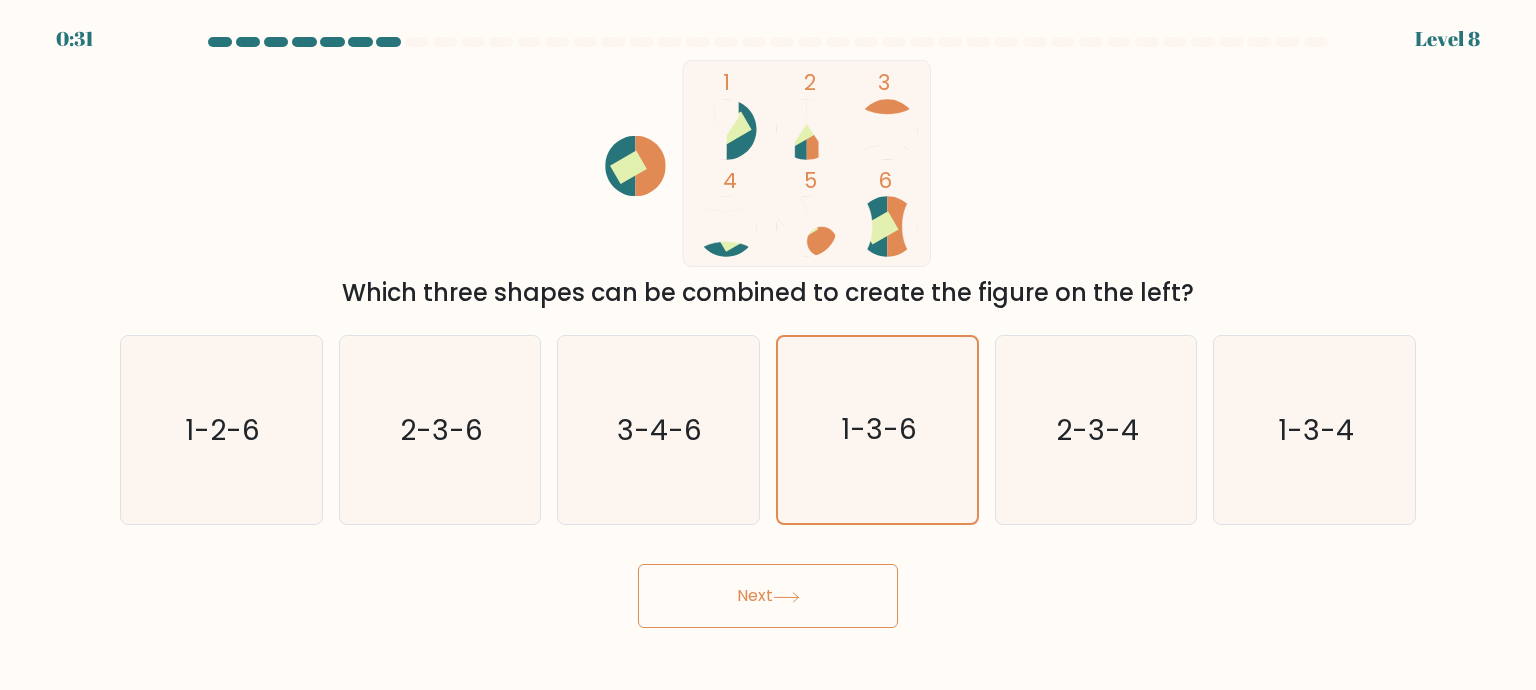 click on "Next" at bounding box center (768, 596) 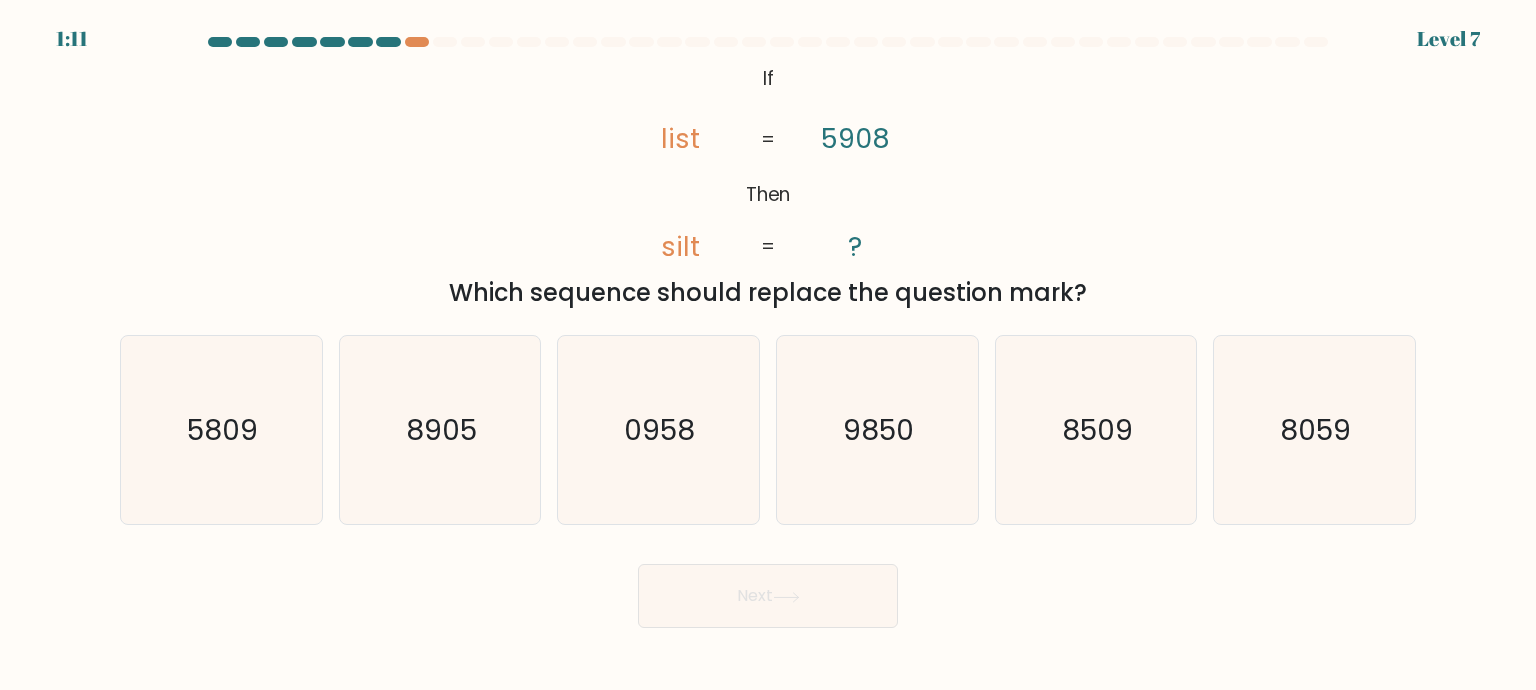 drag, startPoint x: 895, startPoint y: 269, endPoint x: 652, endPoint y: 110, distance: 290.39627 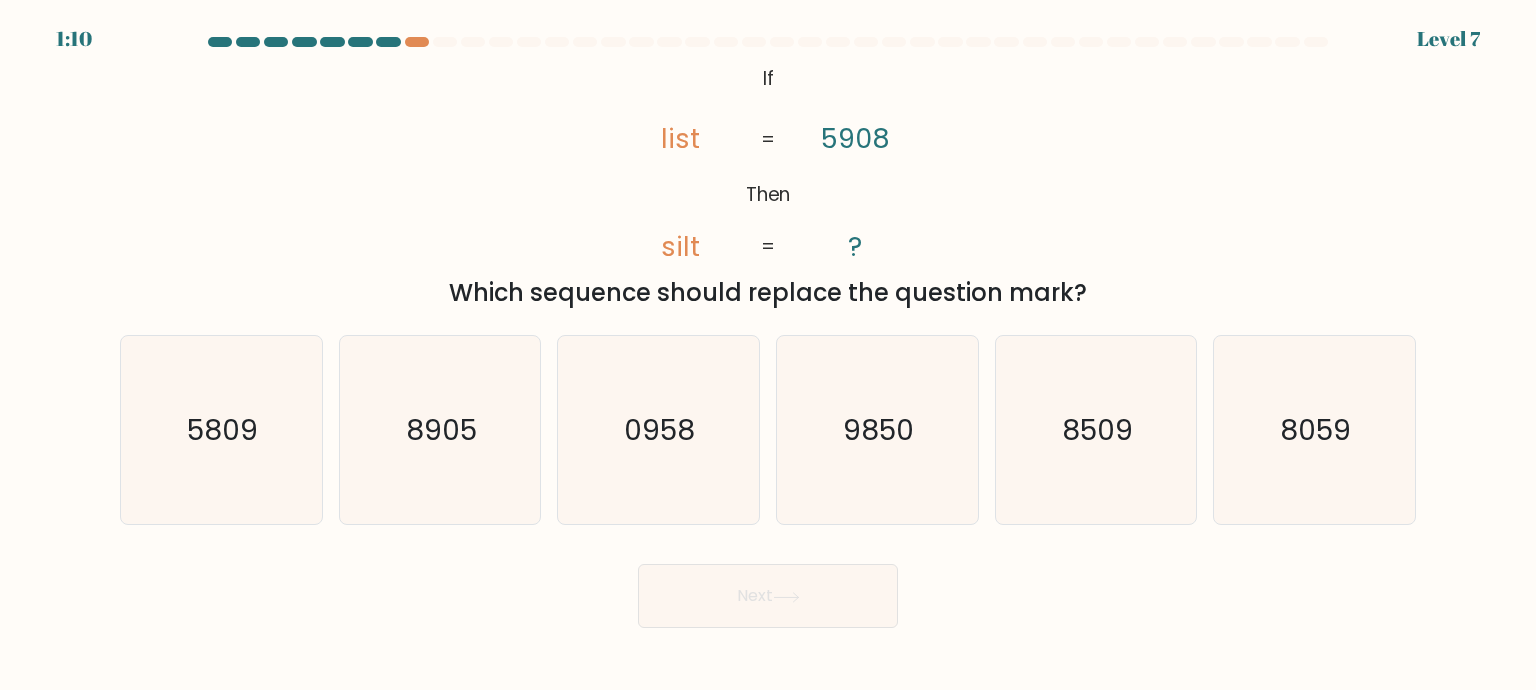 drag, startPoint x: 652, startPoint y: 110, endPoint x: 830, endPoint y: 47, distance: 188.82002 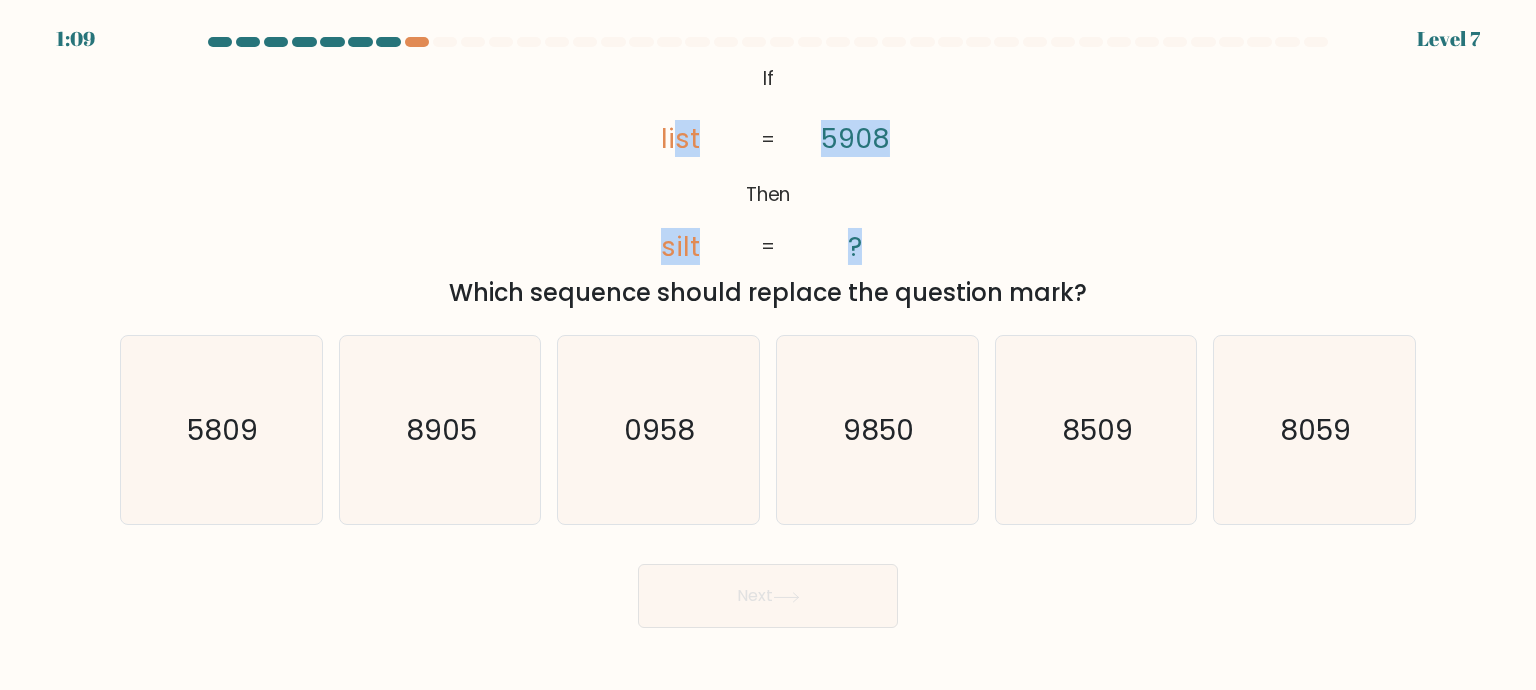 drag, startPoint x: 880, startPoint y: 233, endPoint x: 675, endPoint y: 141, distance: 224.69757 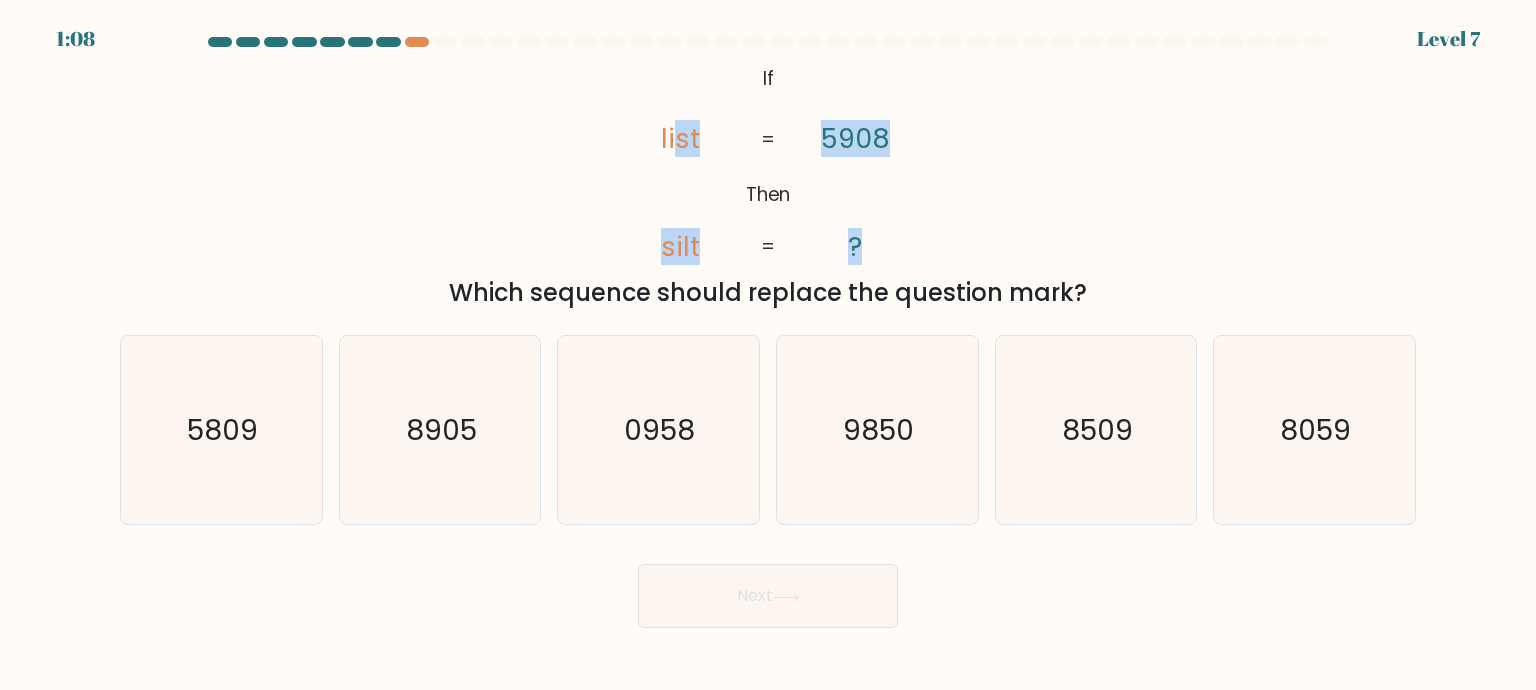 click on "@import url('https://fonts.googleapis.com/css?family=Abril+Fatface:400,100,100italic,300,300italic,400italic,500,500italic,700,700italic,900,900italic');           If       Then       list       silt       5908       ?       =       =" 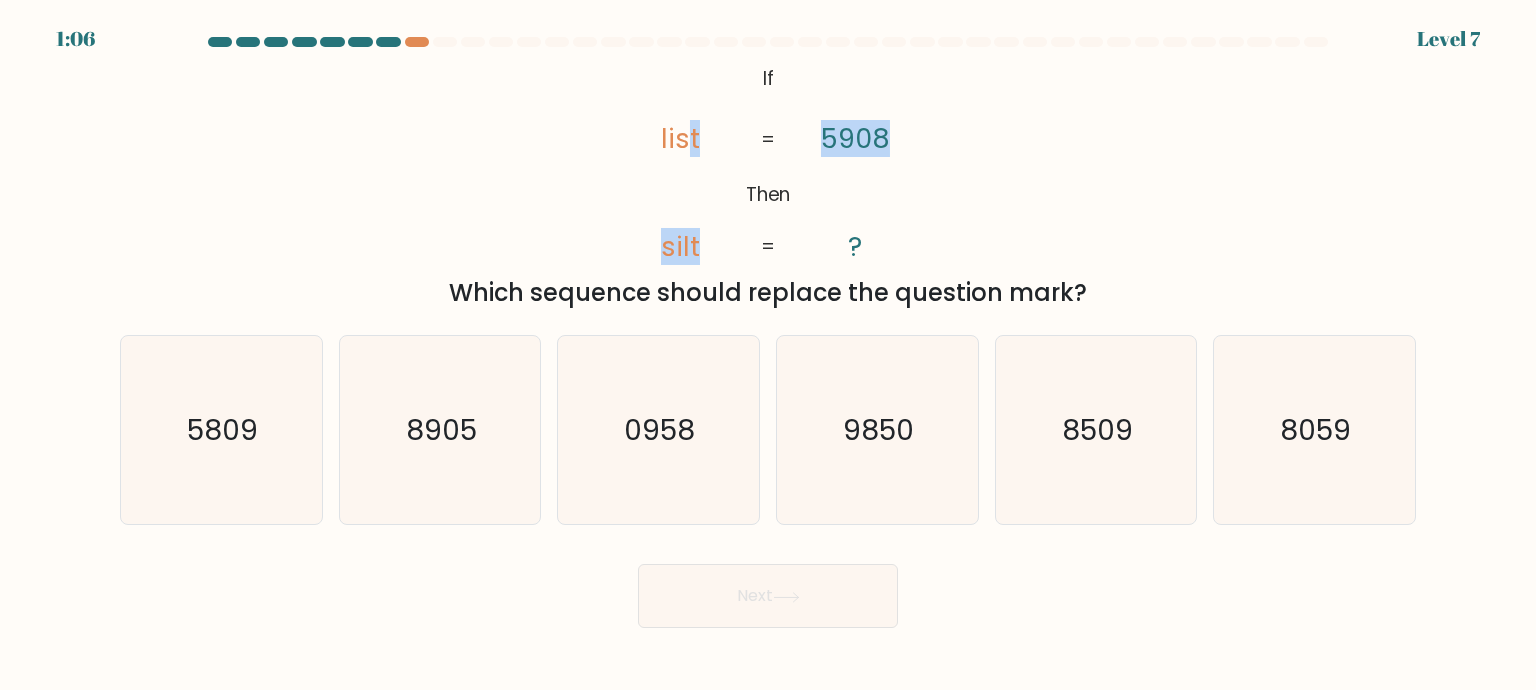 drag, startPoint x: 728, startPoint y: 71, endPoint x: 887, endPoint y: 145, distance: 175.37674 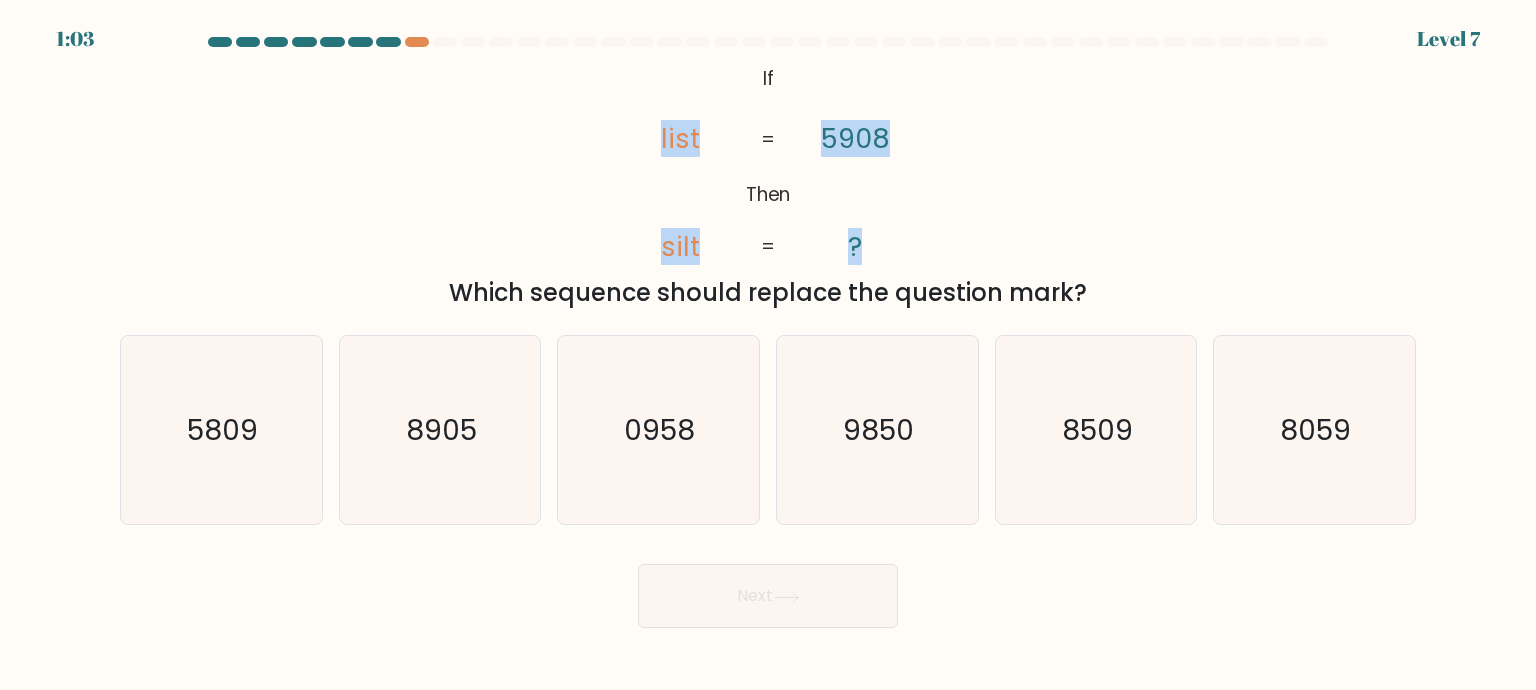 drag, startPoint x: 572, startPoint y: 76, endPoint x: 935, endPoint y: 261, distance: 407.4236 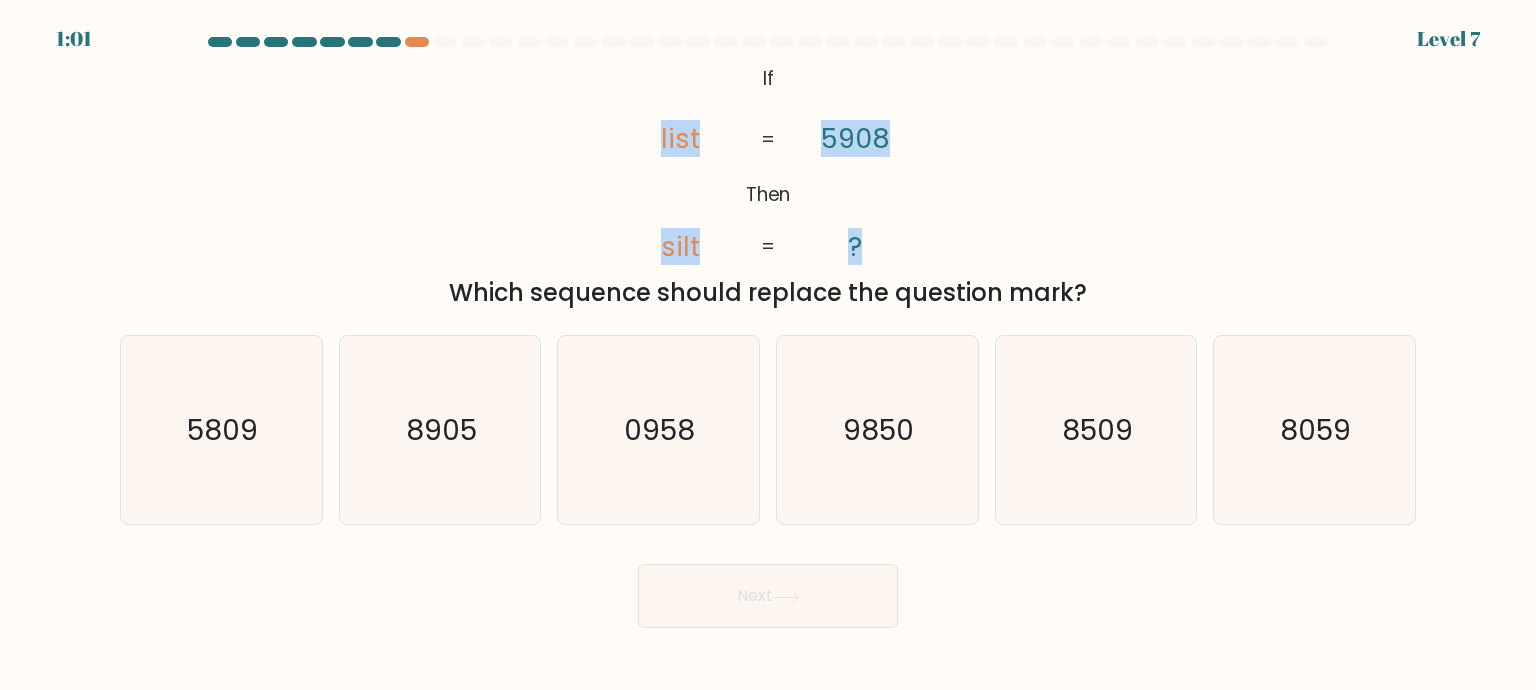 copy on "list       silt       5908       ?" 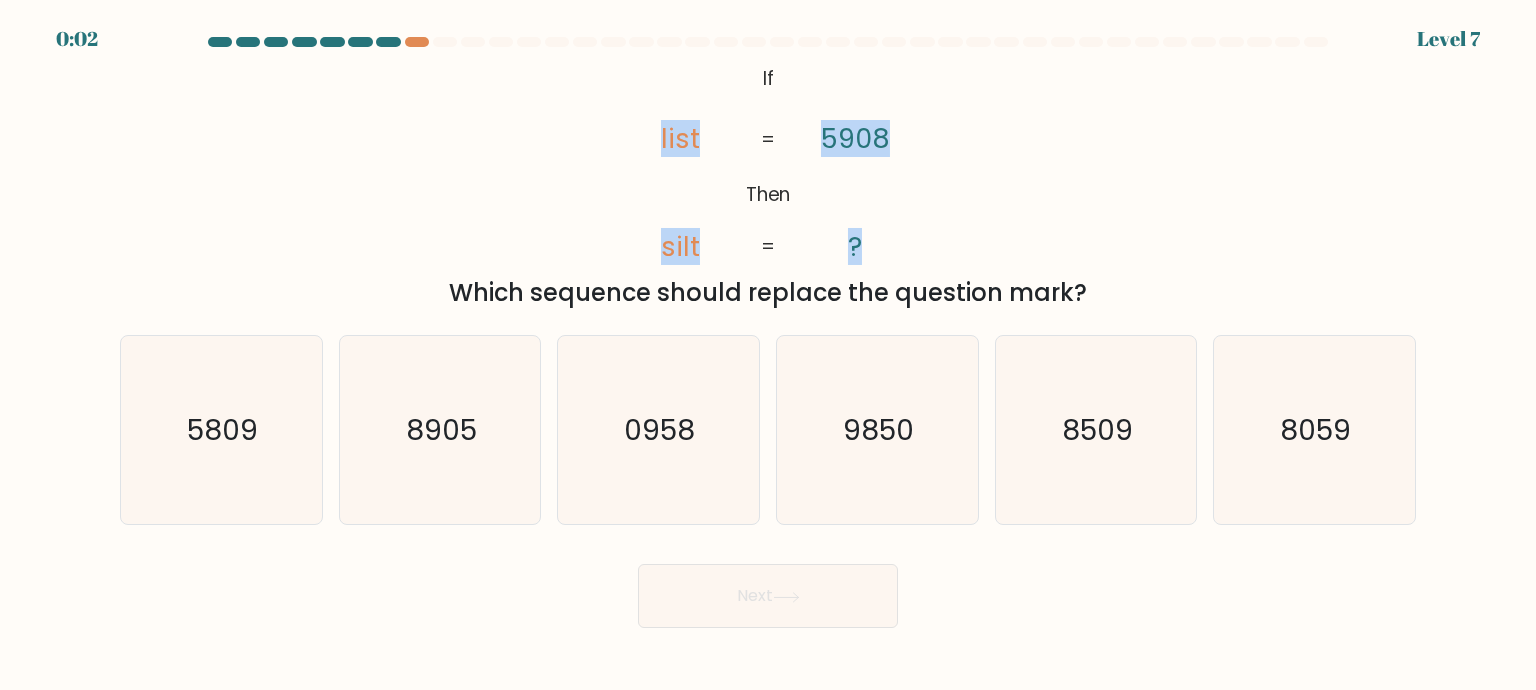 click on "@import url('https://fonts.googleapis.com/css?family=Abril+Fatface:400,100,100italic,300,300italic,400italic,500,500italic,700,700italic,900,900italic');           If       Then       list       silt       5908       ?       =       =
Which sequence should replace the question mark?" at bounding box center [768, 185] 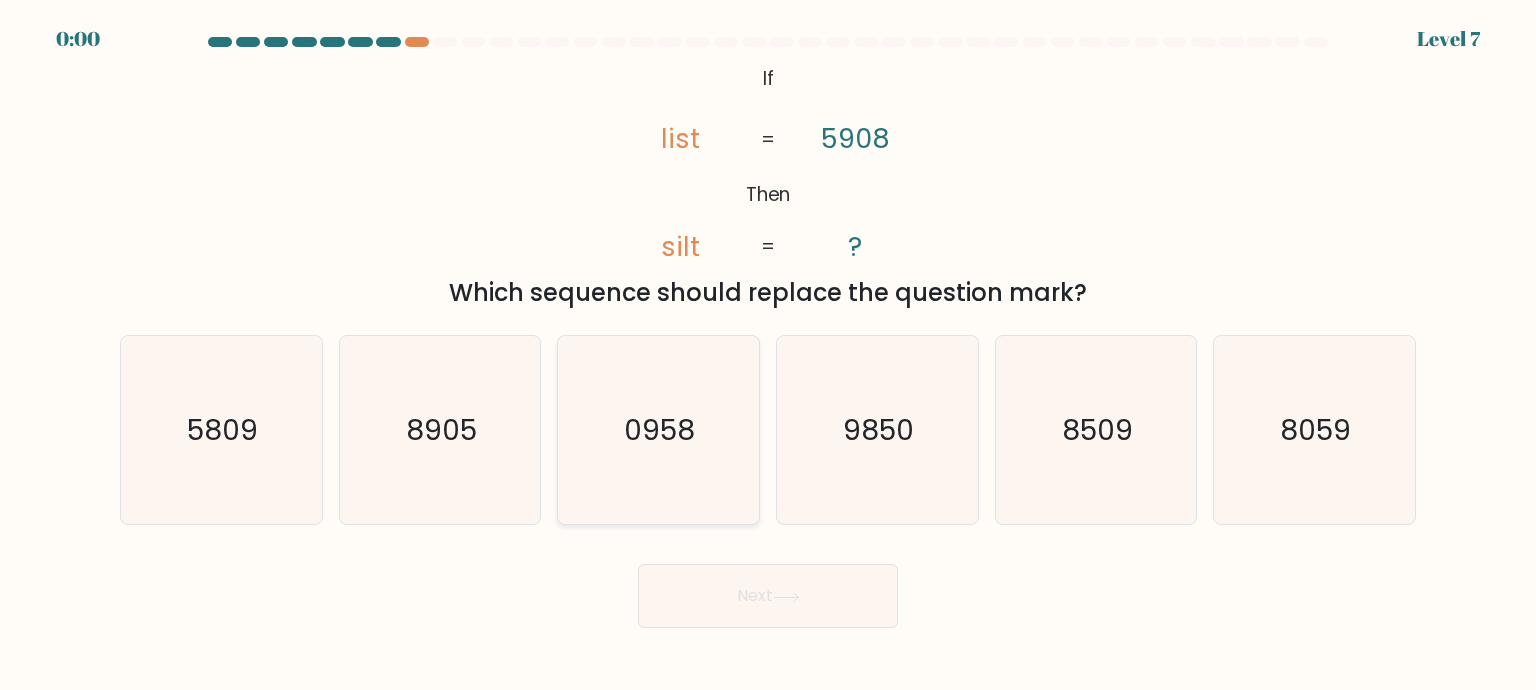 click on "0958" 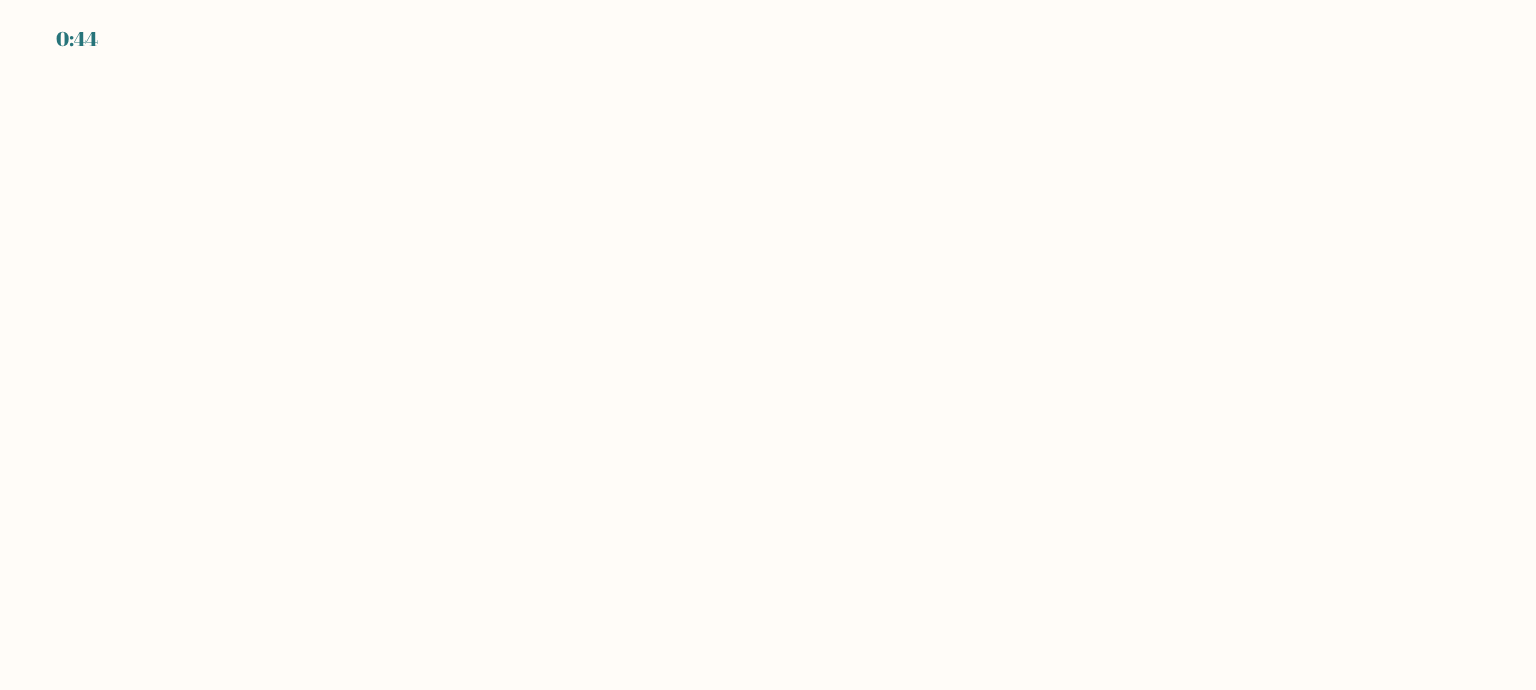 scroll, scrollTop: 0, scrollLeft: 0, axis: both 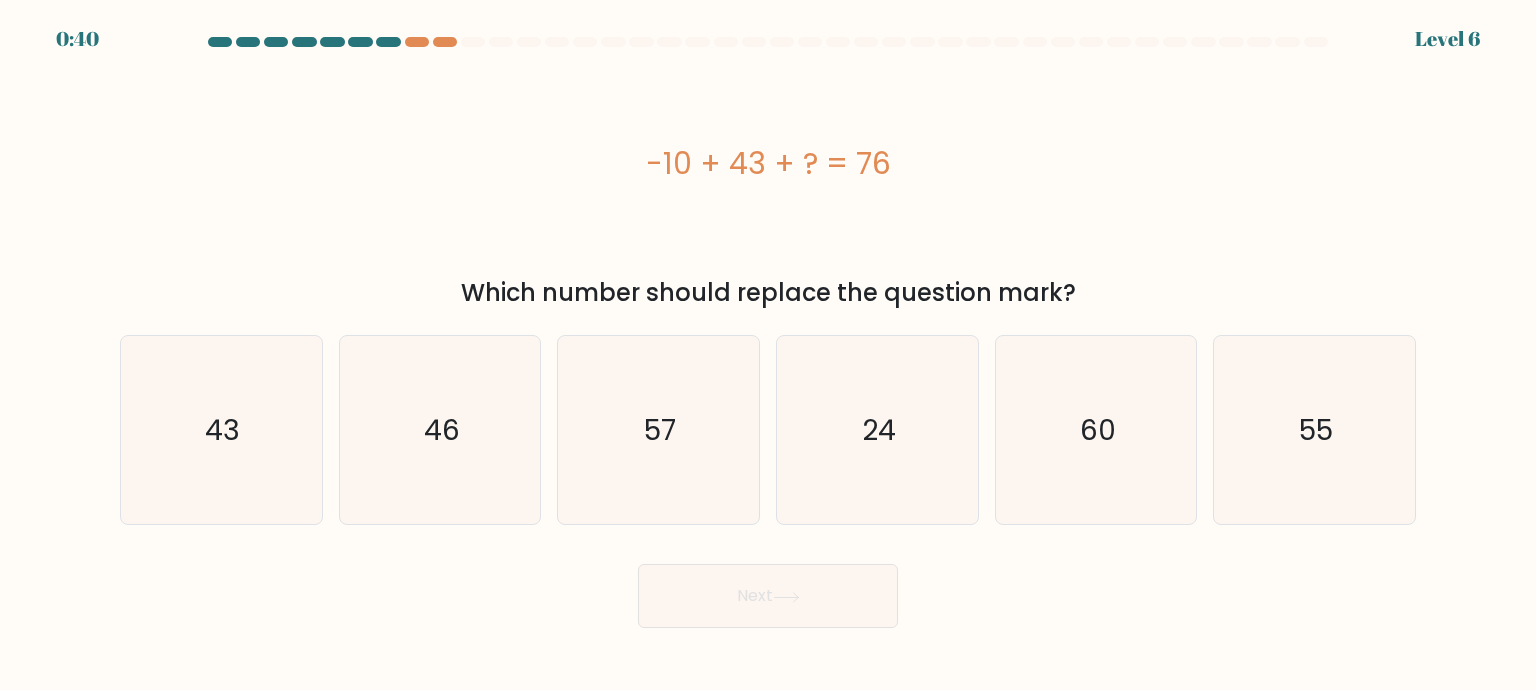 click on "-10 + 43 + ? = 76" at bounding box center [768, 163] 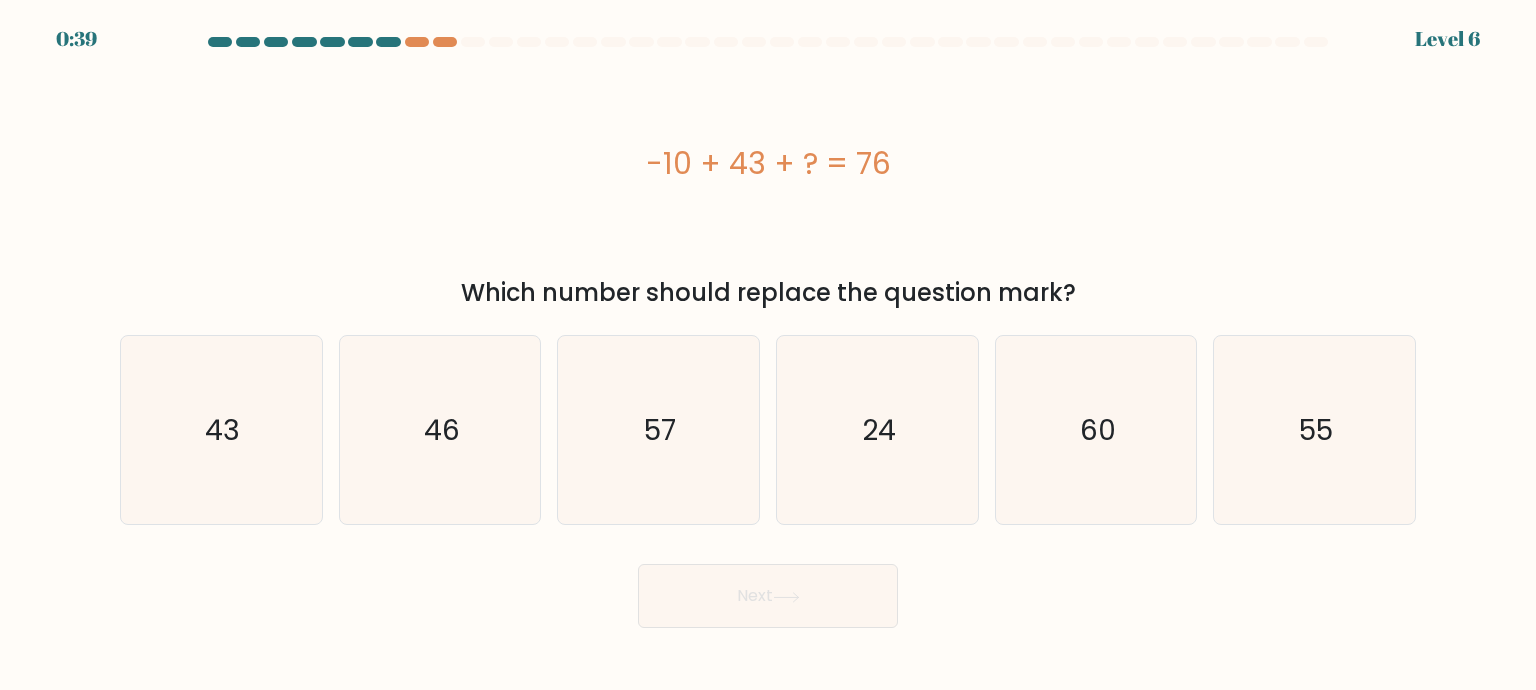 click on "-10 + 43 + ? = 76" at bounding box center (768, 163) 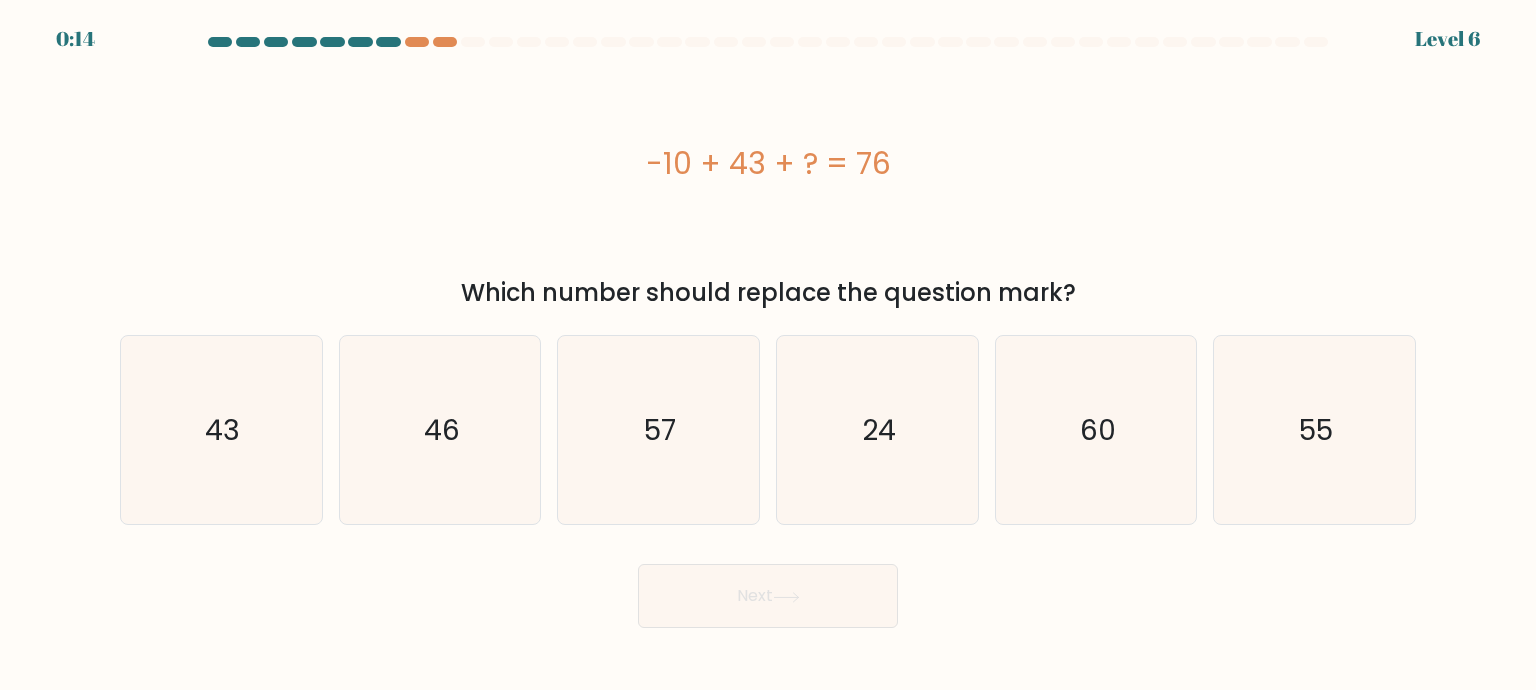 drag, startPoint x: 915, startPoint y: 169, endPoint x: 620, endPoint y: 155, distance: 295.33203 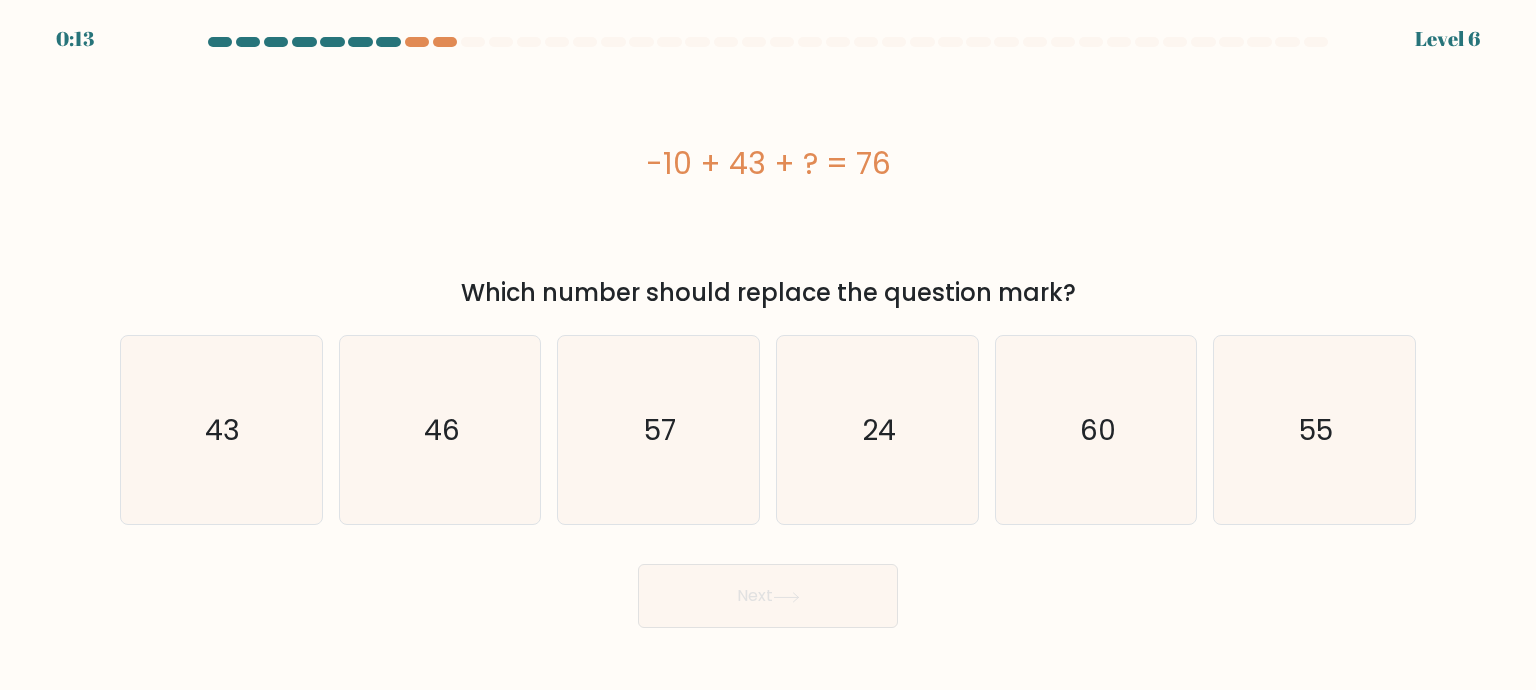 copy on "-10 + 43 + ? = 76" 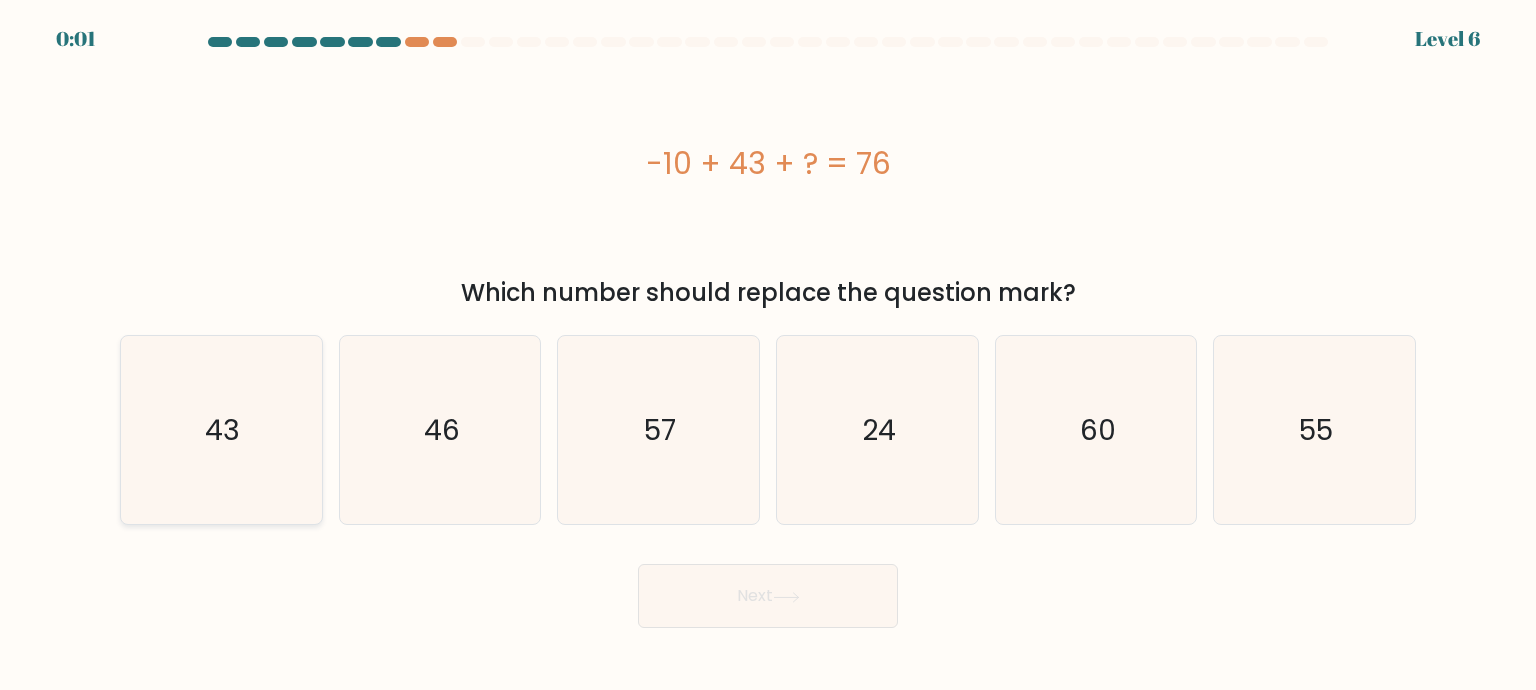 click on "43" 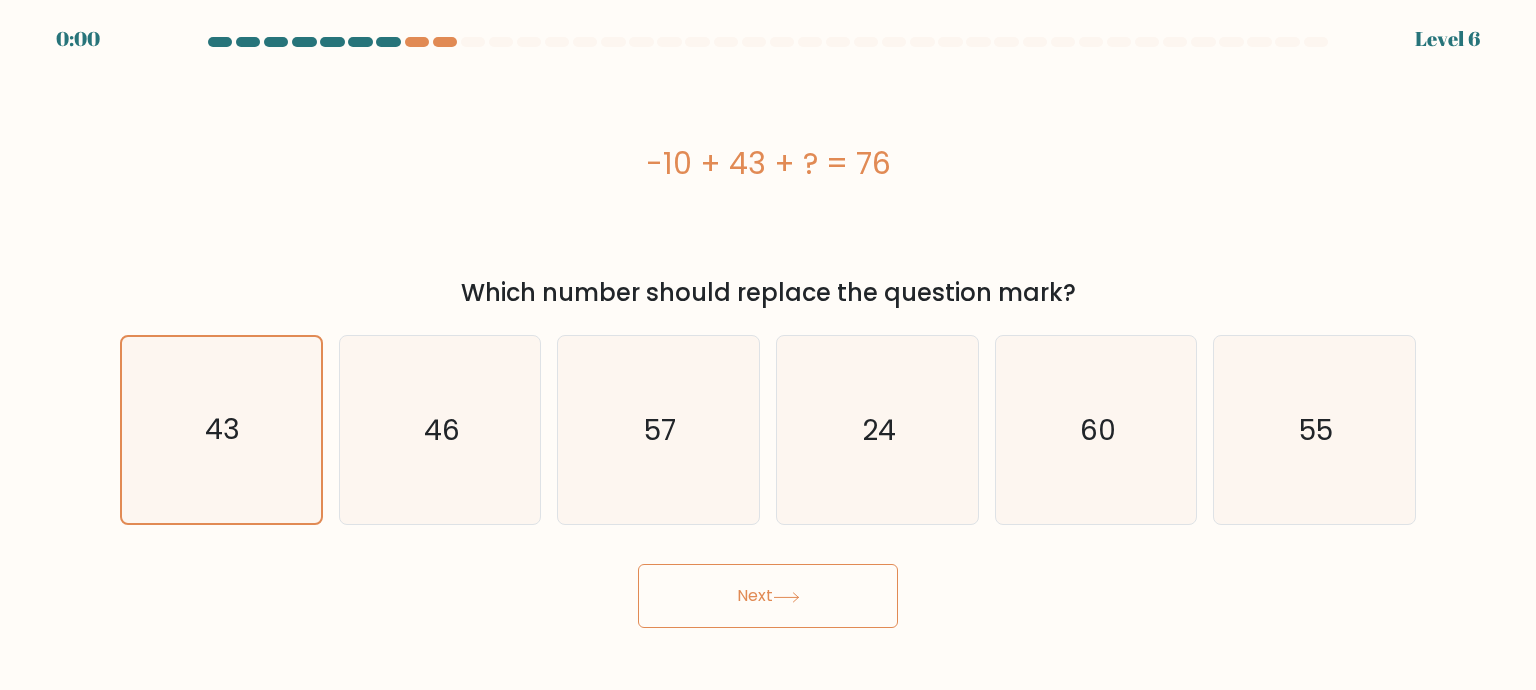 click on "Next" at bounding box center [768, 596] 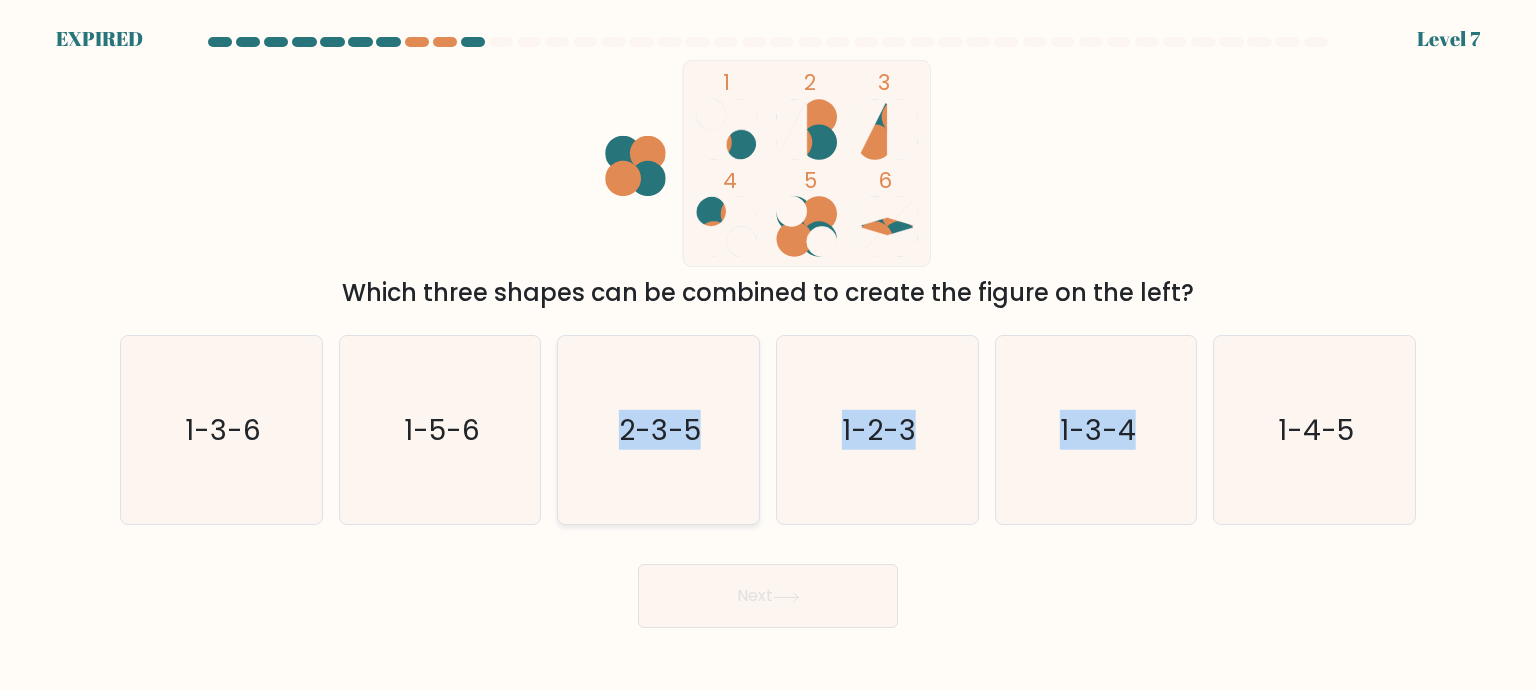 drag, startPoint x: 788, startPoint y: 620, endPoint x: 739, endPoint y: 391, distance: 234.18369 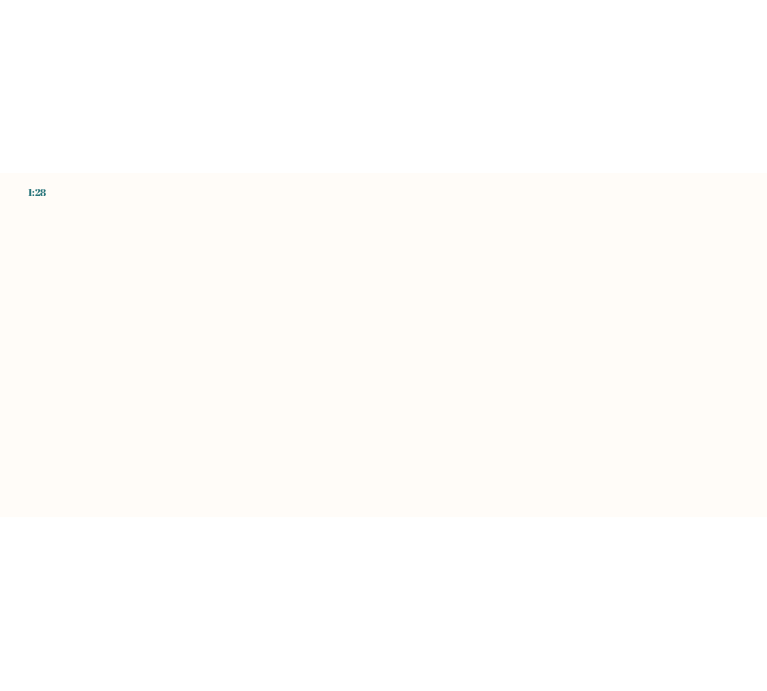 scroll, scrollTop: 0, scrollLeft: 0, axis: both 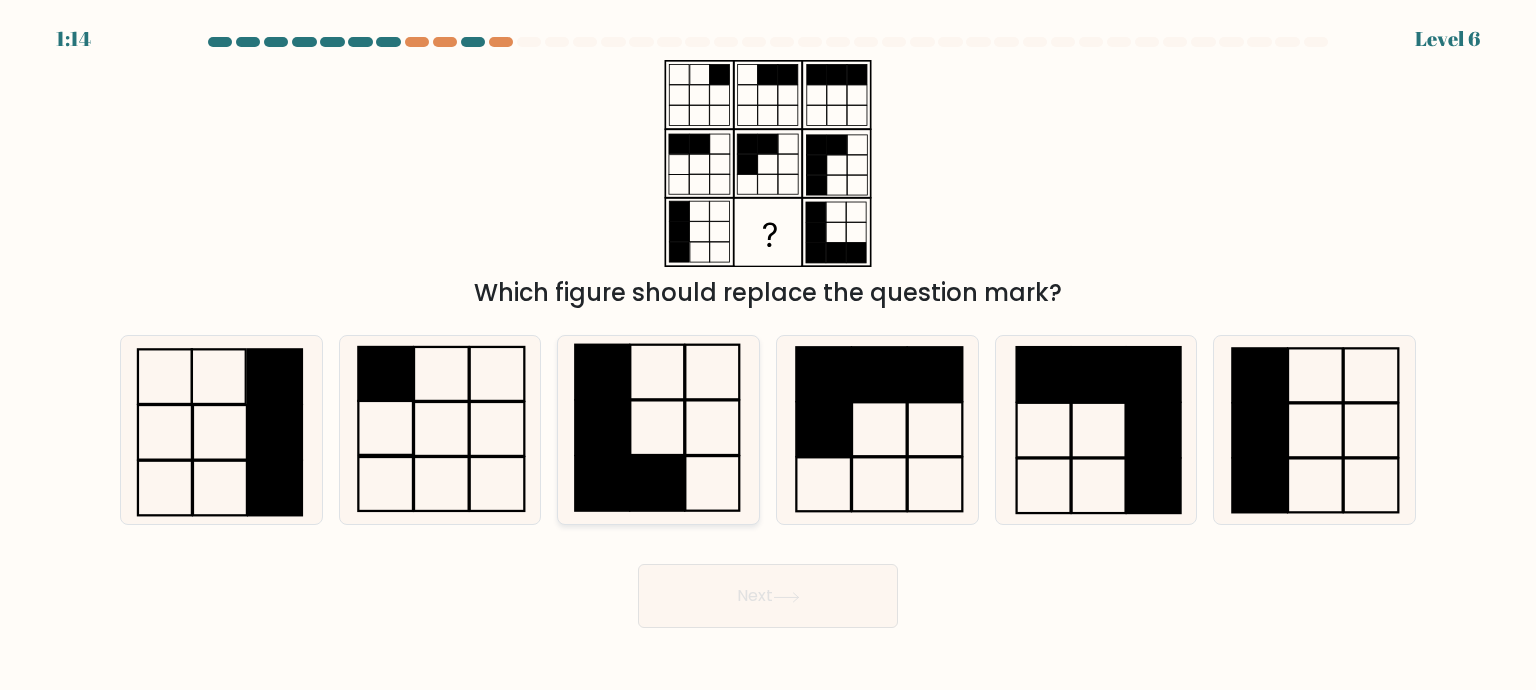 click 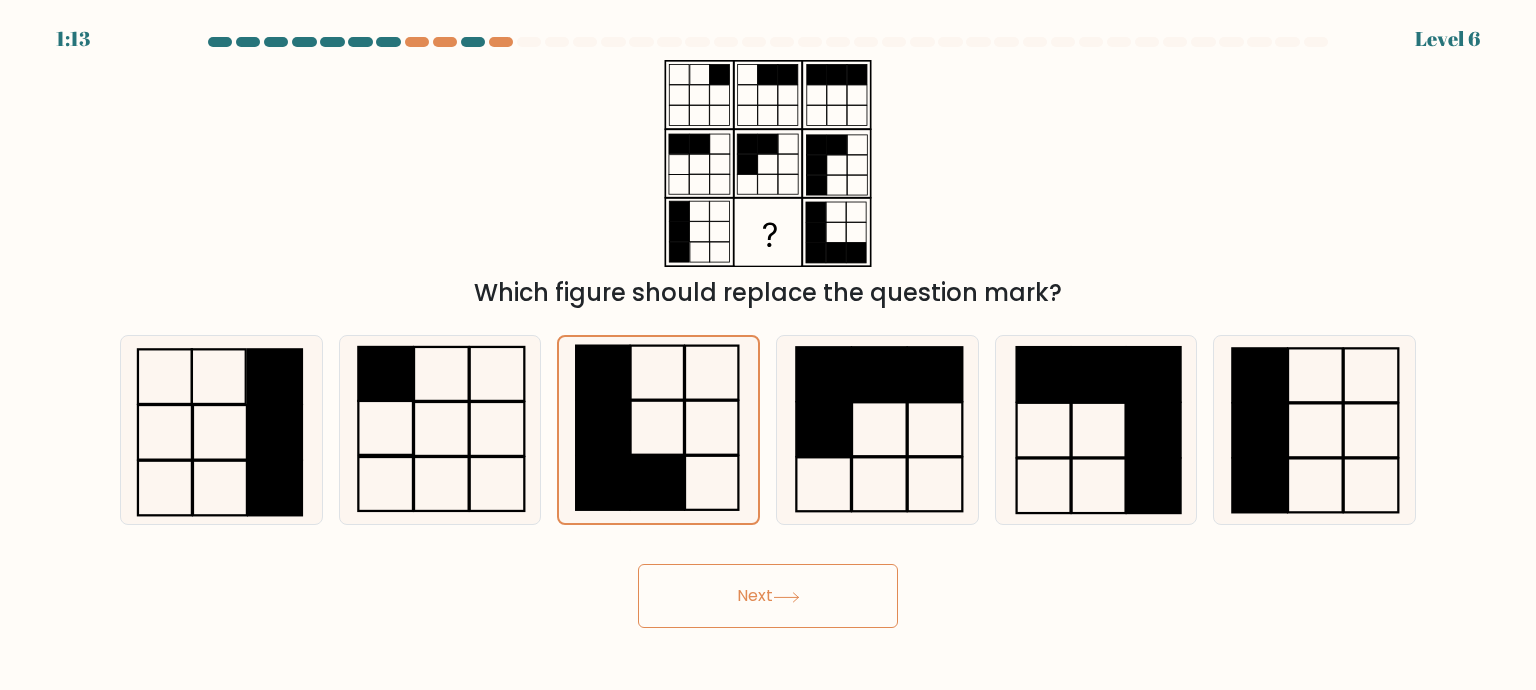 click at bounding box center [768, 332] 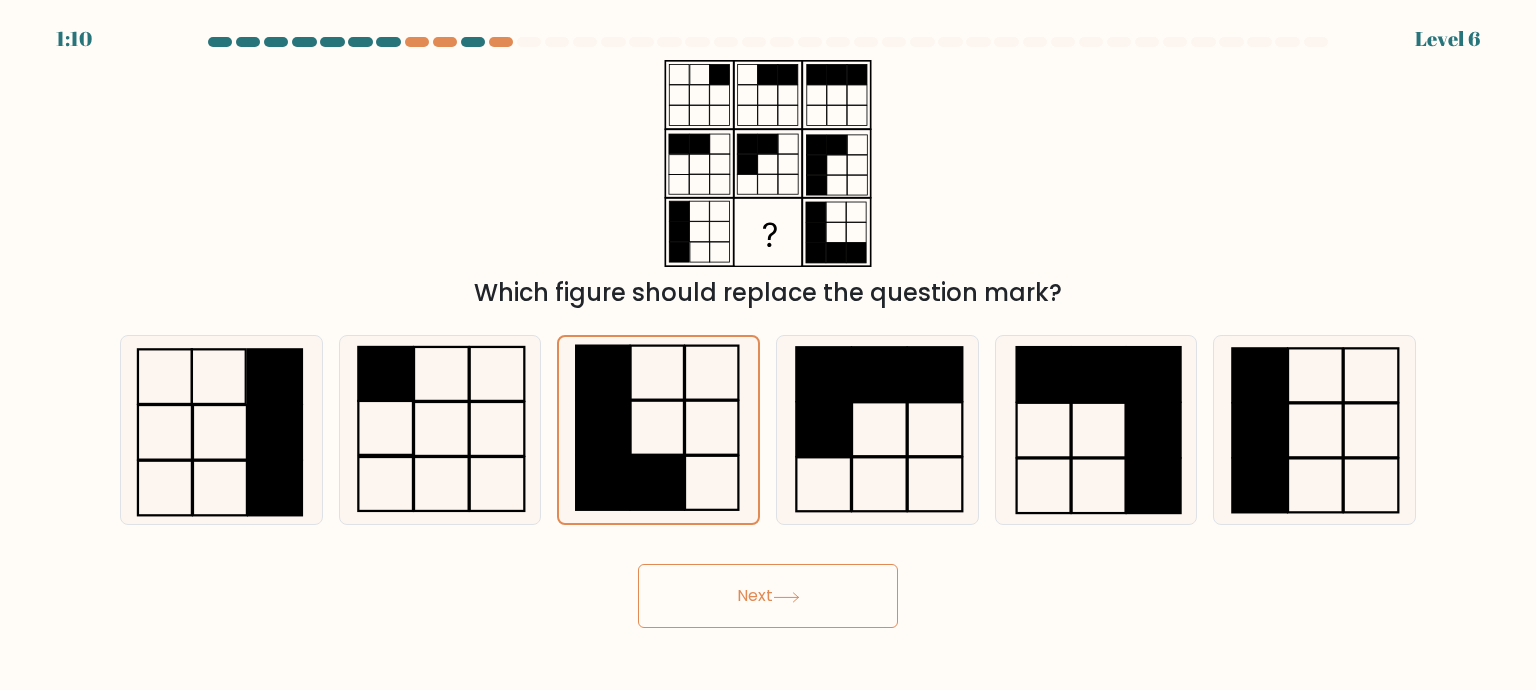 click on "Next" at bounding box center (768, 596) 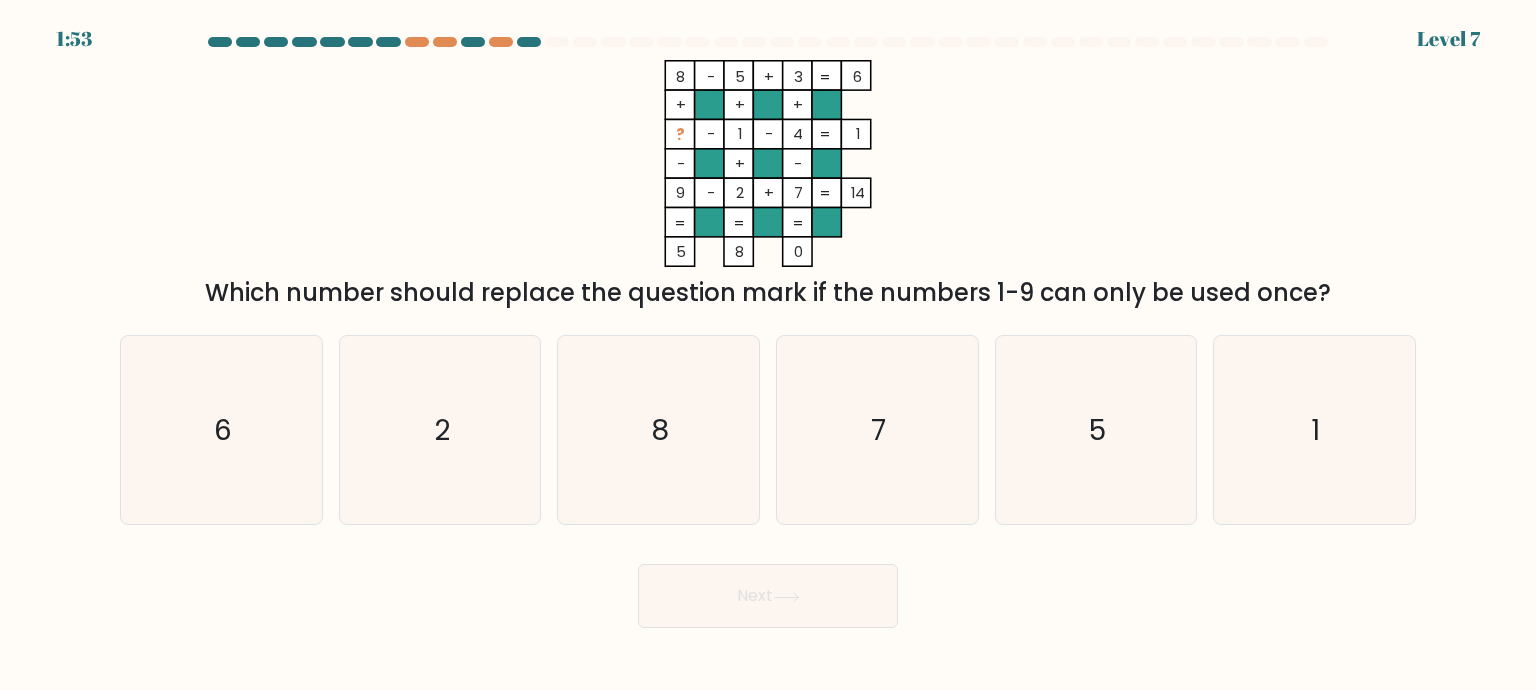 click on "8    -    5    +    3    6    +    +    +    ?    -    1    -    4    1    -    +    -    9    -    2    +    7    =   14    =   =   =   =   5    8    0    =" 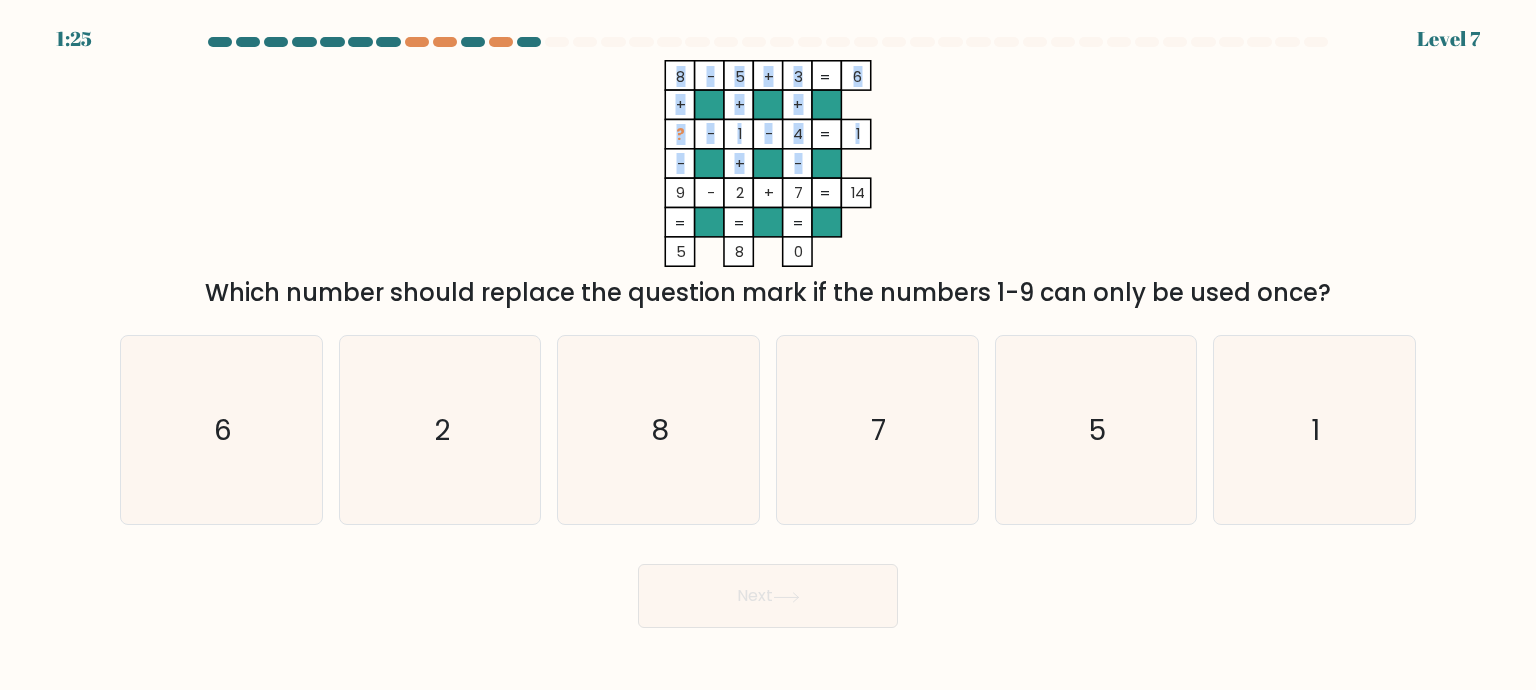 drag, startPoint x: 811, startPoint y: 251, endPoint x: 592, endPoint y: 176, distance: 231.4865 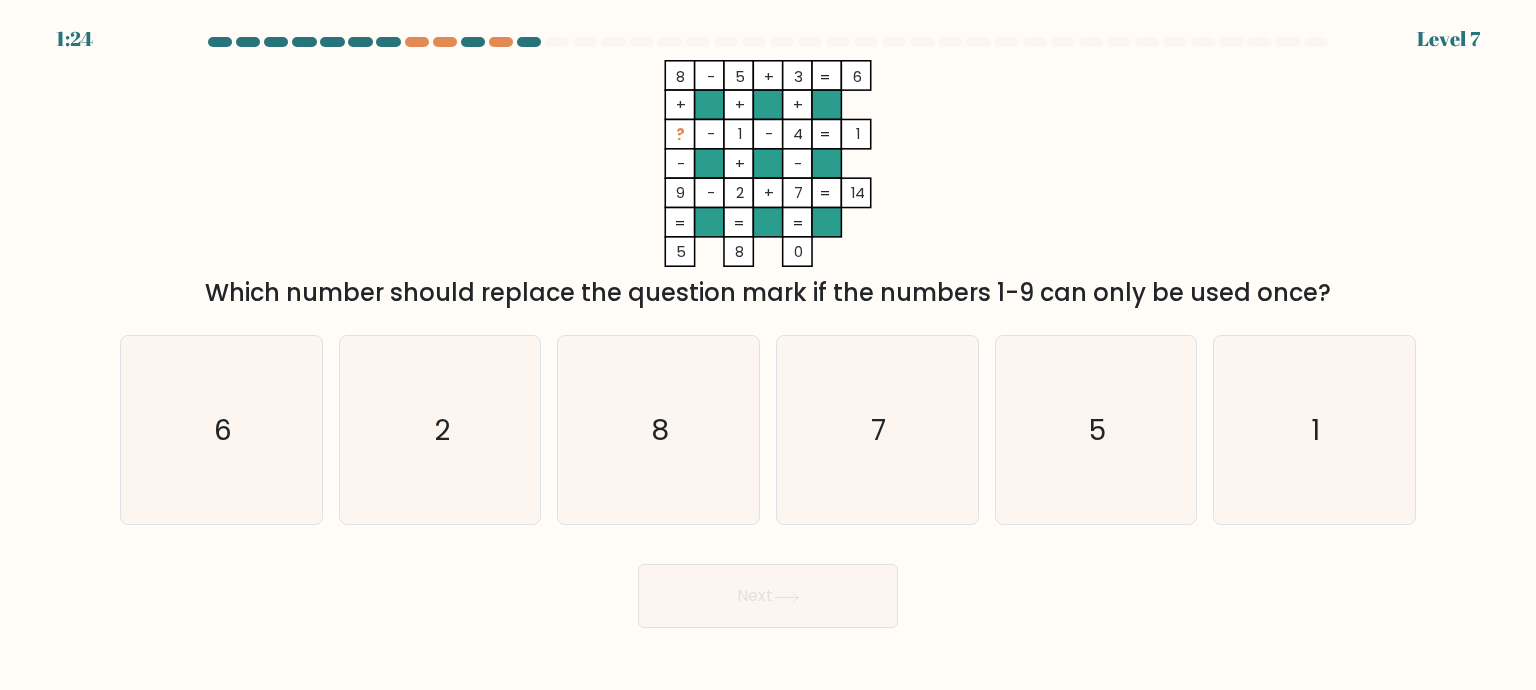 click on "8    -    5    +    3    6    +    +    +    ?    -    1    -    4    1    -    +    -    9    -    2    +    7    =   14    =   =   =   =   5    8    0    =" 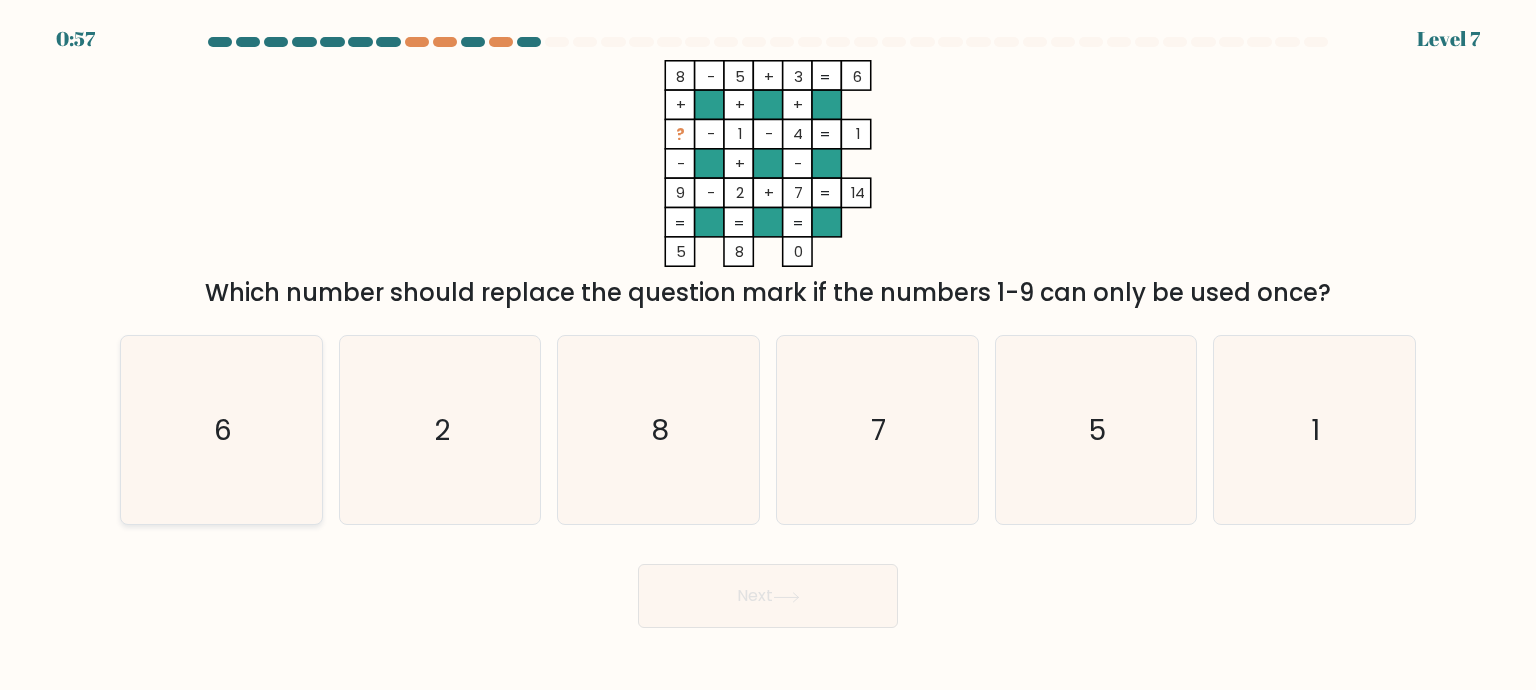 click on "6" 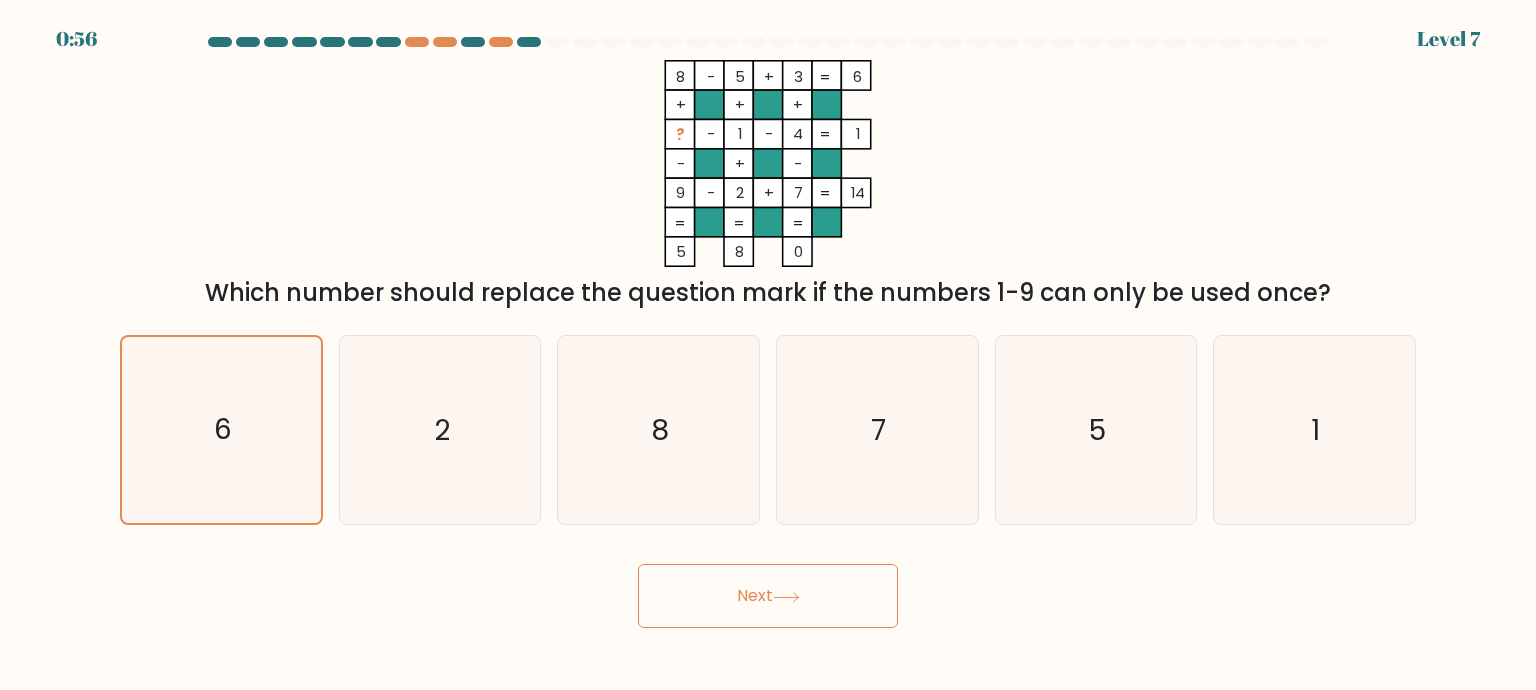 click on "Next" at bounding box center (768, 596) 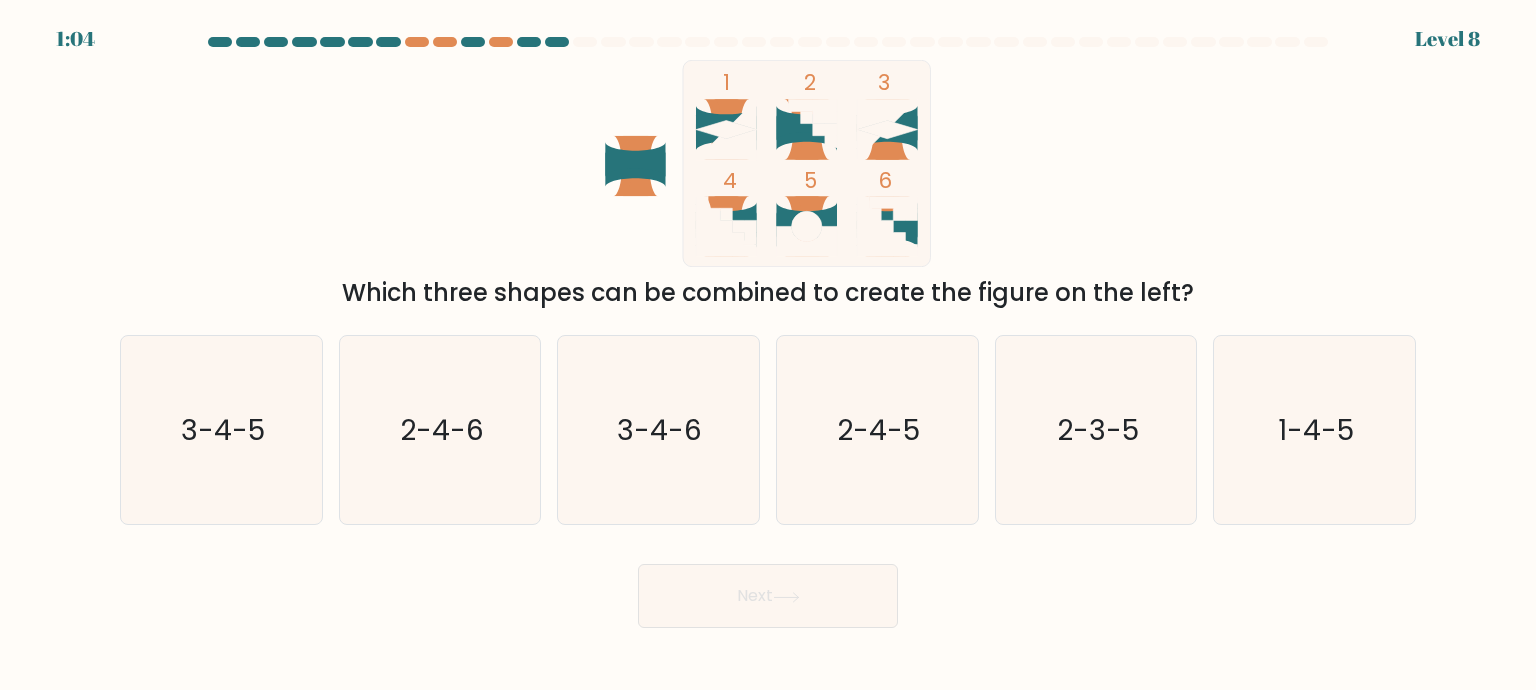 type 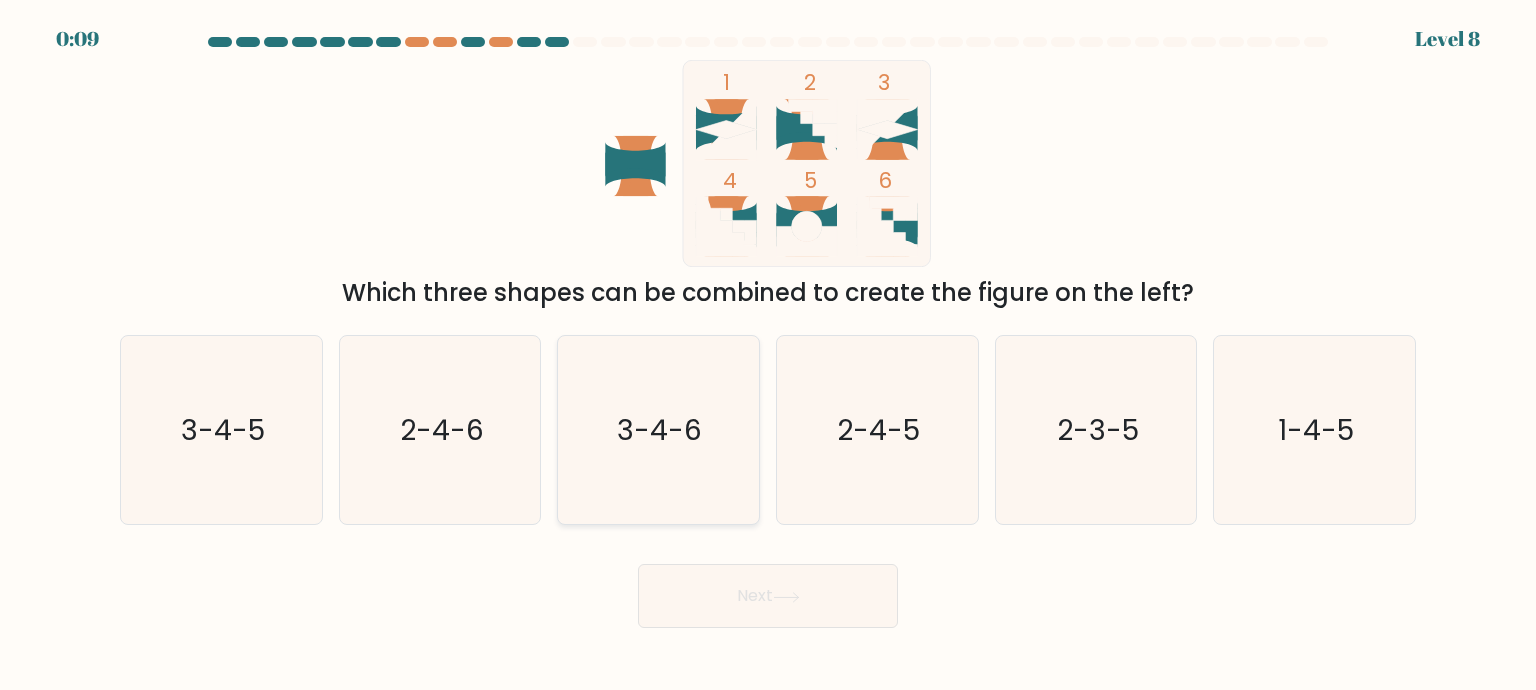 click on "3-4-6" 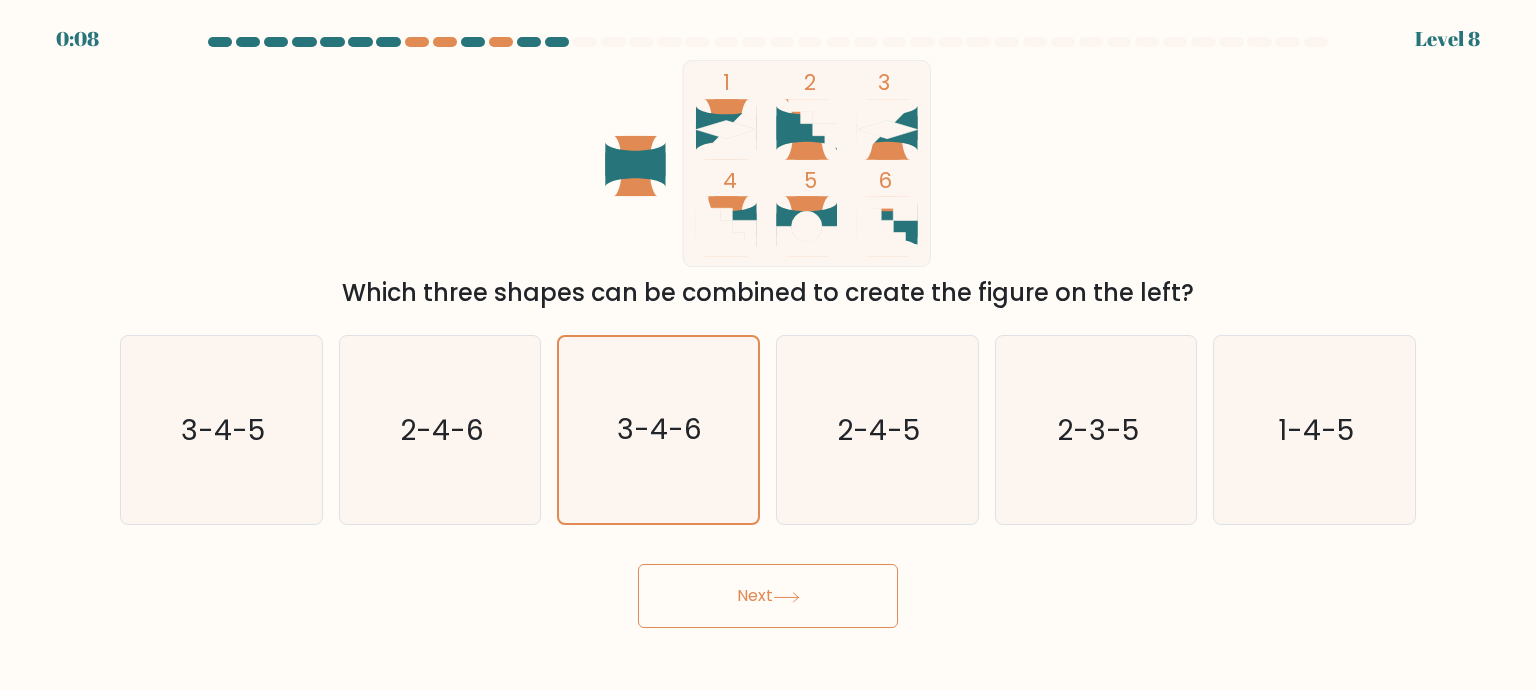 click on "Next" at bounding box center [768, 596] 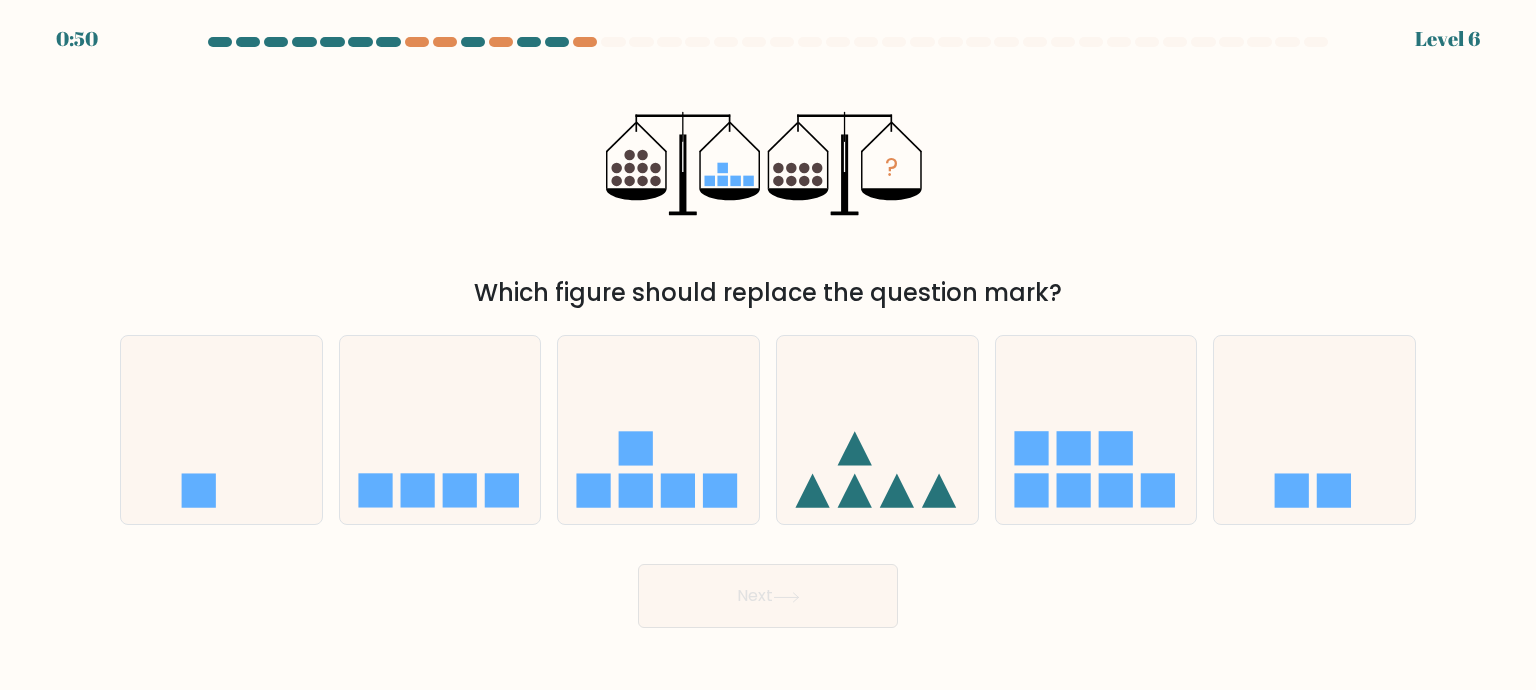 click on "?
Which figure should replace the question mark?" at bounding box center (768, 185) 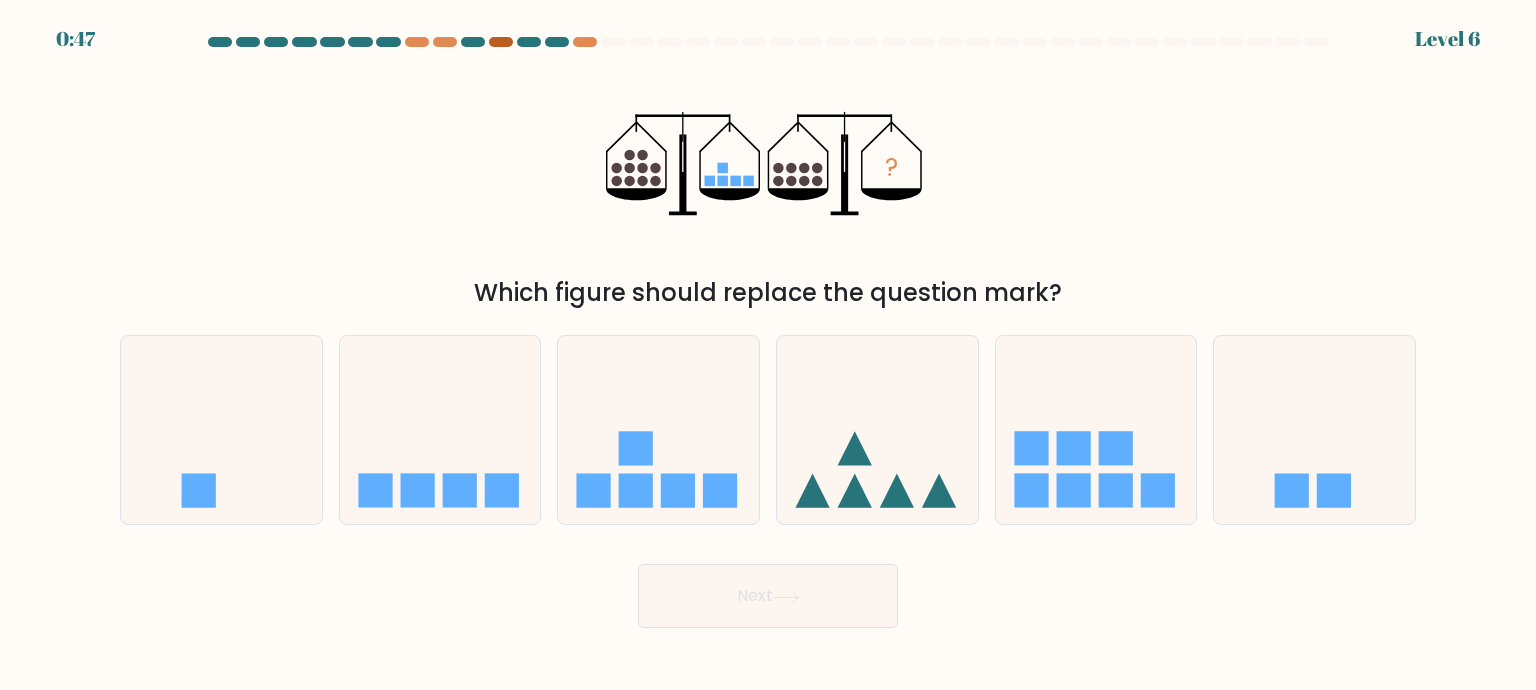 click at bounding box center (501, 42) 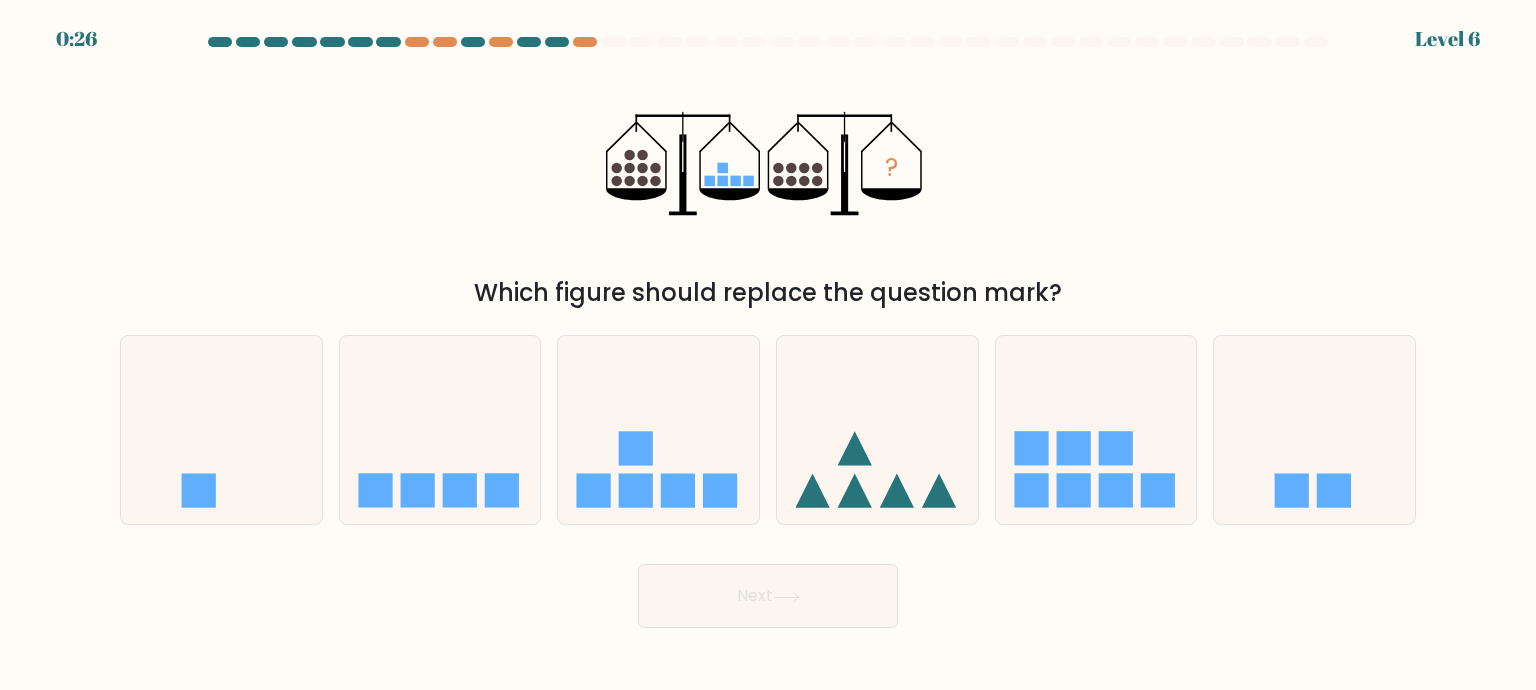 click on "b." at bounding box center (440, 430) 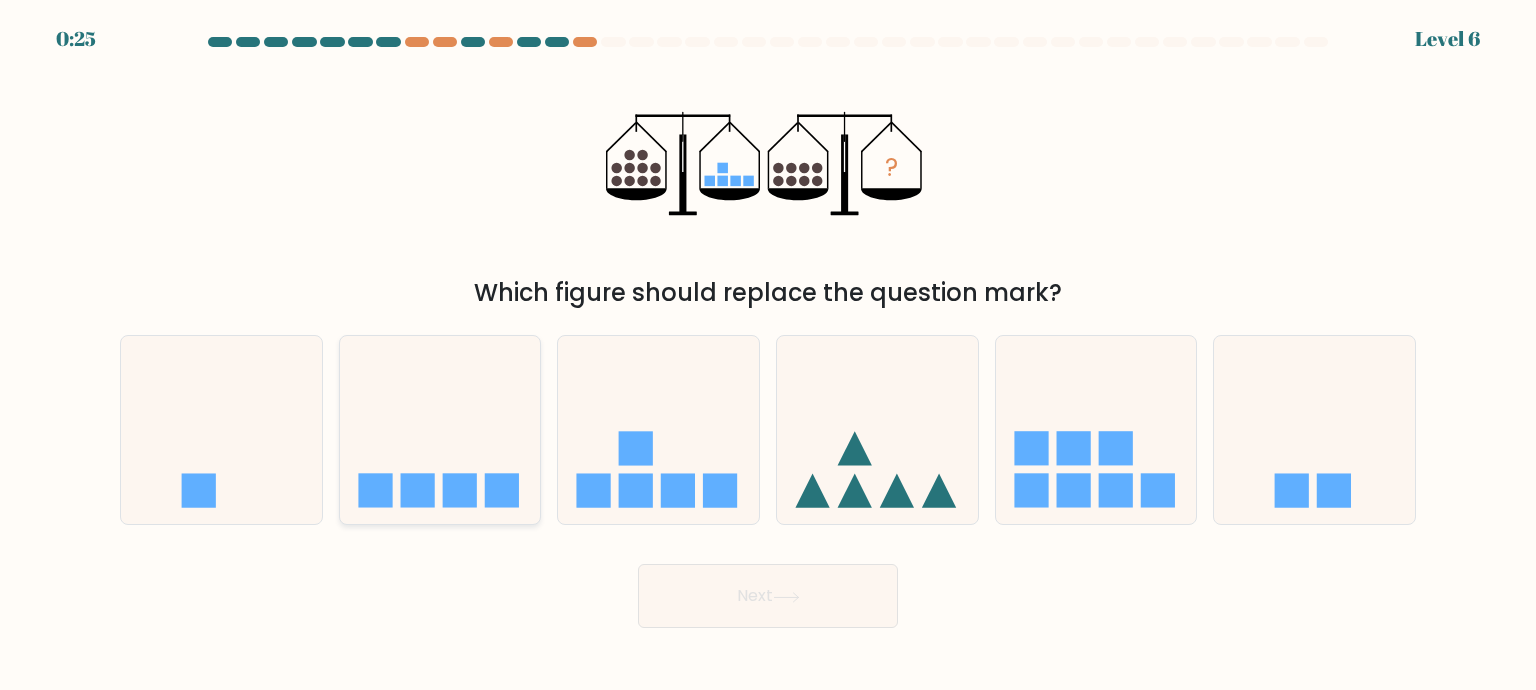 click 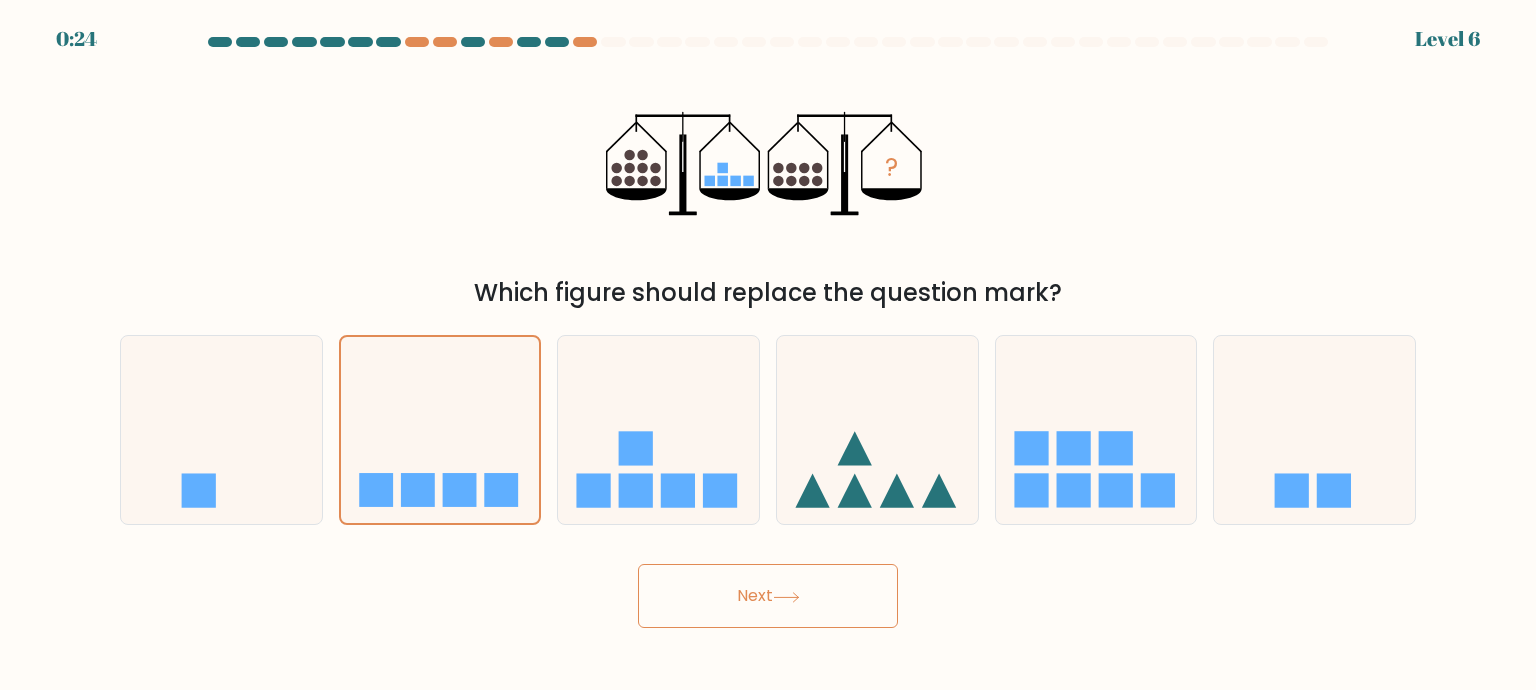 click on "Next" at bounding box center [768, 596] 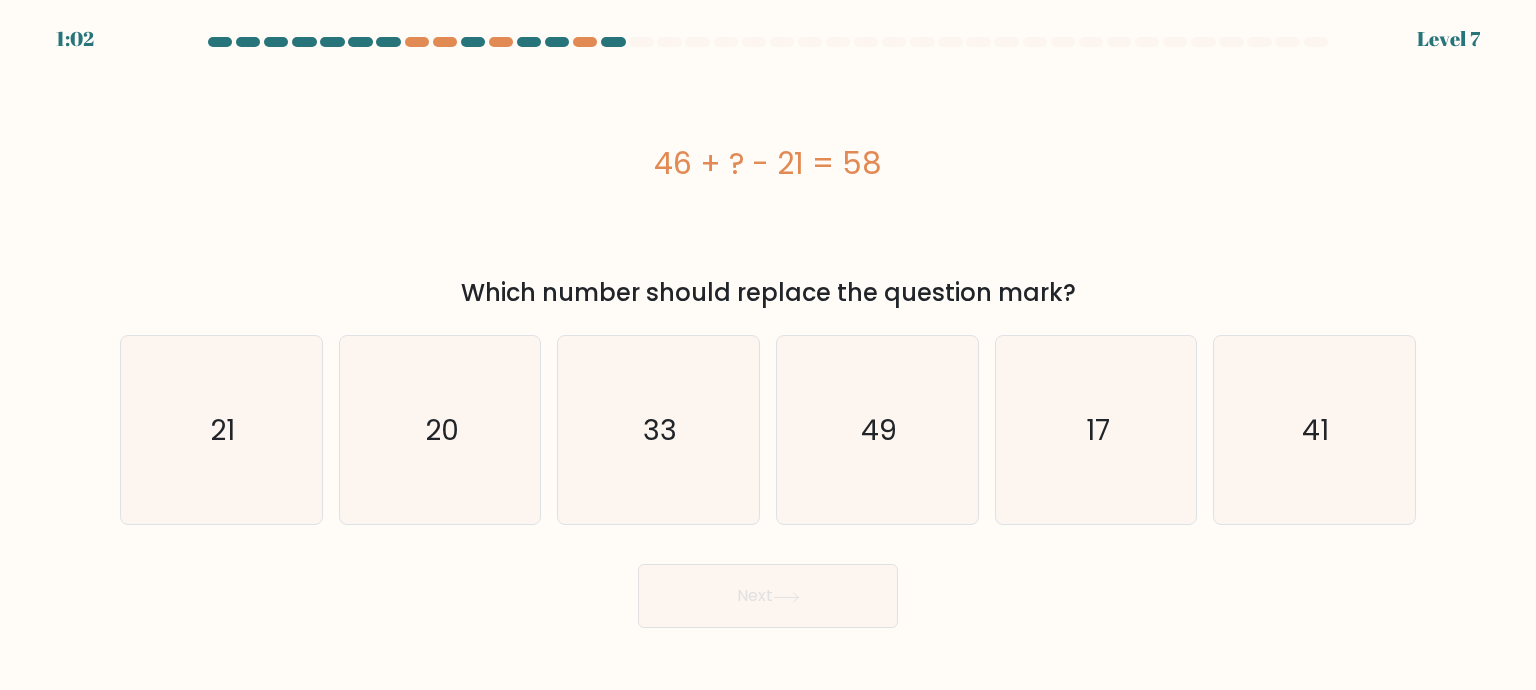 drag, startPoint x: 842, startPoint y: 167, endPoint x: 662, endPoint y: 163, distance: 180.04443 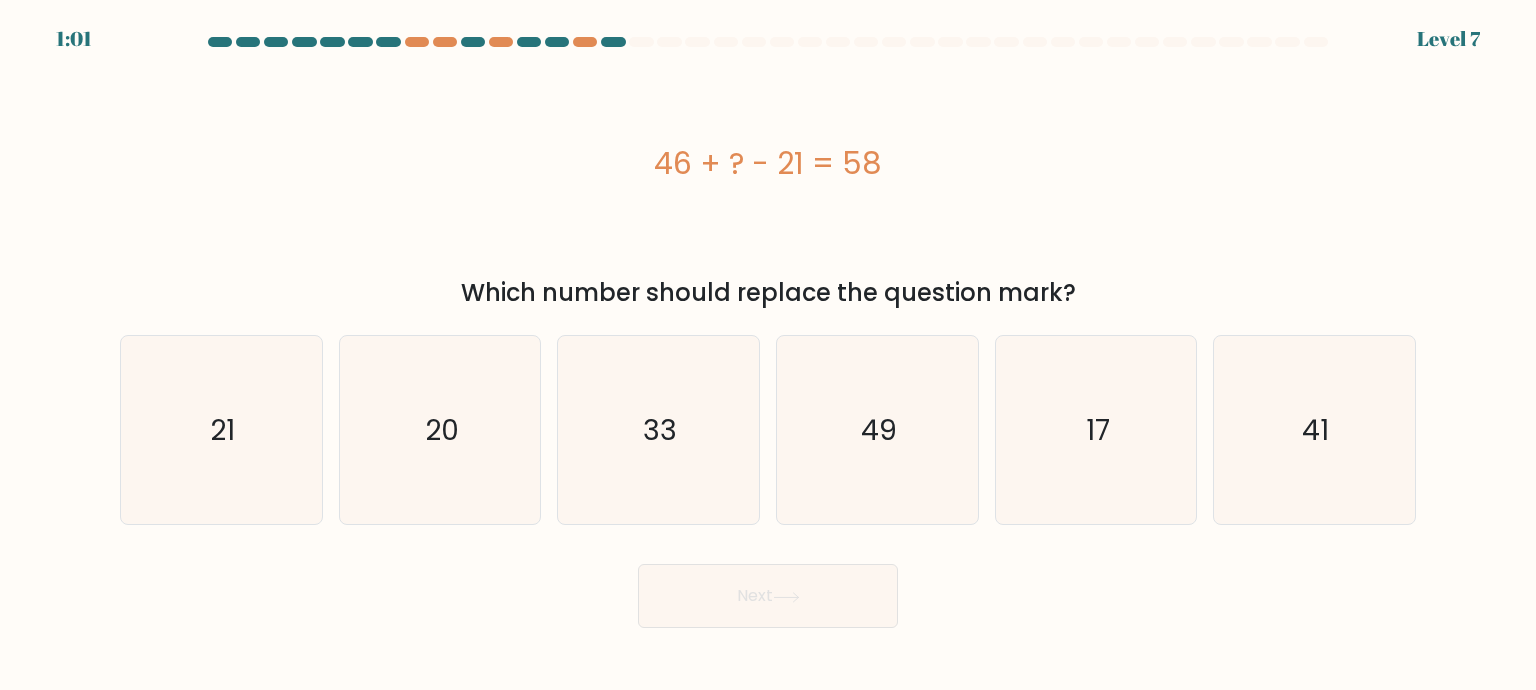 copy on "46 + ? - 21 = 58" 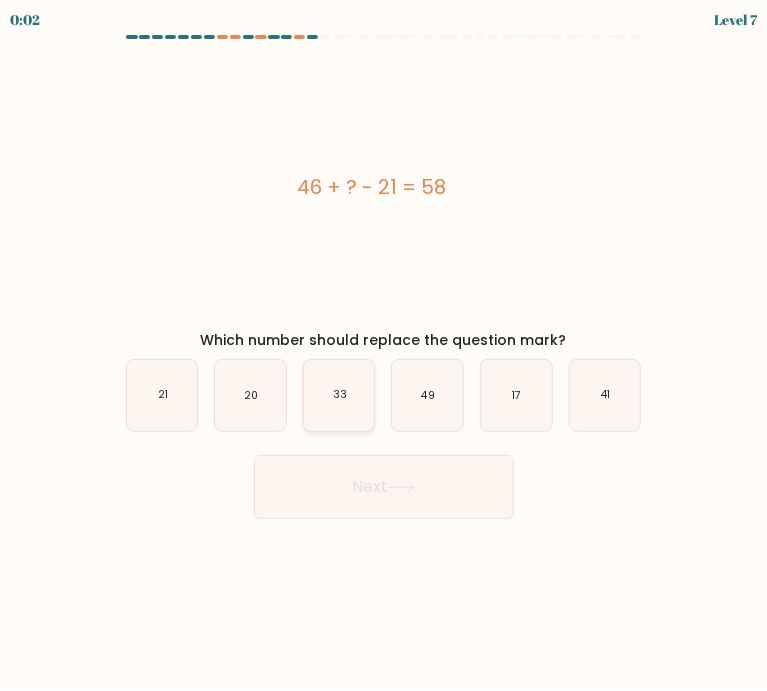 click on "33" 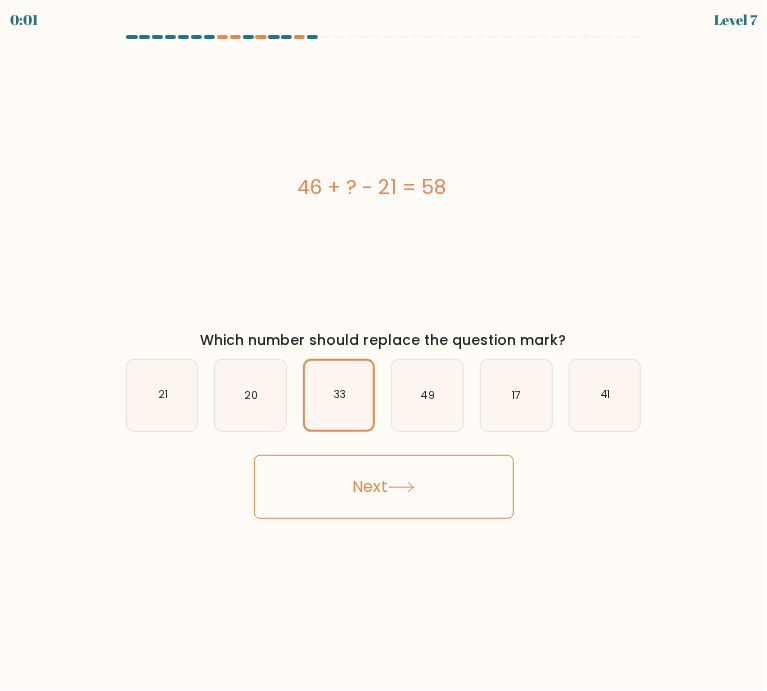 click on "Next" at bounding box center [384, 487] 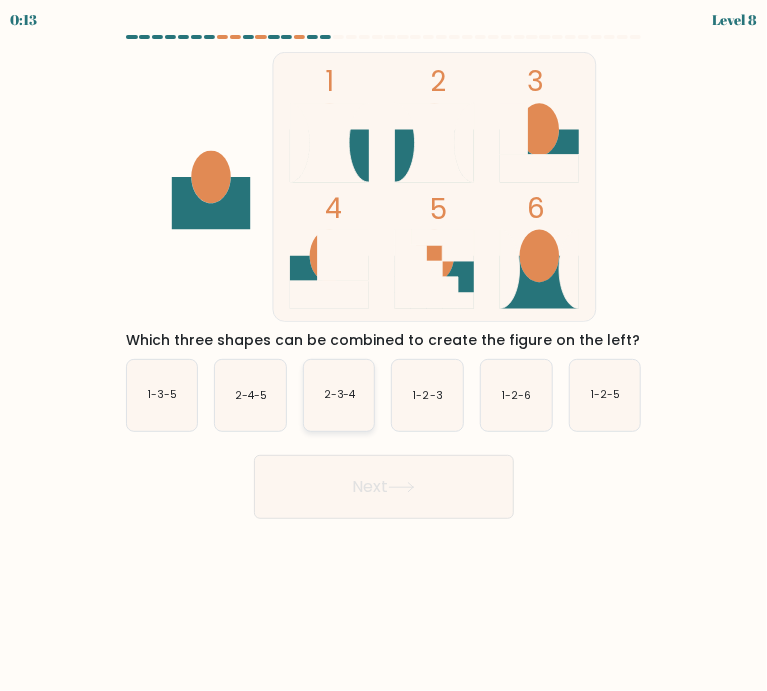 click on "2-3-4" 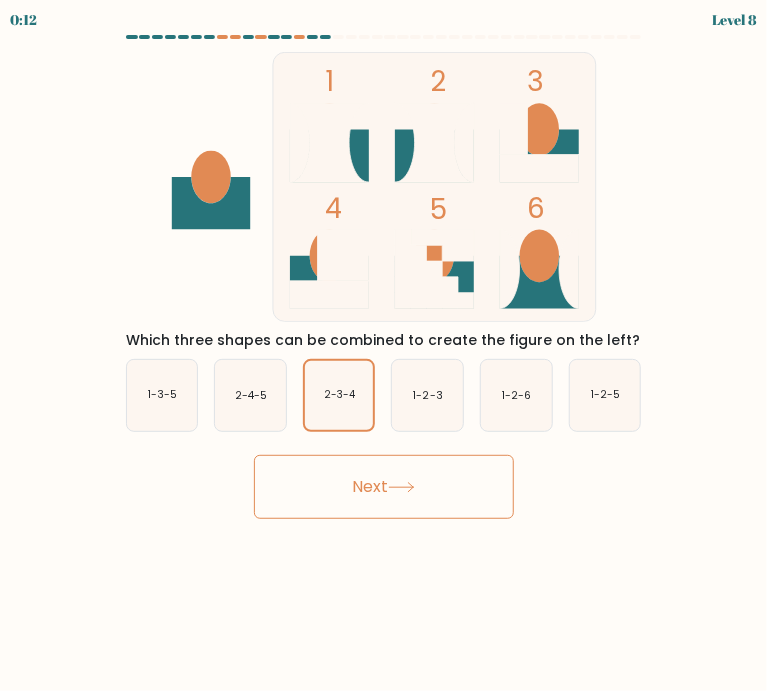 click on "Next" at bounding box center (384, 487) 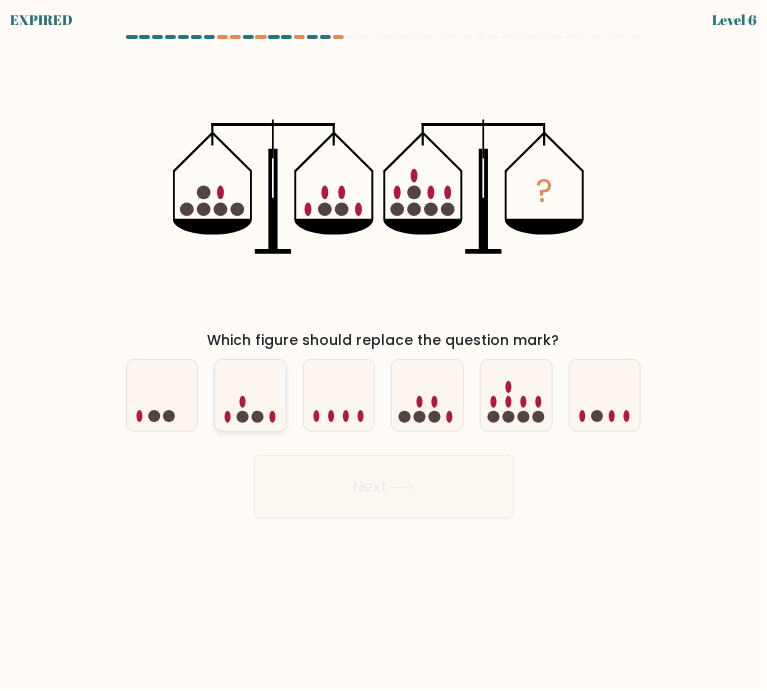 click 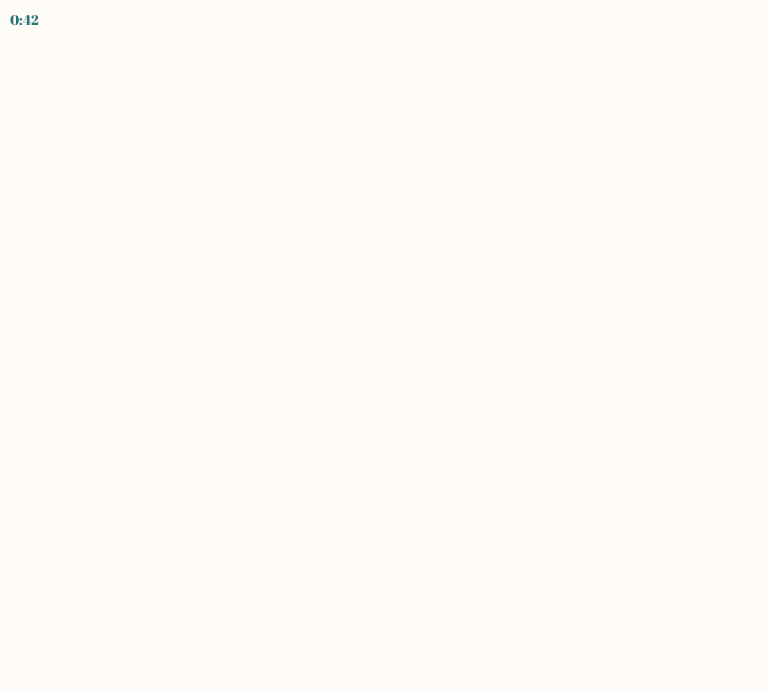 scroll, scrollTop: 0, scrollLeft: 0, axis: both 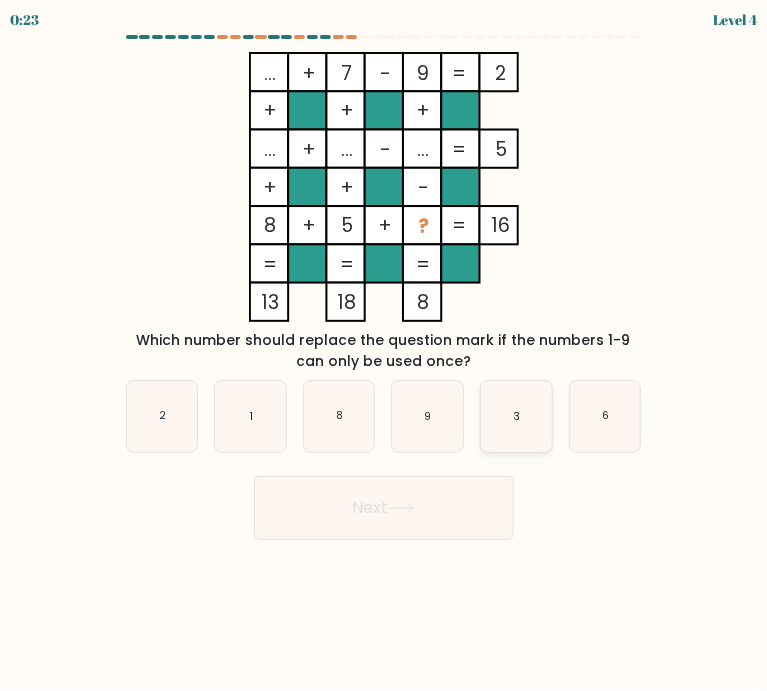 click on "3" 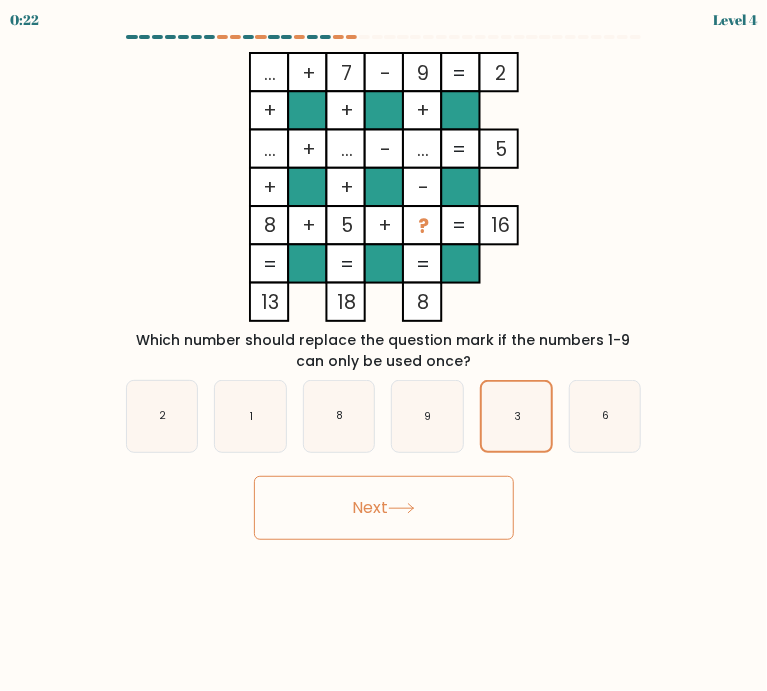 click on "Next" at bounding box center [384, 508] 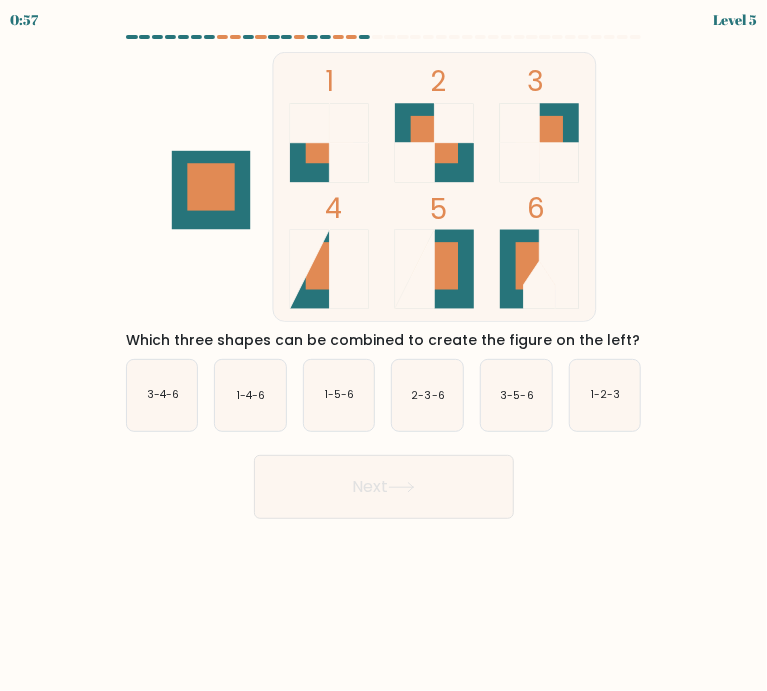 click on "0:57
Level 5" at bounding box center [383, 345] 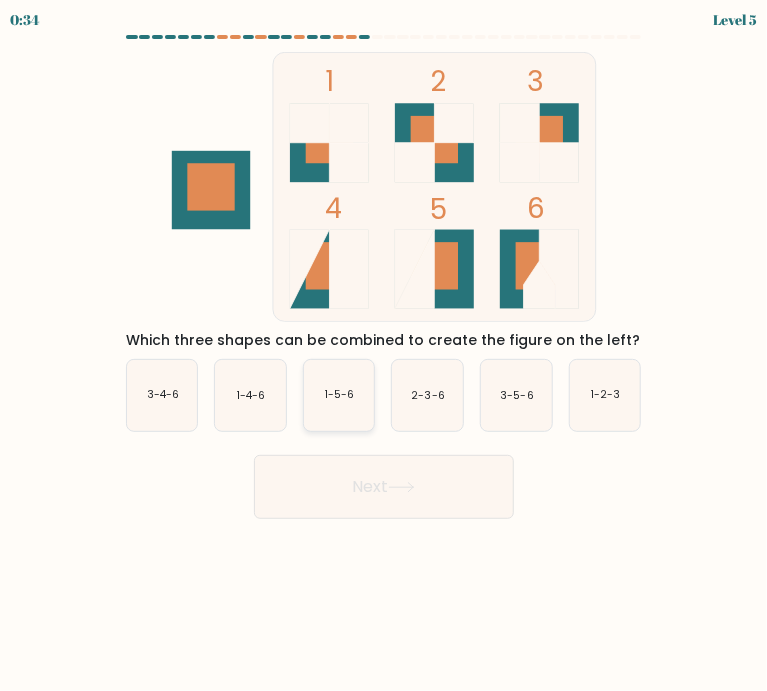 click on "1-5-6" 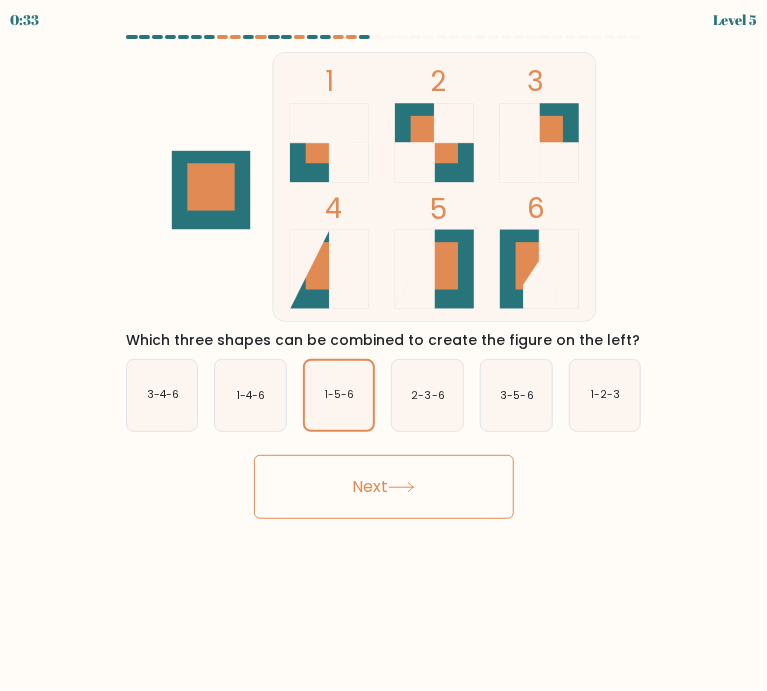 click on "Next" at bounding box center [384, 487] 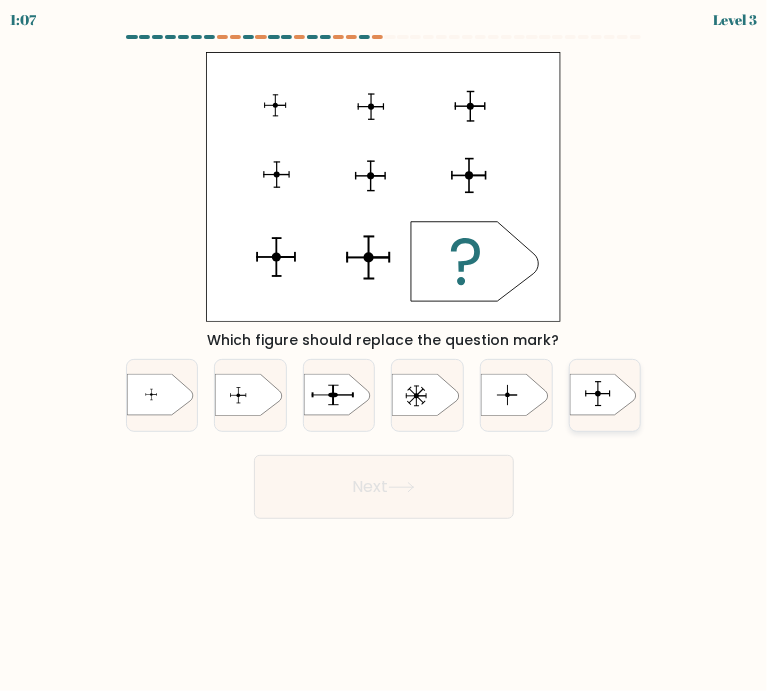 click 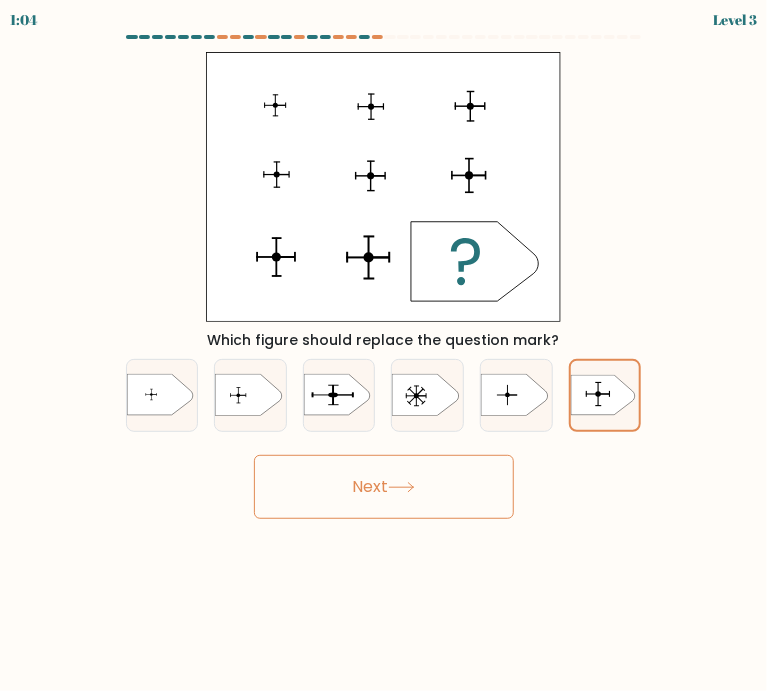 click on "Next" at bounding box center [384, 487] 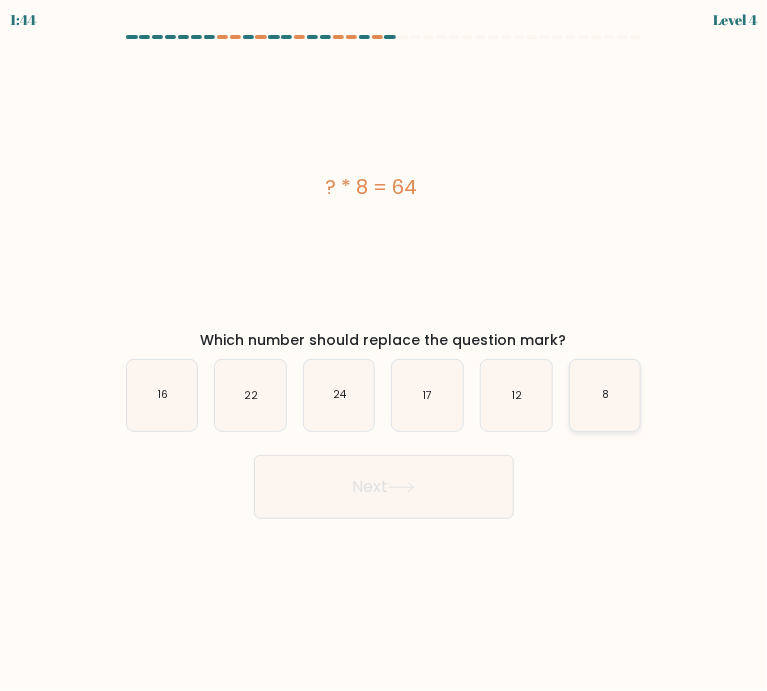 click on "8" 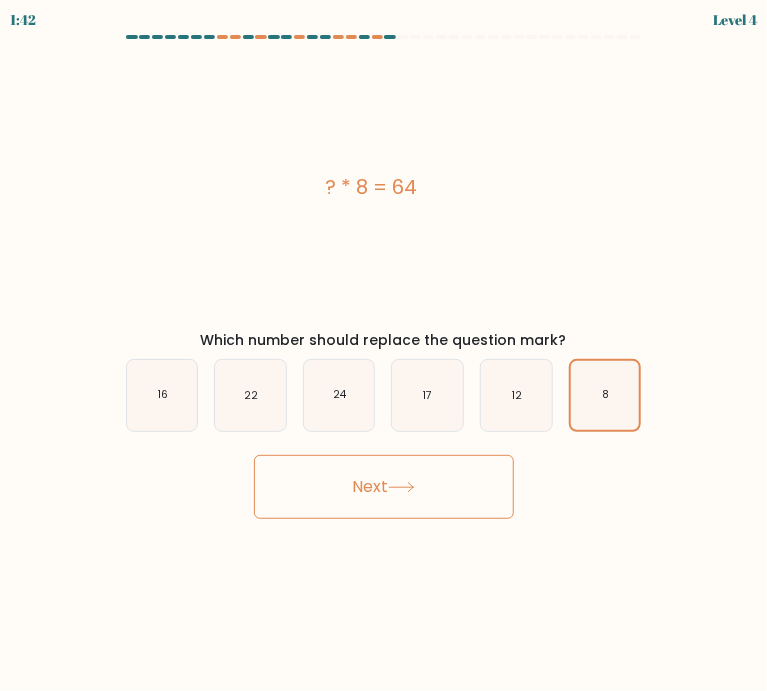 click on "Next" at bounding box center [384, 487] 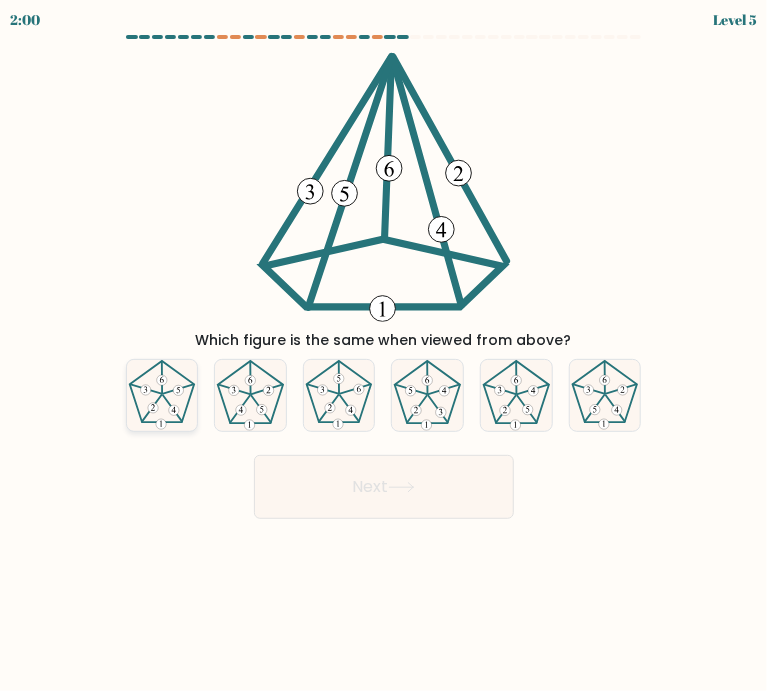 click 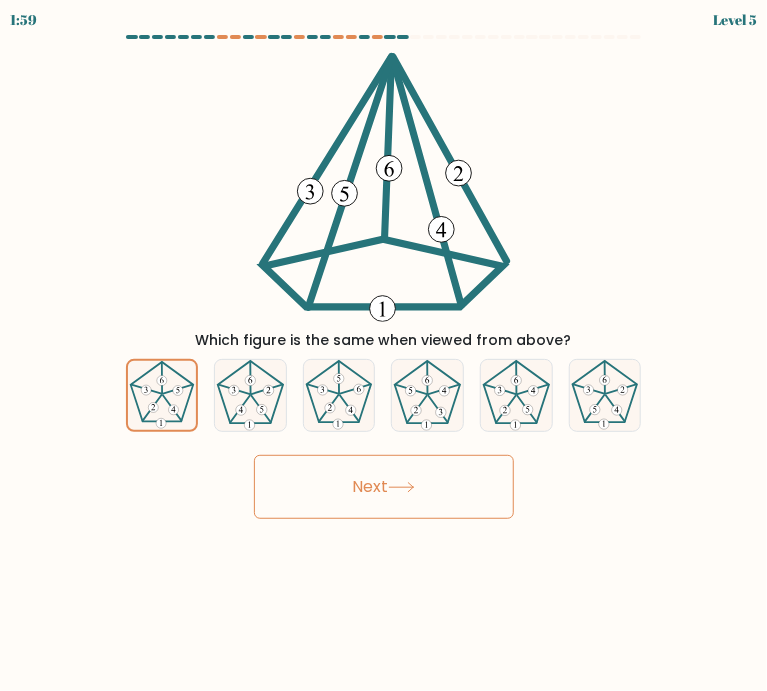 click on "Next" at bounding box center (384, 487) 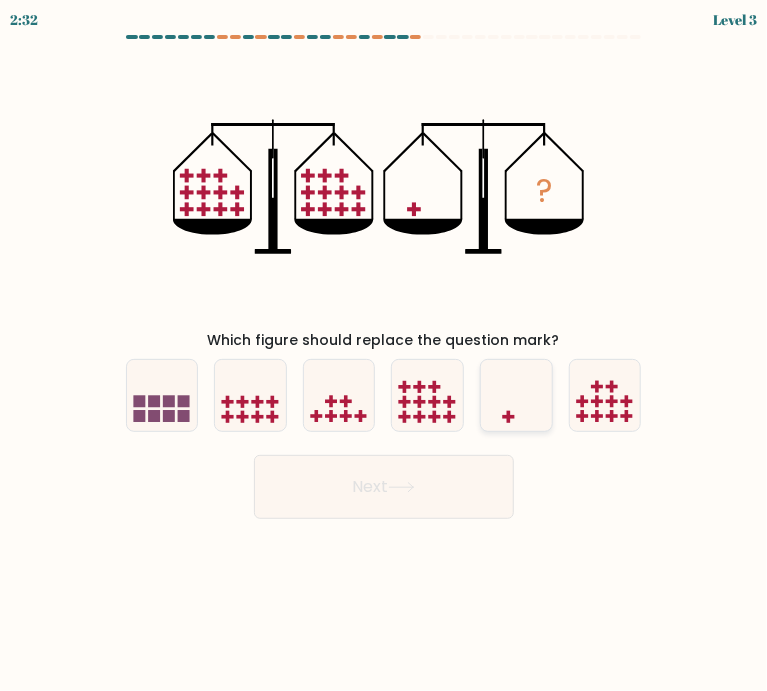 click at bounding box center (516, 395) 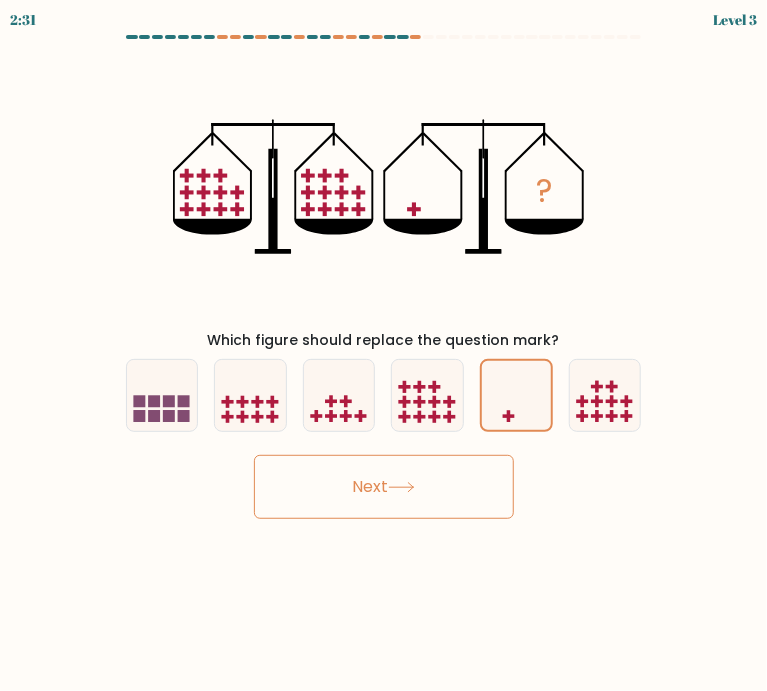 click on "Next" at bounding box center [384, 487] 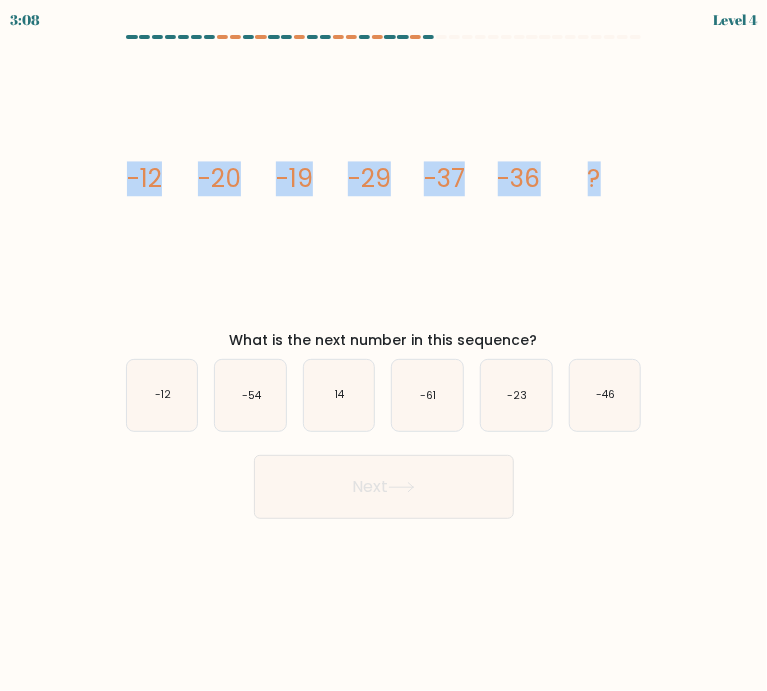 drag, startPoint x: 104, startPoint y: 162, endPoint x: 690, endPoint y: 249, distance: 592.423 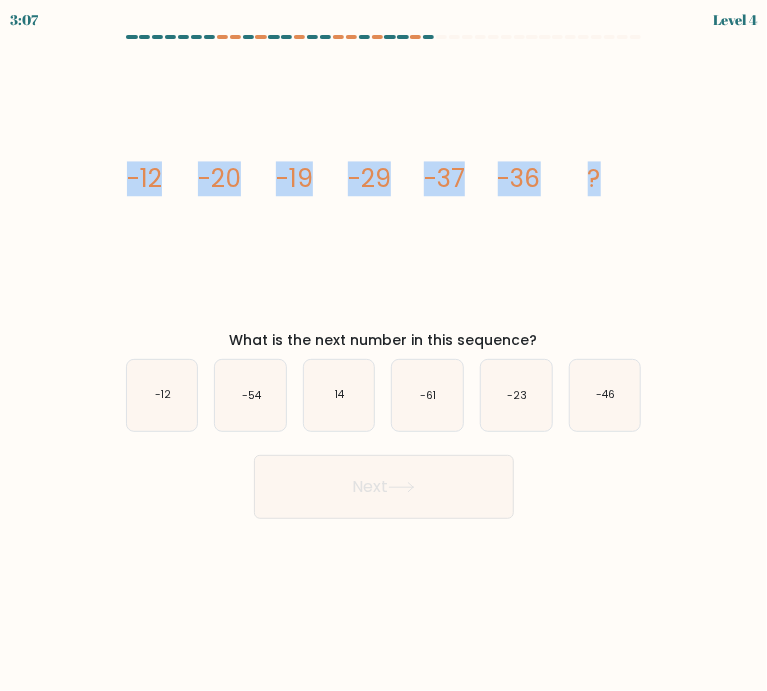 copy on "-12
-20
-19
-29
-37
-36
?" 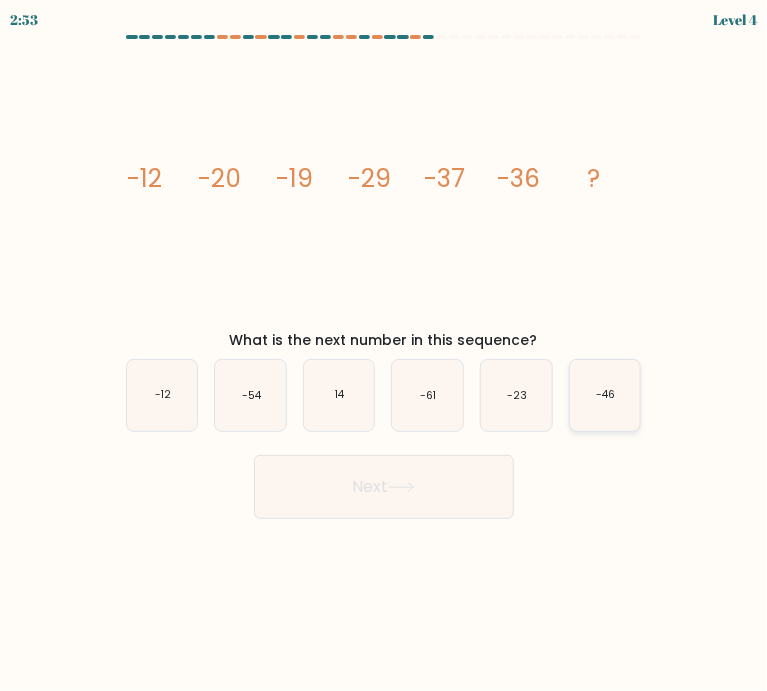 click on "-46" 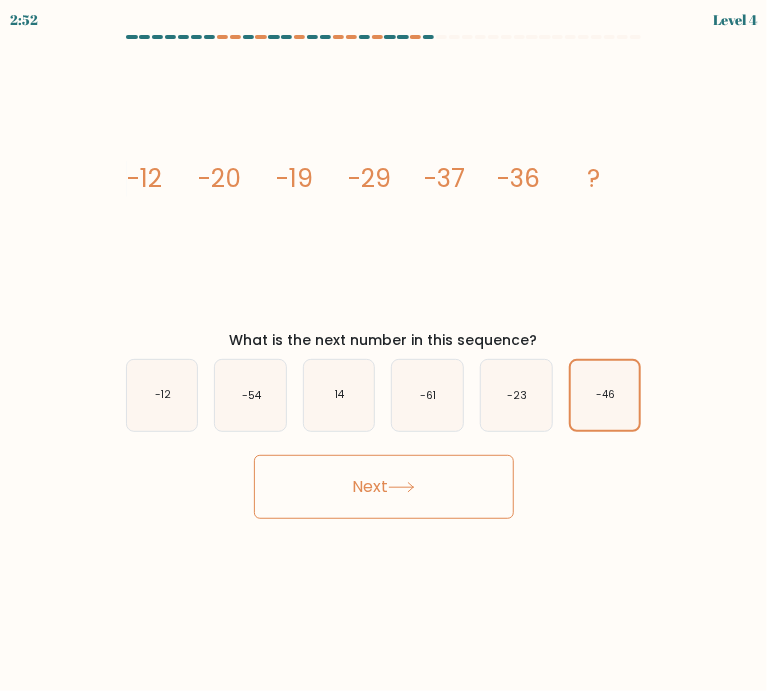 click on "Next" at bounding box center (384, 487) 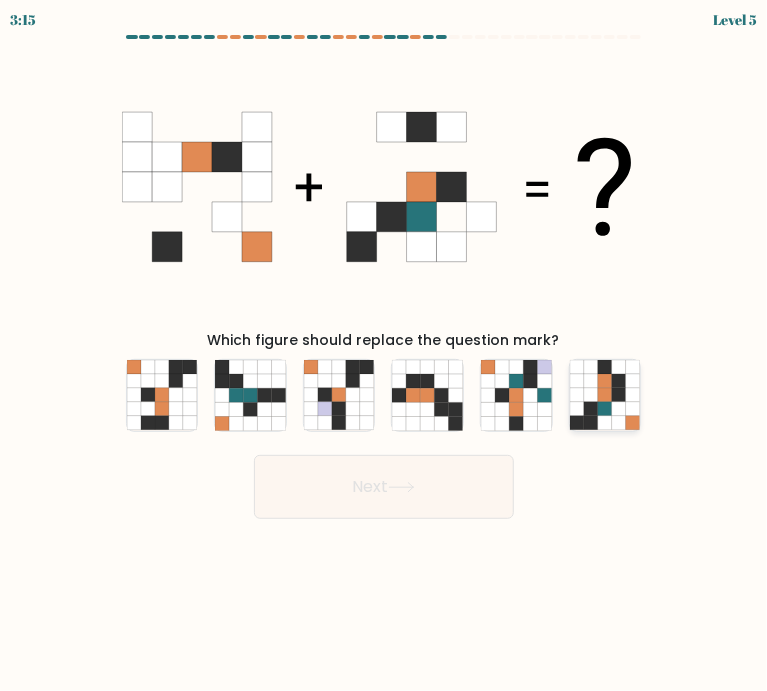 click 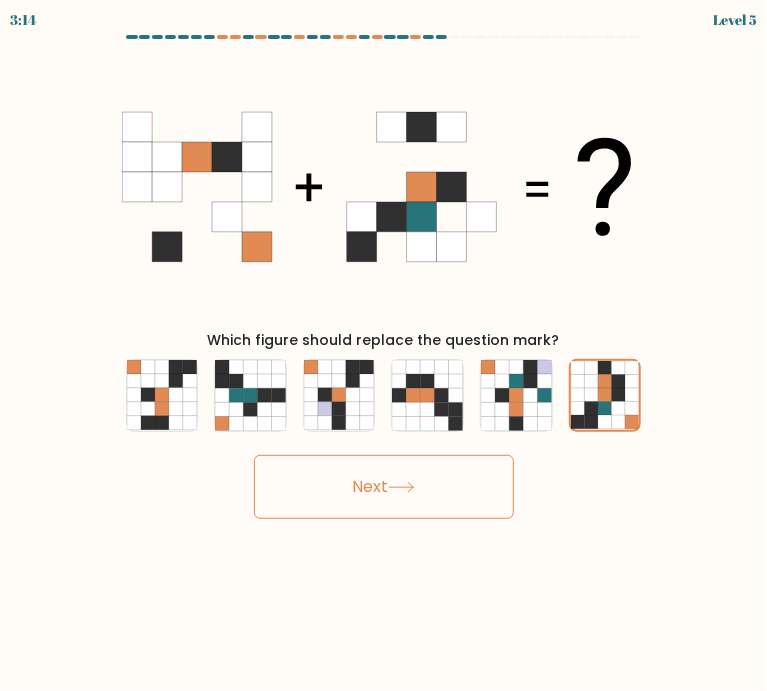 click on "Next" at bounding box center [384, 487] 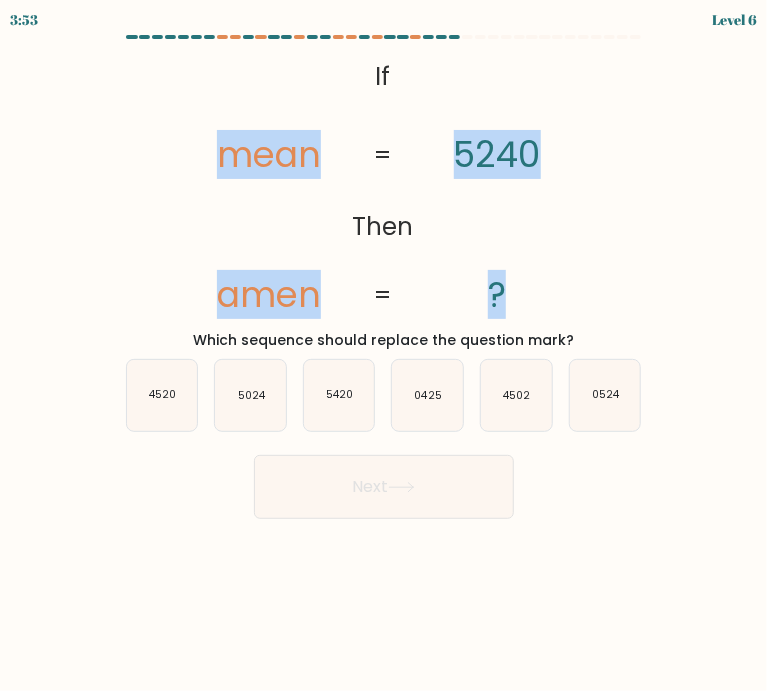 drag, startPoint x: 171, startPoint y: 63, endPoint x: 606, endPoint y: 271, distance: 482.17114 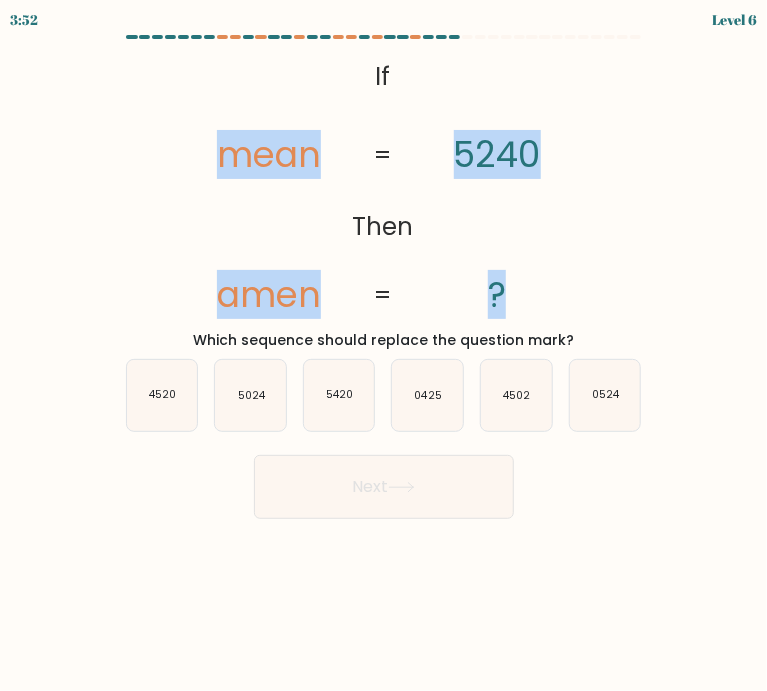copy on "mean       amen       5240       ?" 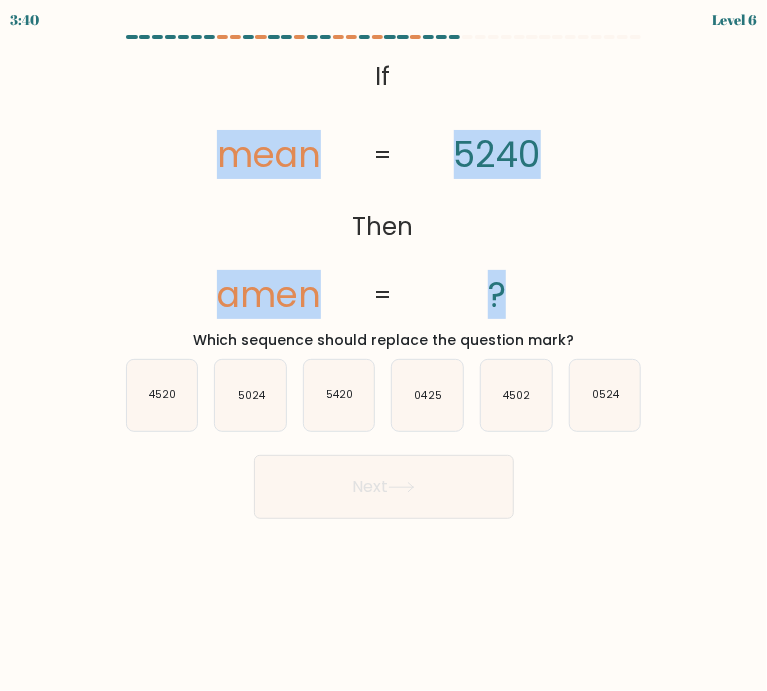 click on "@import url('https://fonts.googleapis.com/css?family=Abril+Fatface:400,100,100italic,300,300italic,400italic,500,500italic,700,700italic,900,900italic');           If       Then       mean       amen       5240       ?       =       =
Which sequence should replace the question mark?" at bounding box center [384, 201] 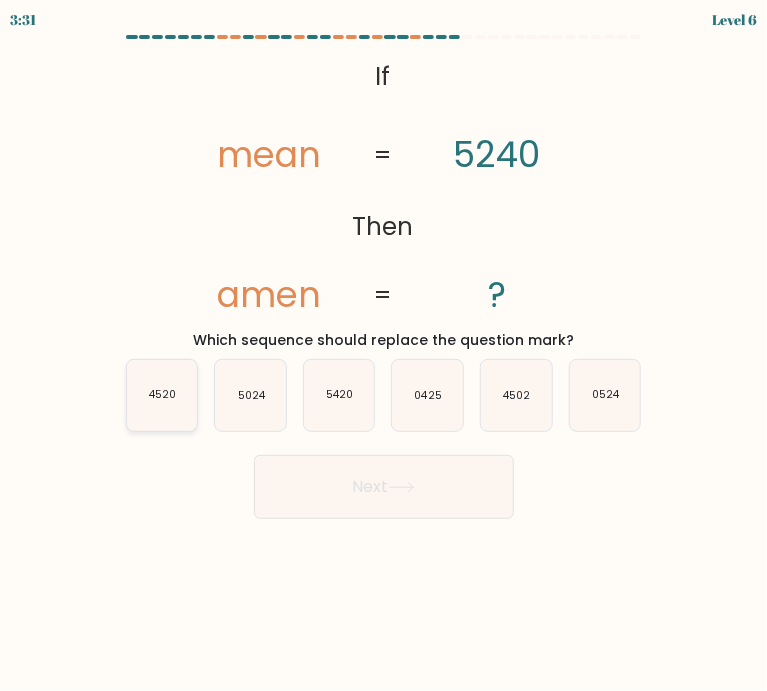 click on "4520" 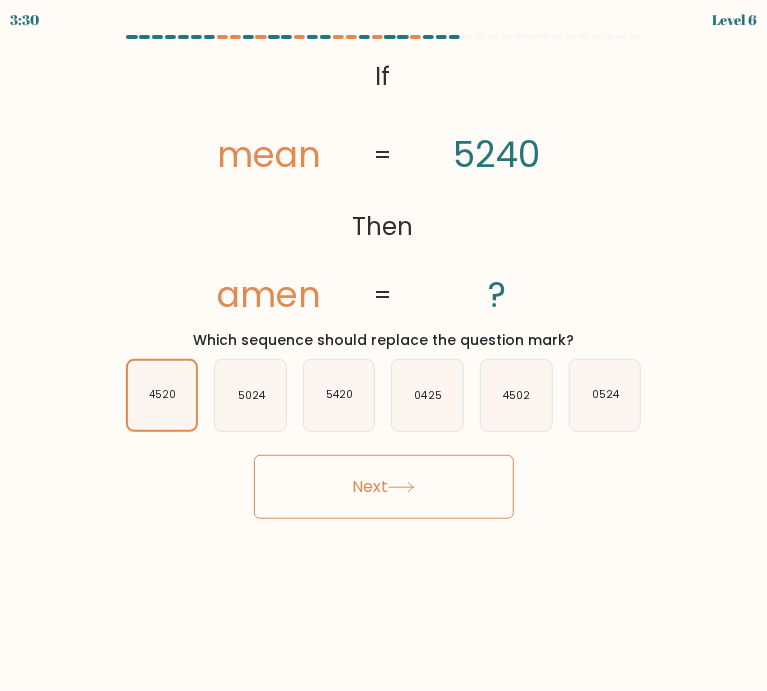 click on "Next" at bounding box center [384, 487] 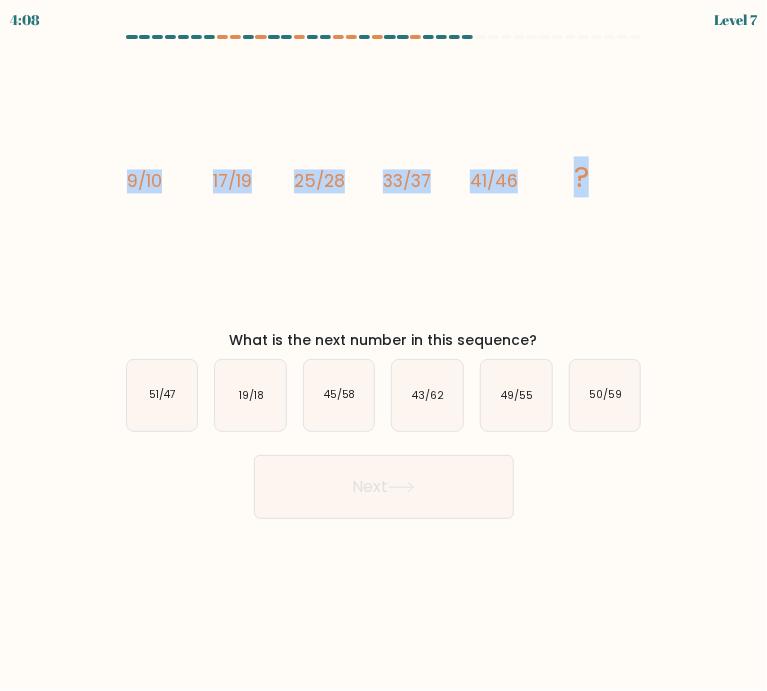 drag, startPoint x: 68, startPoint y: 183, endPoint x: 691, endPoint y: 236, distance: 625.25037 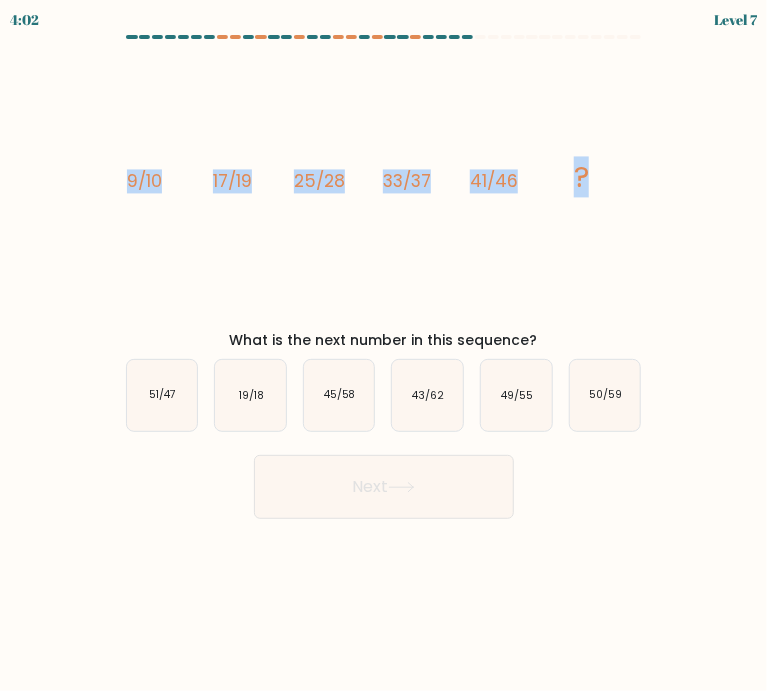 drag, startPoint x: 124, startPoint y: 177, endPoint x: 633, endPoint y: 191, distance: 509.1925 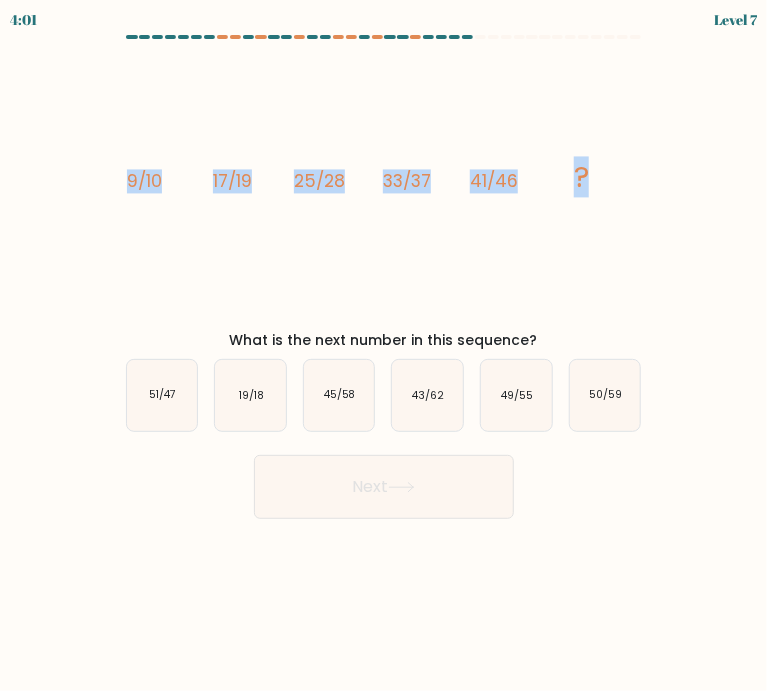 copy on "9/10
17/19
25/28
33/37
41/46
?" 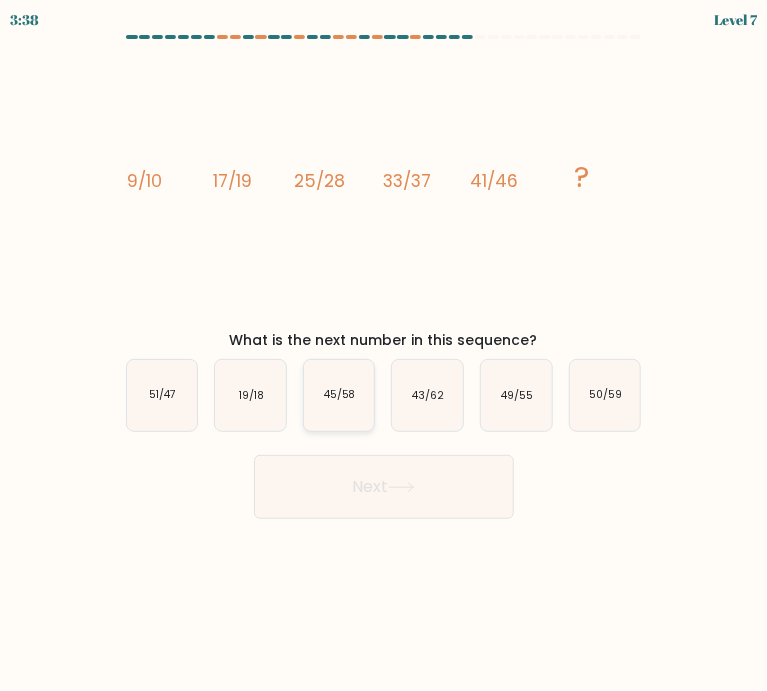 click on "45/58" 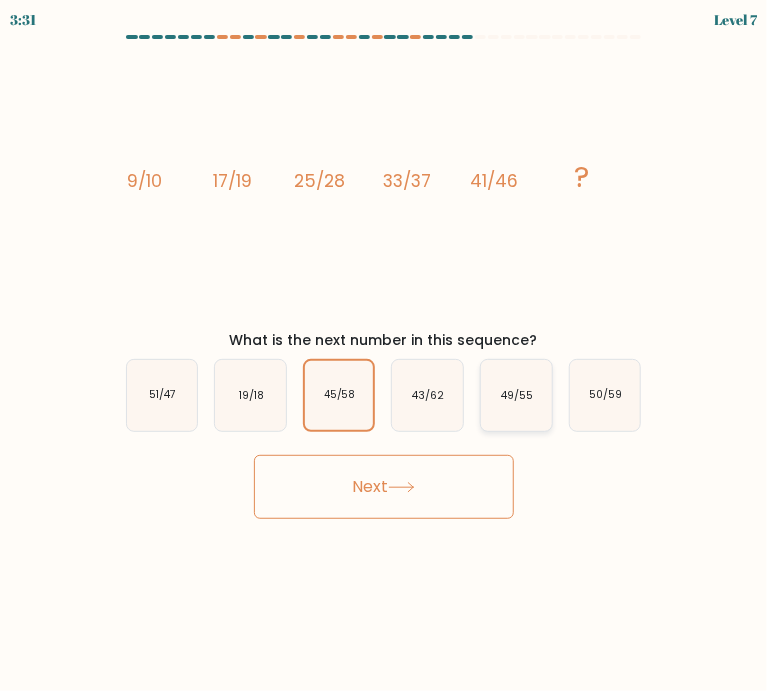 click on "49/55" 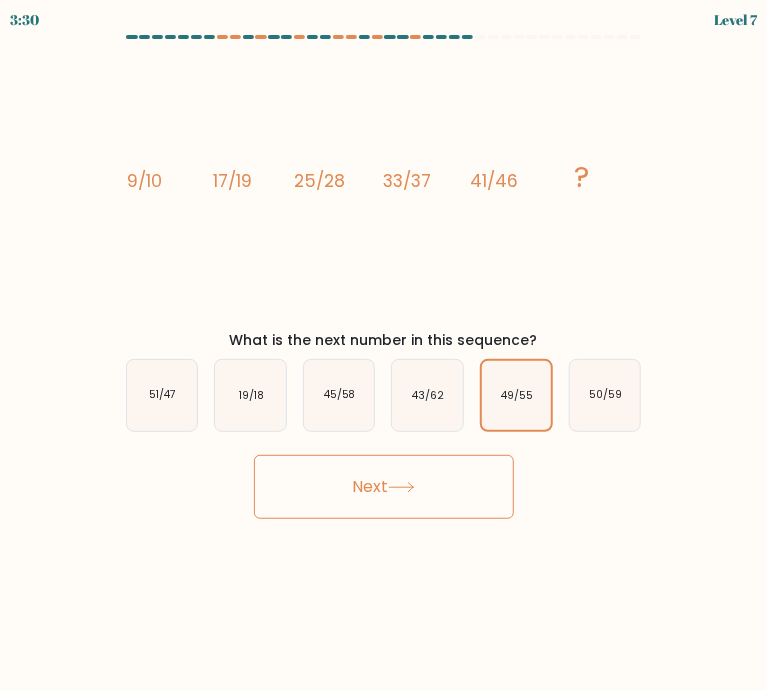 click on "Next" at bounding box center [384, 487] 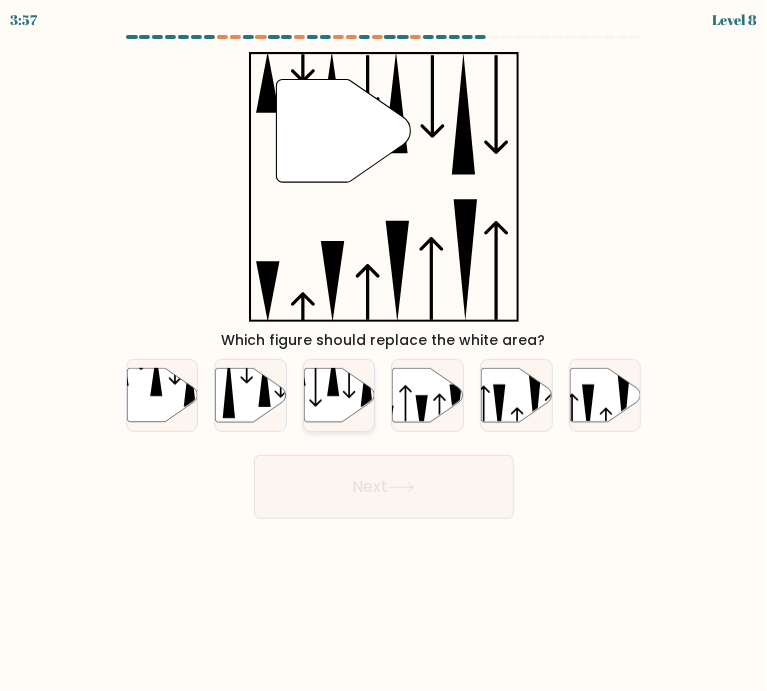 click 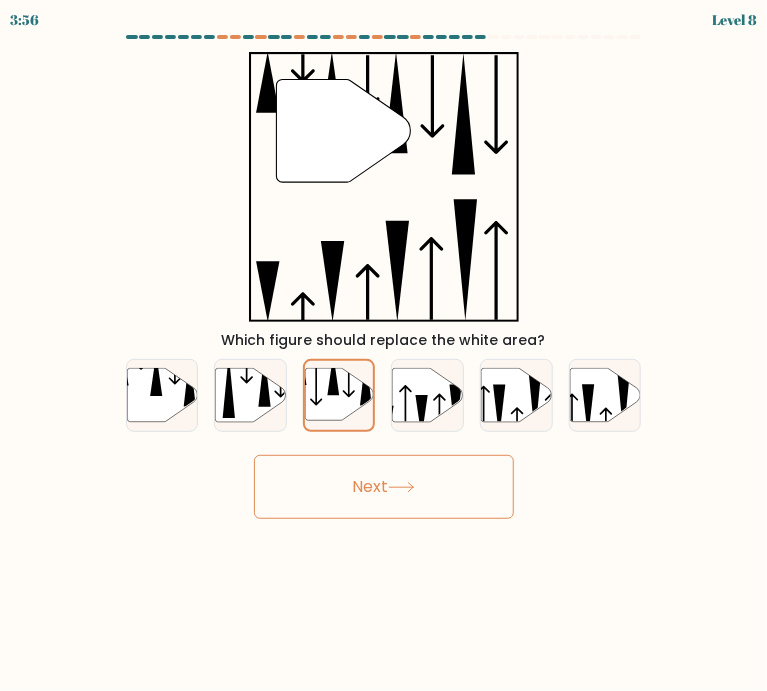 click on "Next" at bounding box center [384, 487] 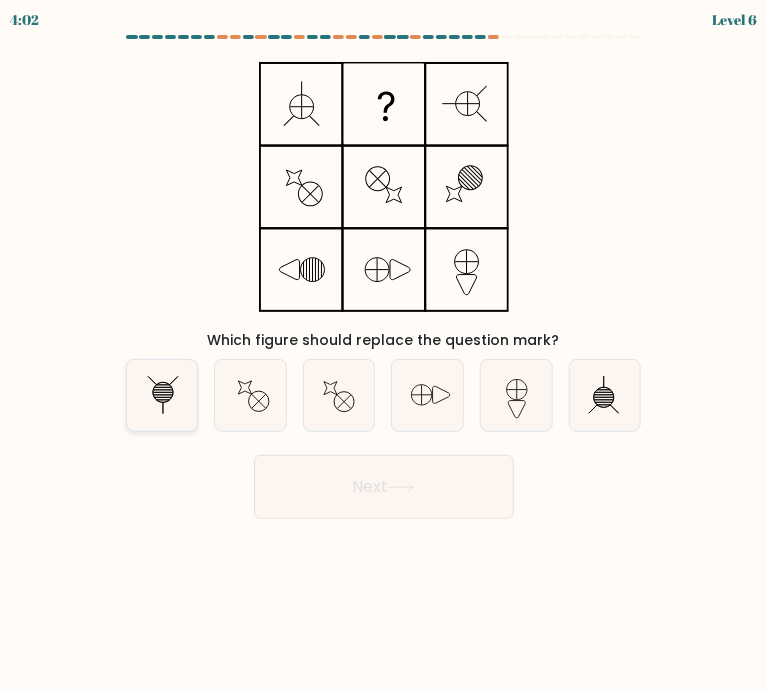 click 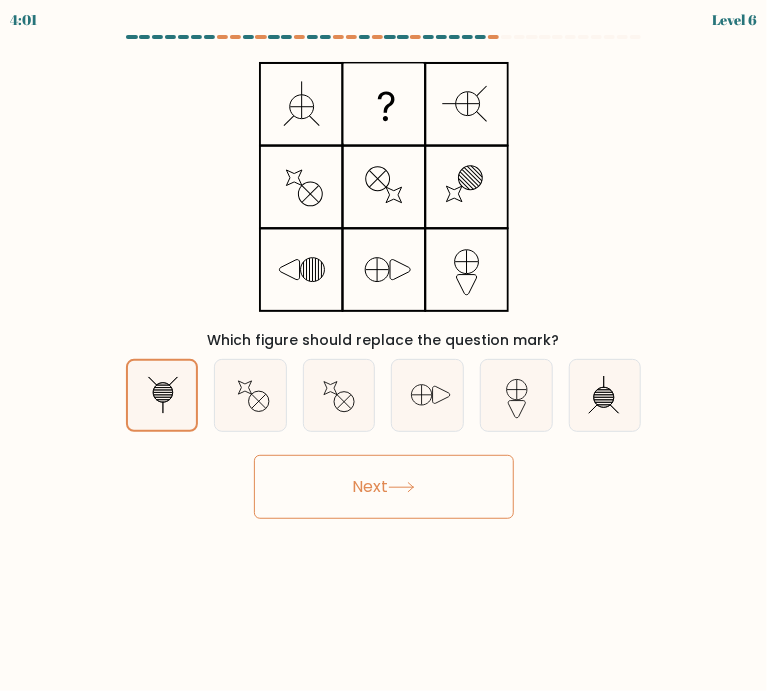 click on "Next" at bounding box center [384, 487] 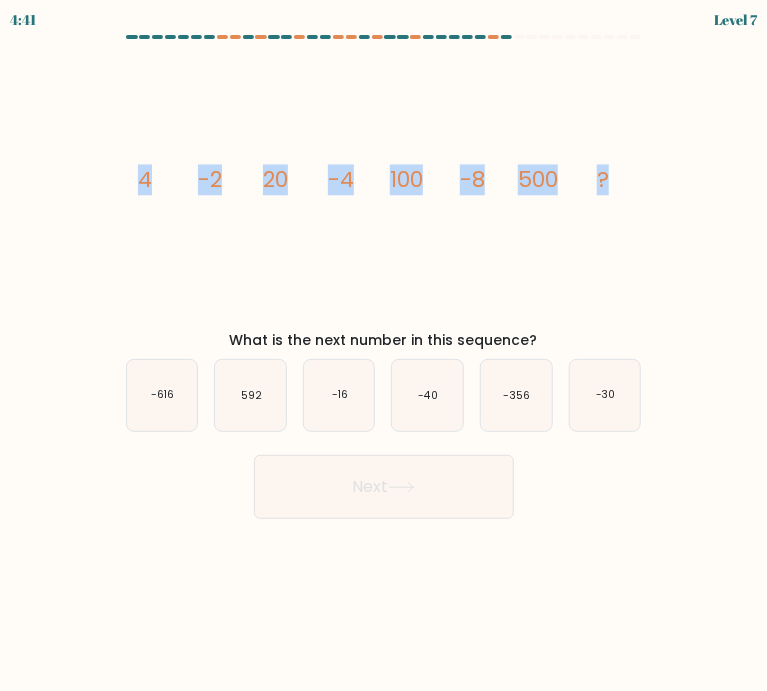 drag, startPoint x: 112, startPoint y: 175, endPoint x: 691, endPoint y: 256, distance: 584.63837 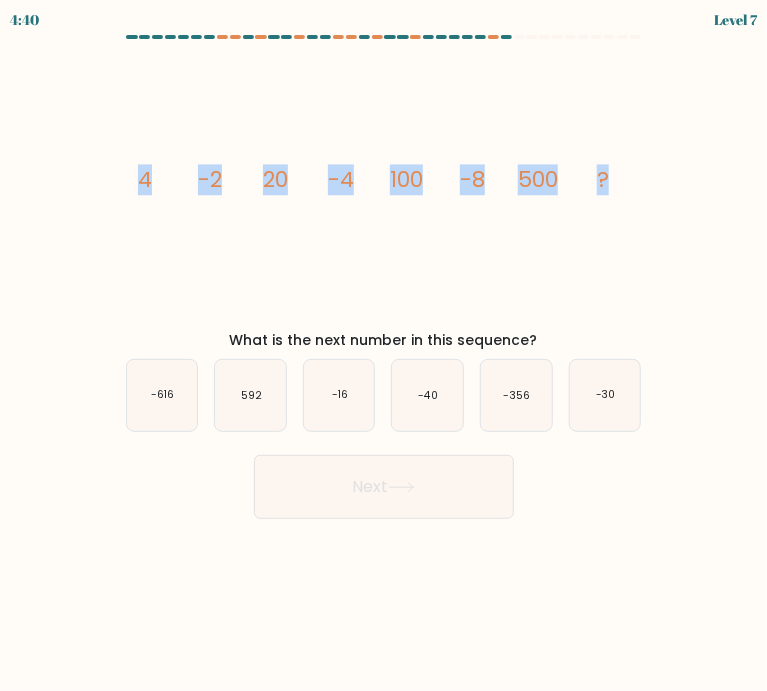 copy on "4
-2
20
-4
100
-8
500
?" 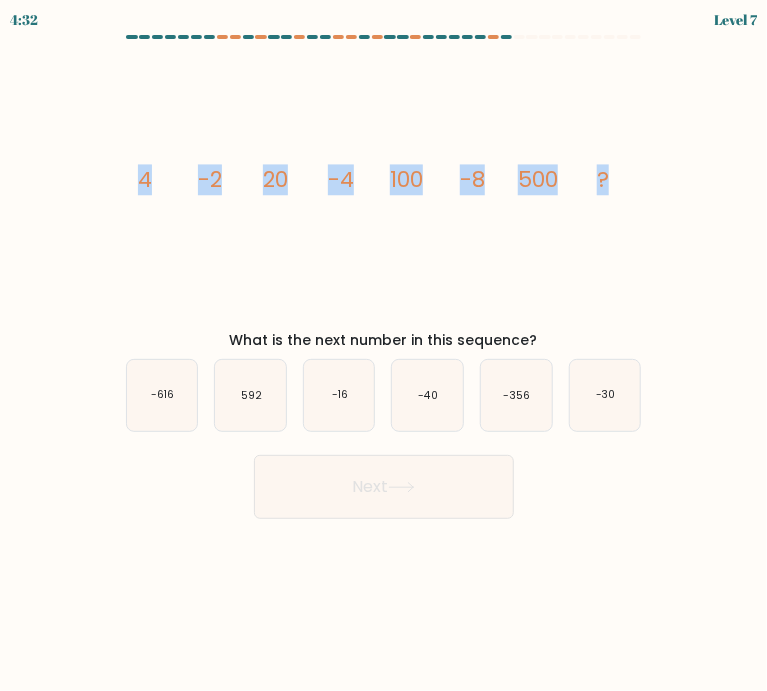 click on "image/svg+xml
4
-2
20
-4
100
-8
500
?" 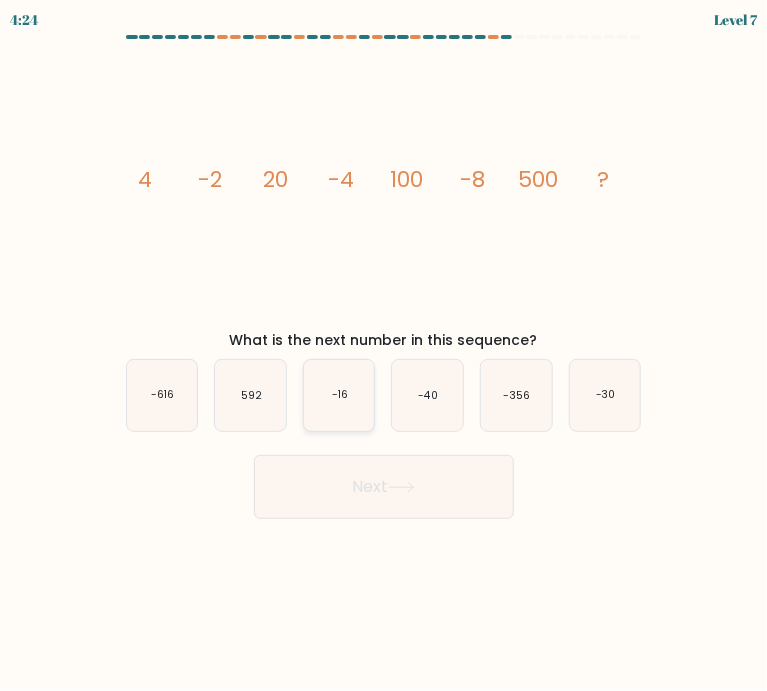 click on "-16" 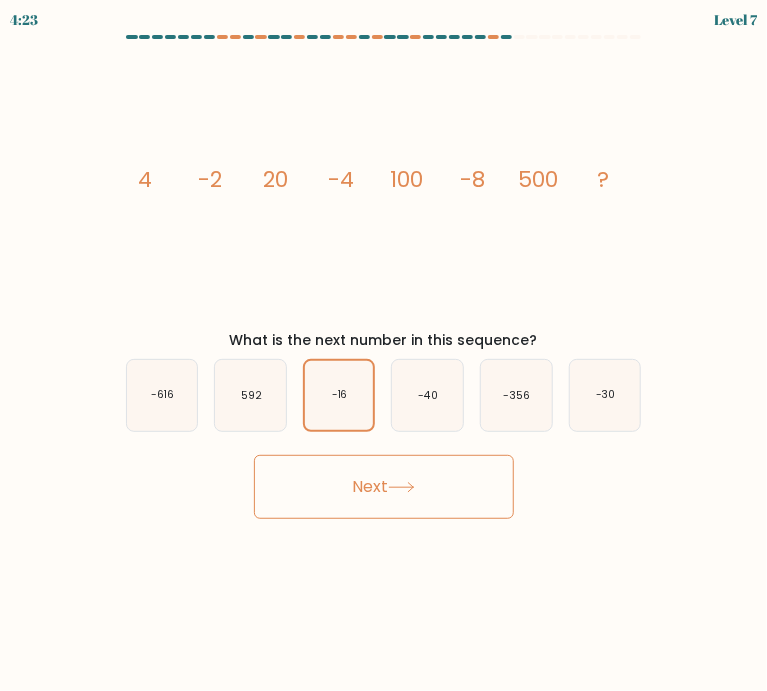 click on "Next" at bounding box center (384, 487) 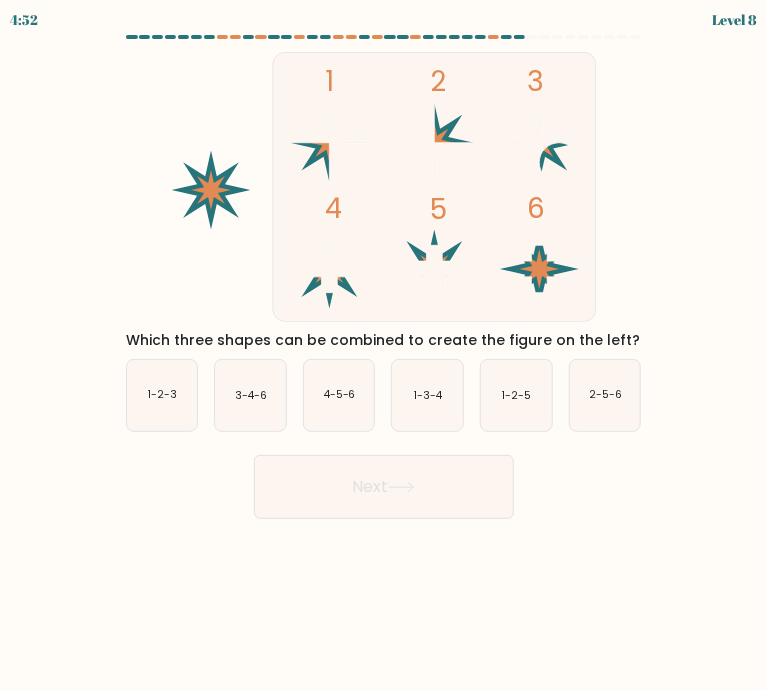type 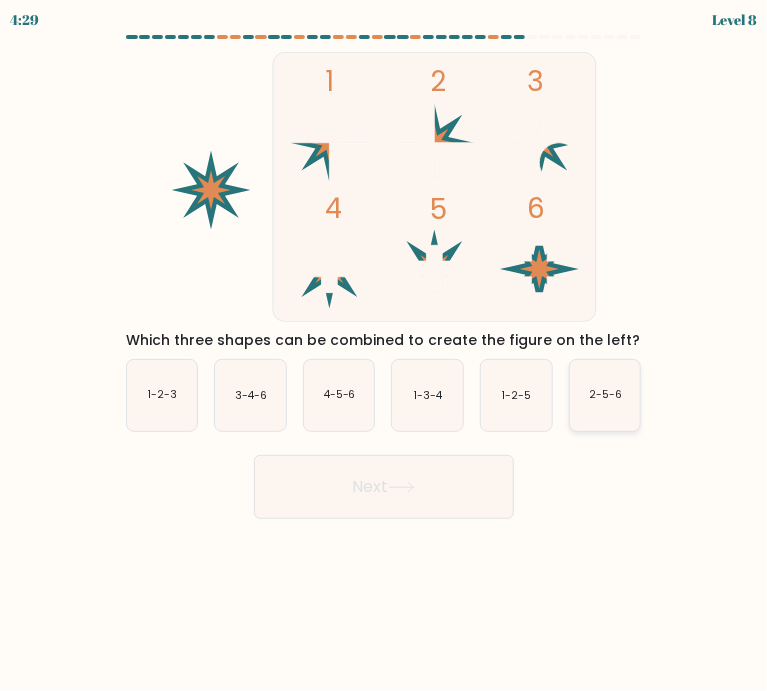 click on "2-5-6" 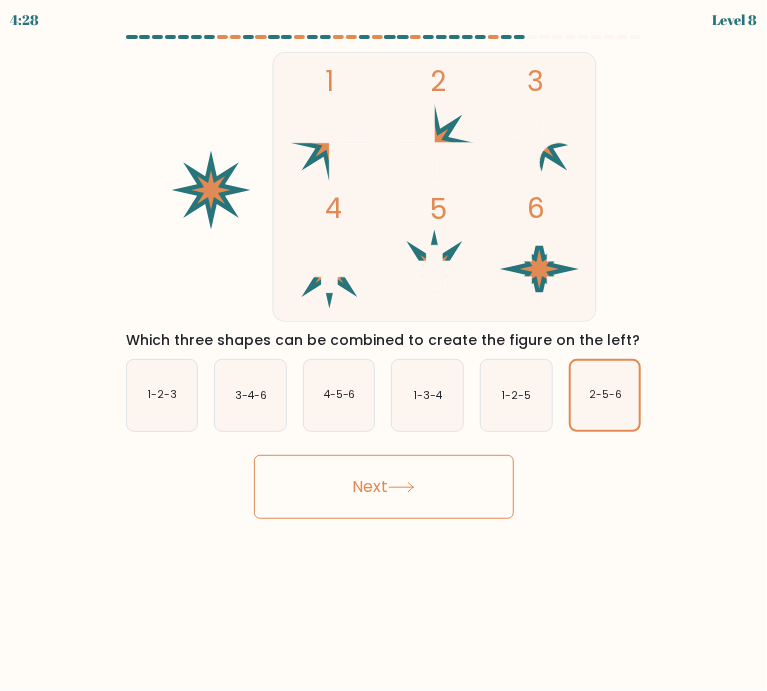 click on "Next" at bounding box center (384, 487) 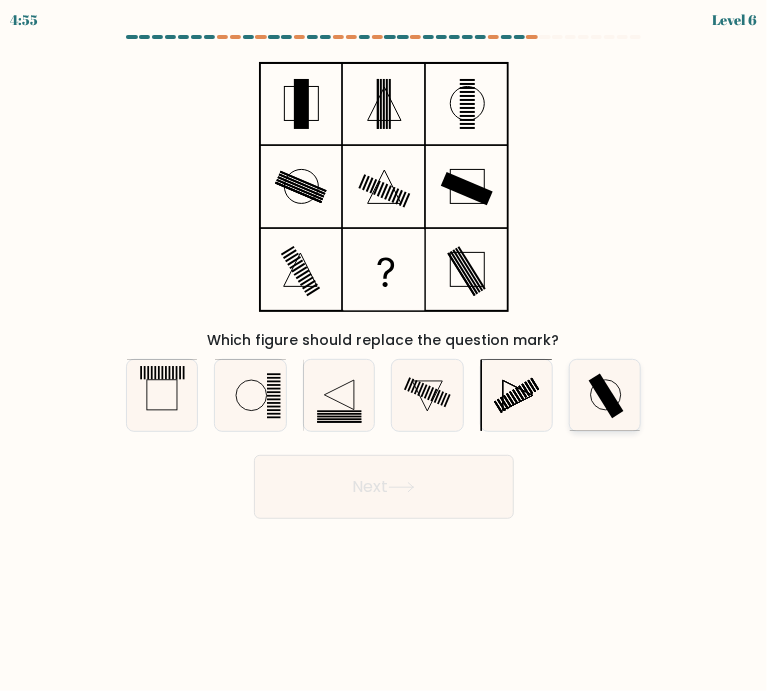 click 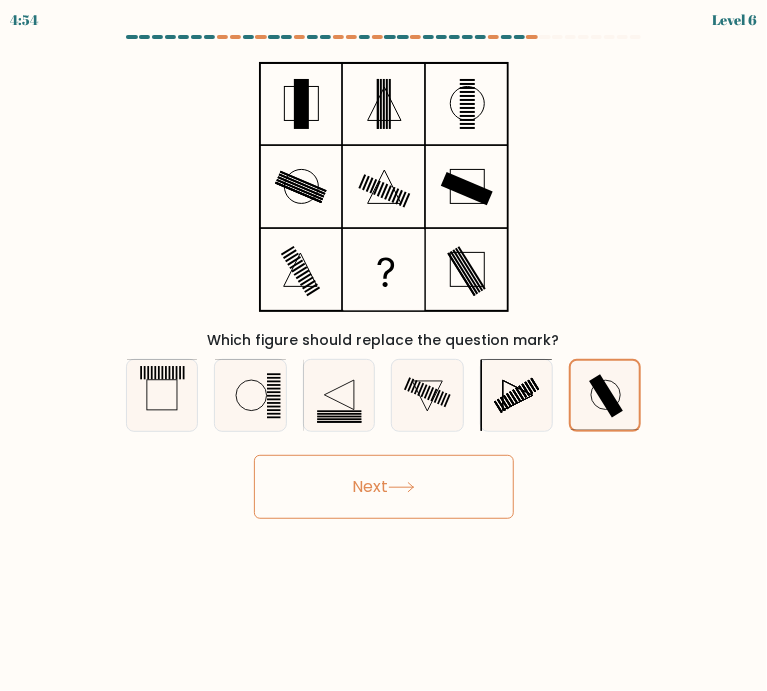 click on "Next" at bounding box center [384, 487] 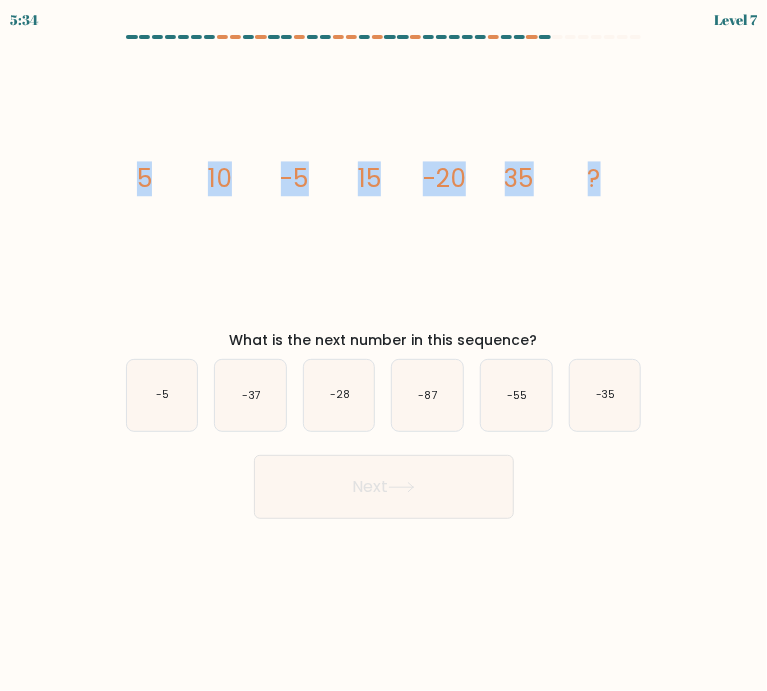 drag, startPoint x: 93, startPoint y: 169, endPoint x: 625, endPoint y: 201, distance: 532.96155 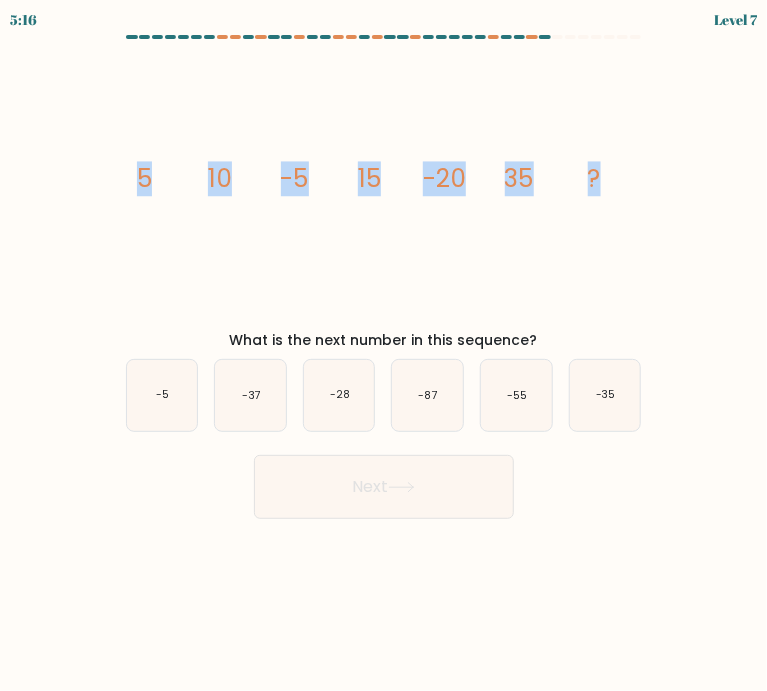 click at bounding box center (383, 277) 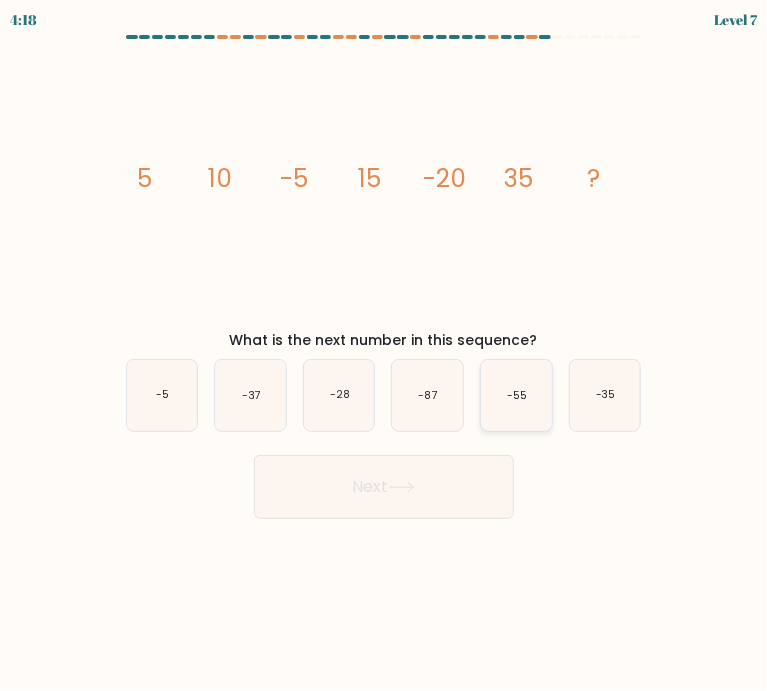 click on "-55" 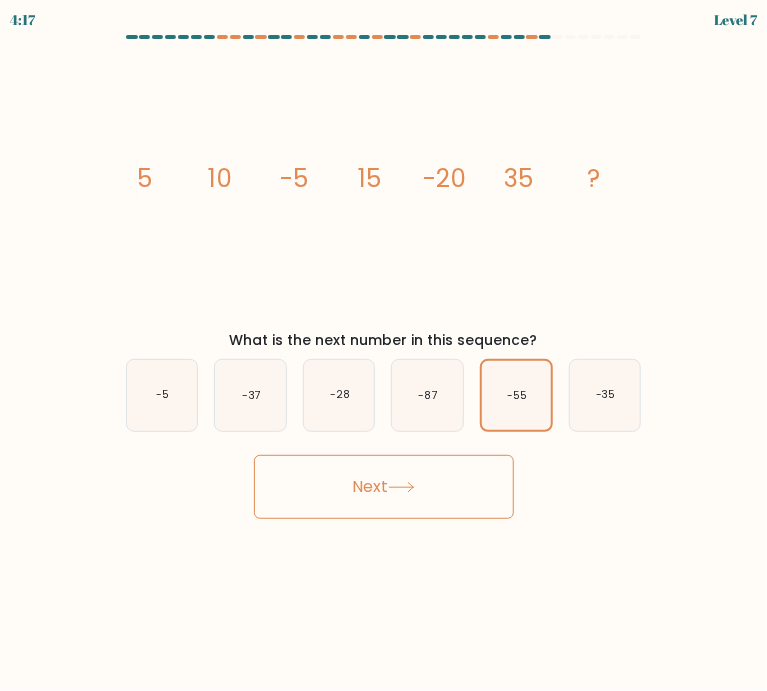 click on "Next" at bounding box center [384, 487] 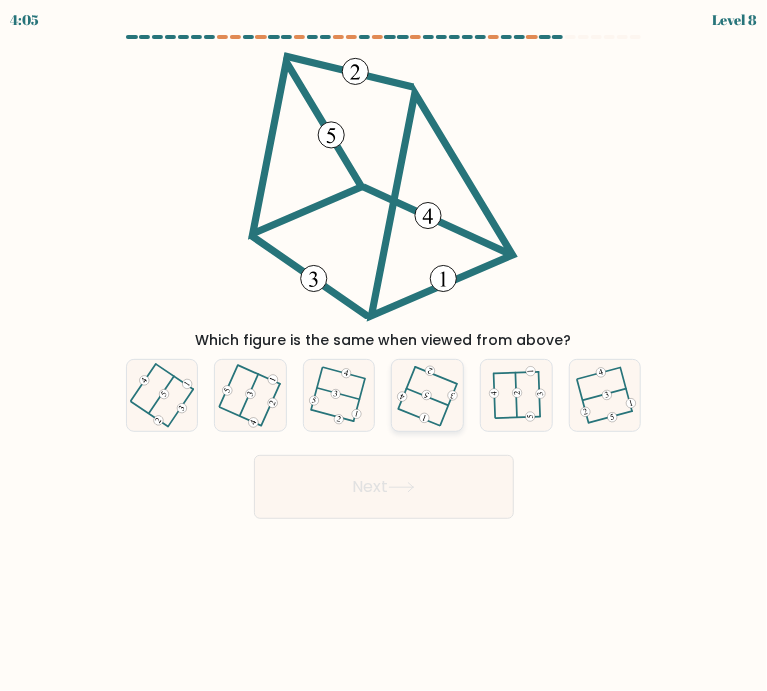 click 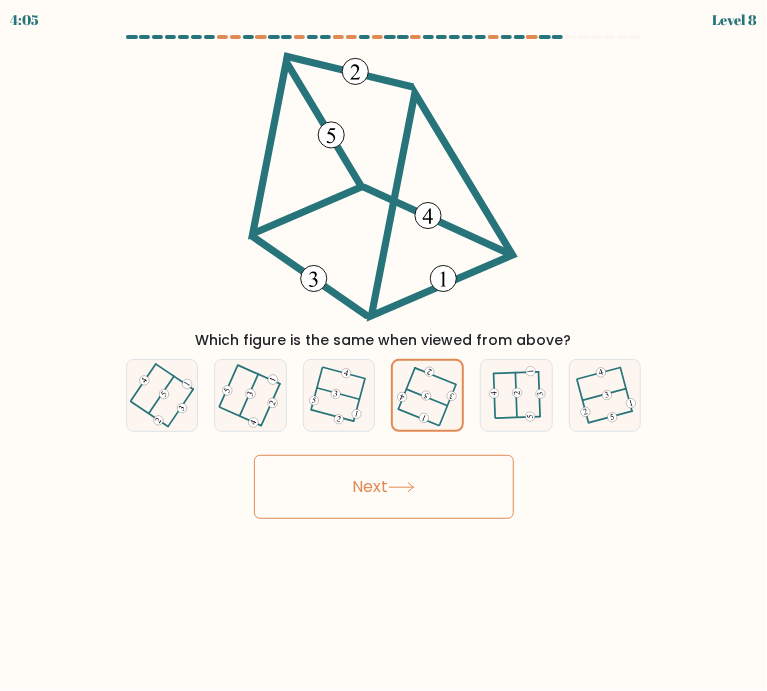 click on "Next" at bounding box center [384, 487] 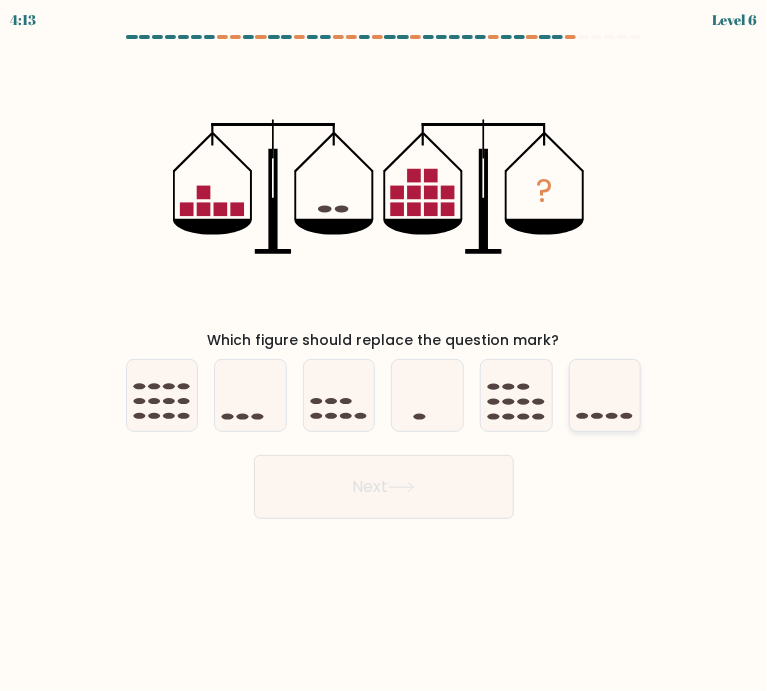 click 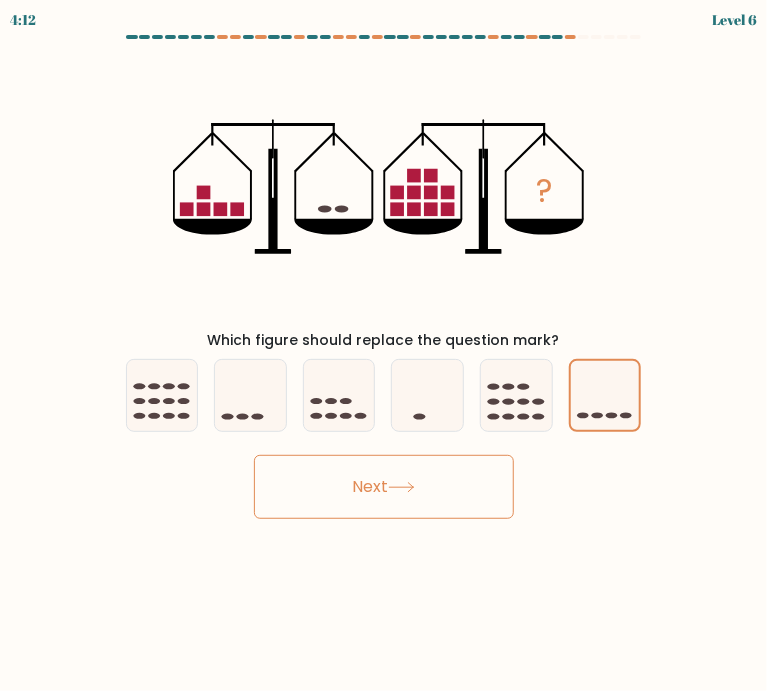click on "Next" at bounding box center (384, 487) 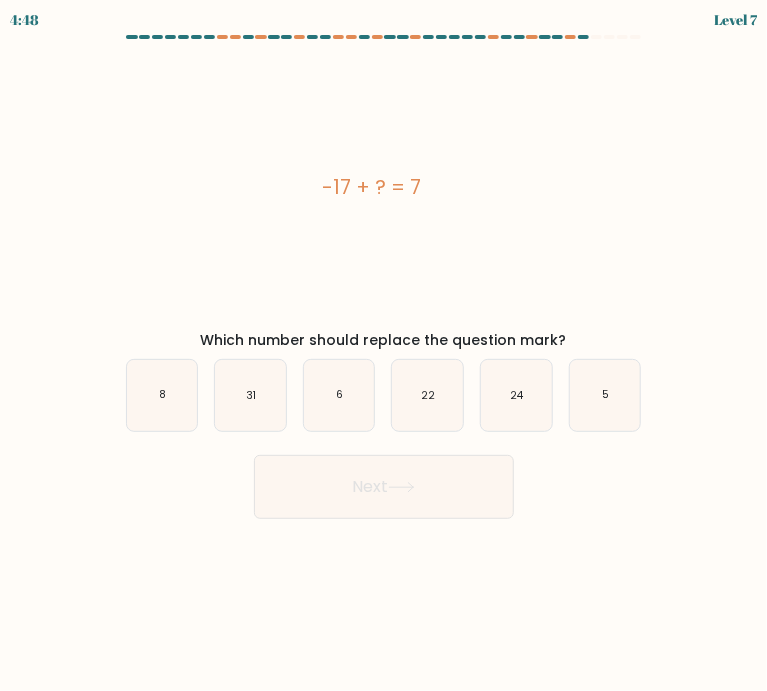 drag, startPoint x: 286, startPoint y: 185, endPoint x: 461, endPoint y: 162, distance: 176.50496 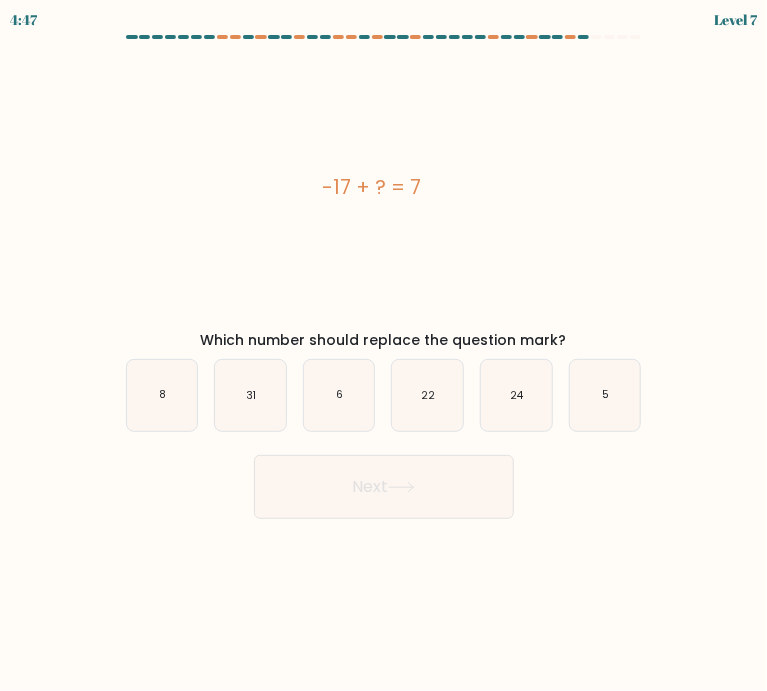 copy on "-17 + ?  = 7" 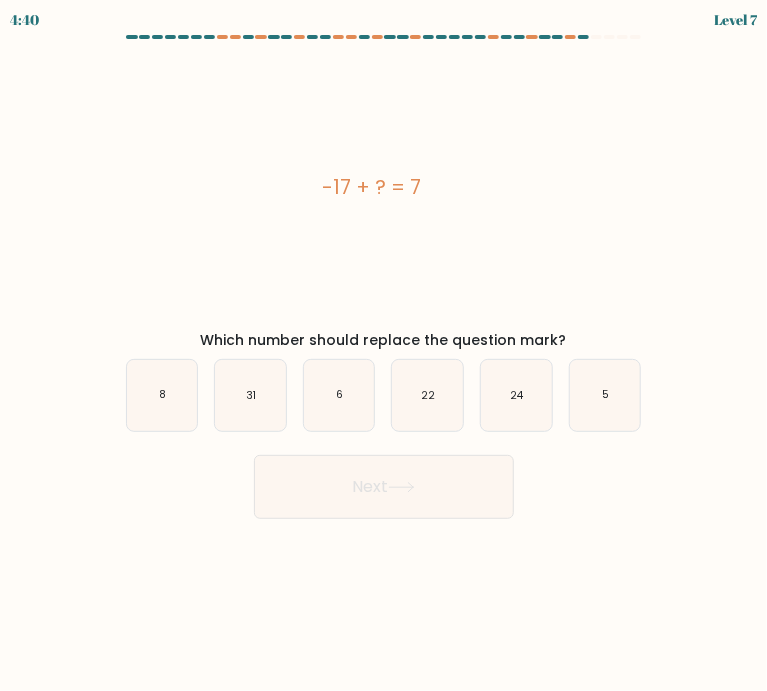 click on "-17 + ?  = 7" at bounding box center (372, 187) 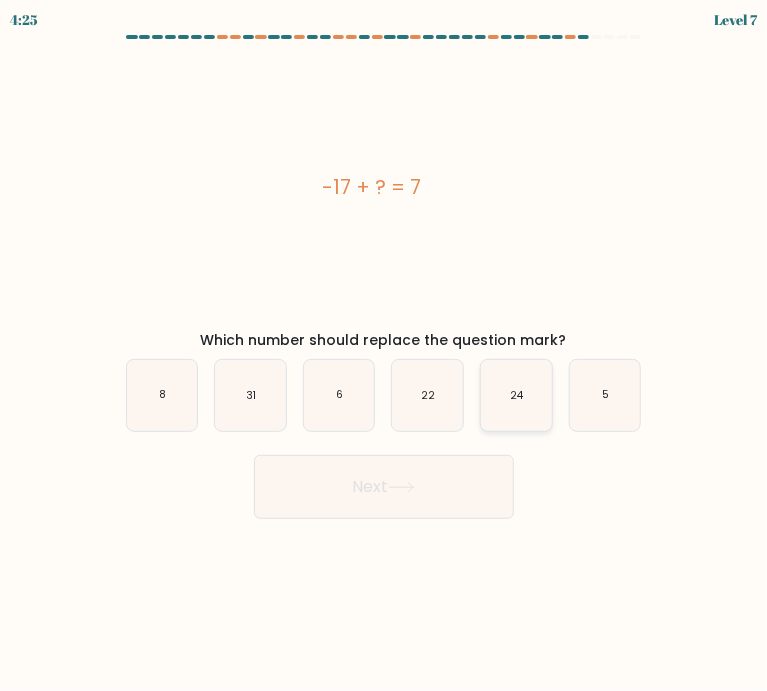 click on "24" 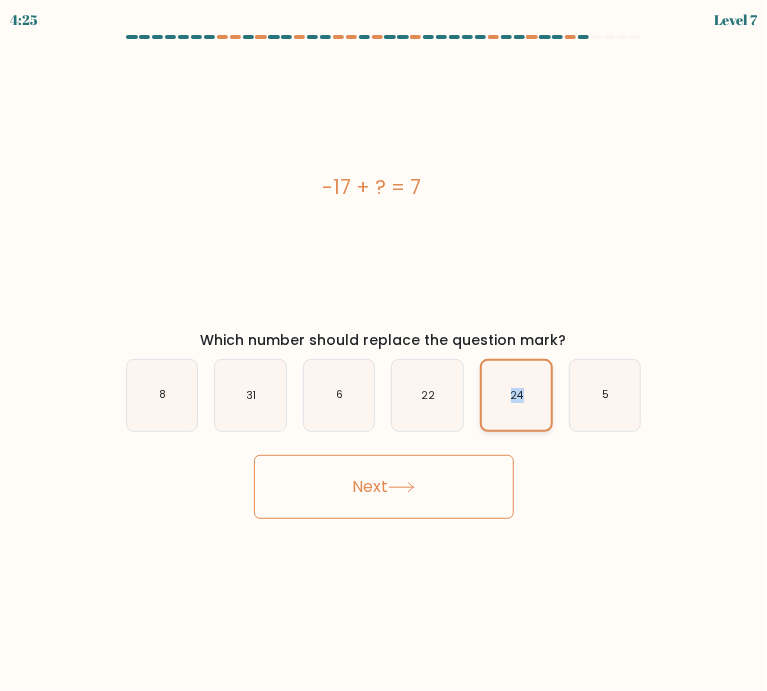 click on "24" 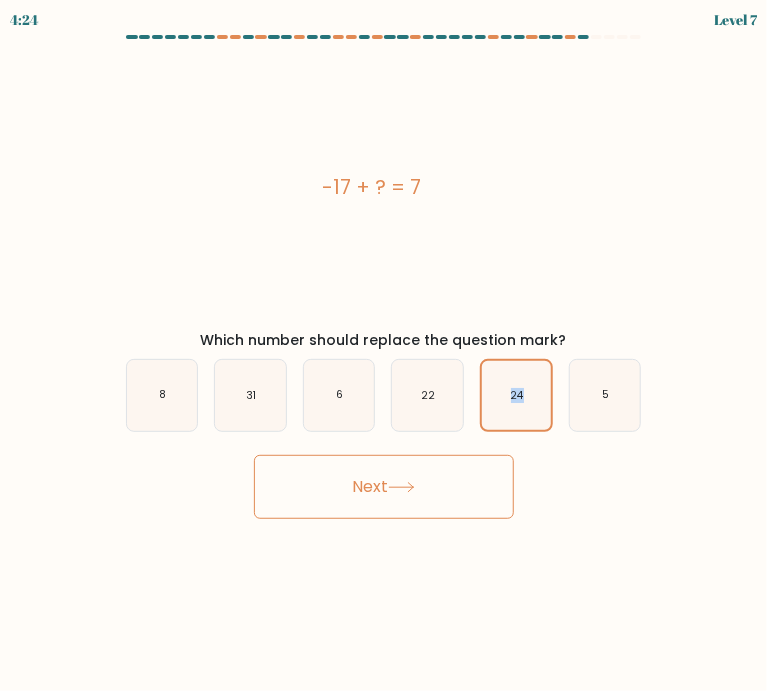 click on "Next" at bounding box center [384, 487] 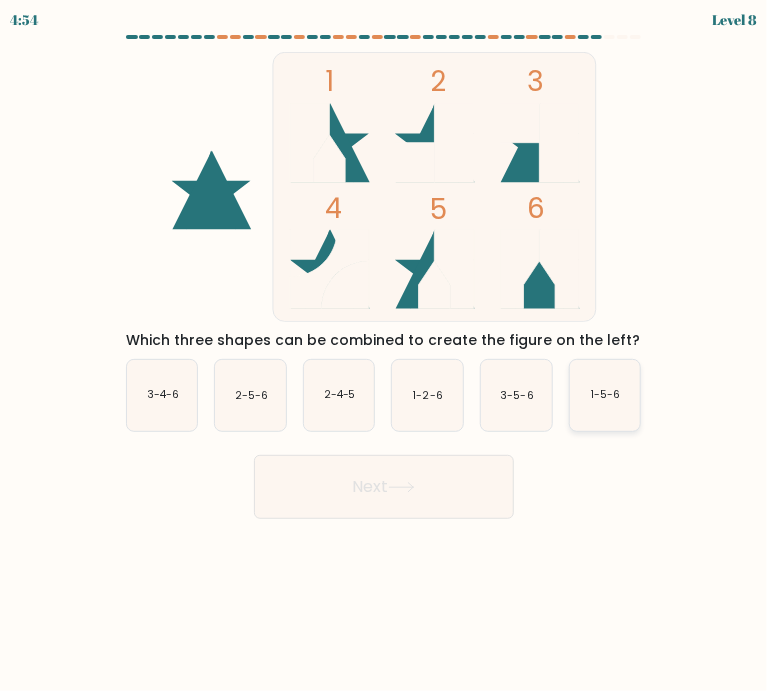 click on "1-5-6" 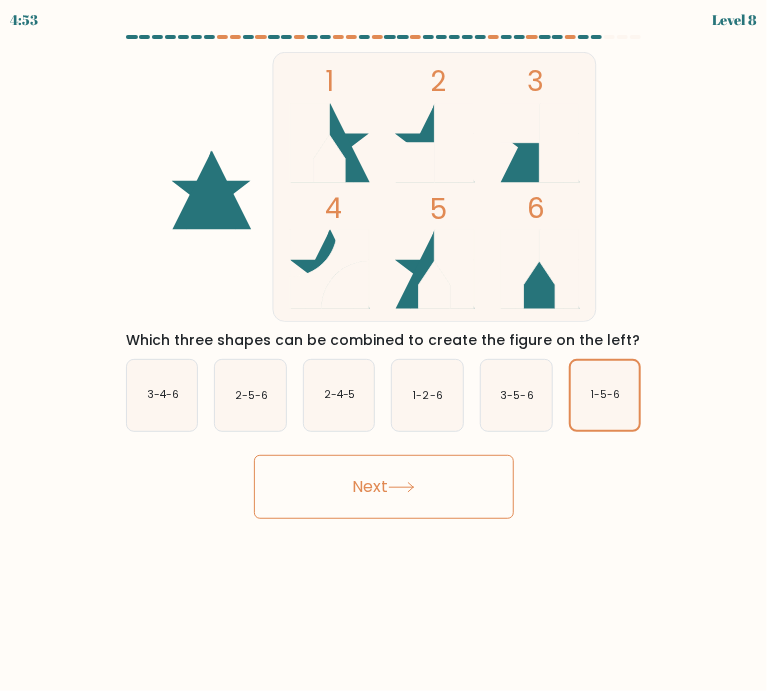 click on "Next" at bounding box center (384, 487) 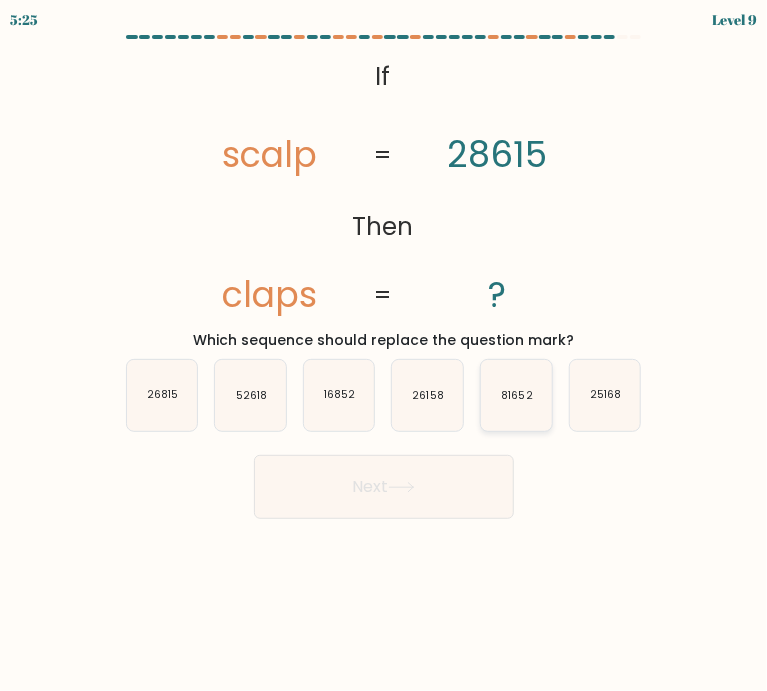 click on "81652" 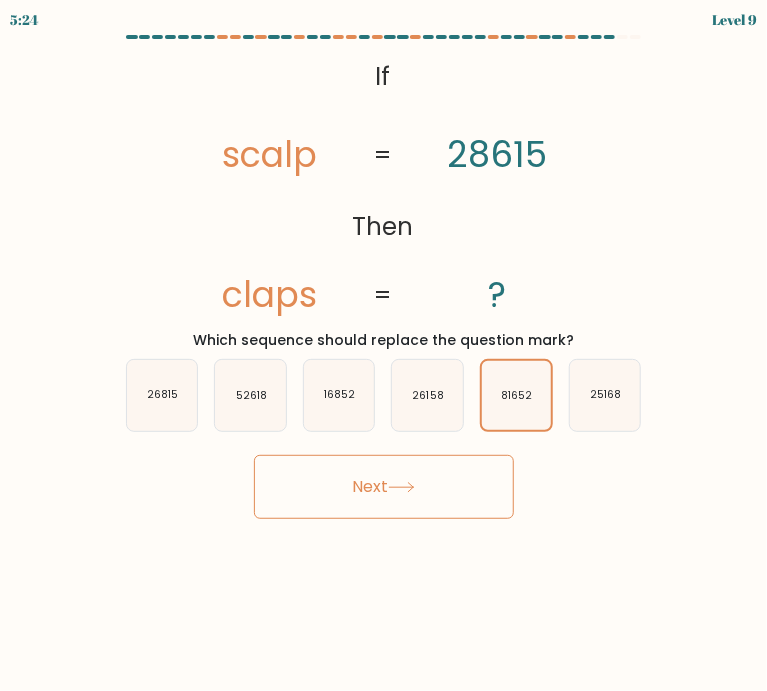 click on "Next" at bounding box center [384, 487] 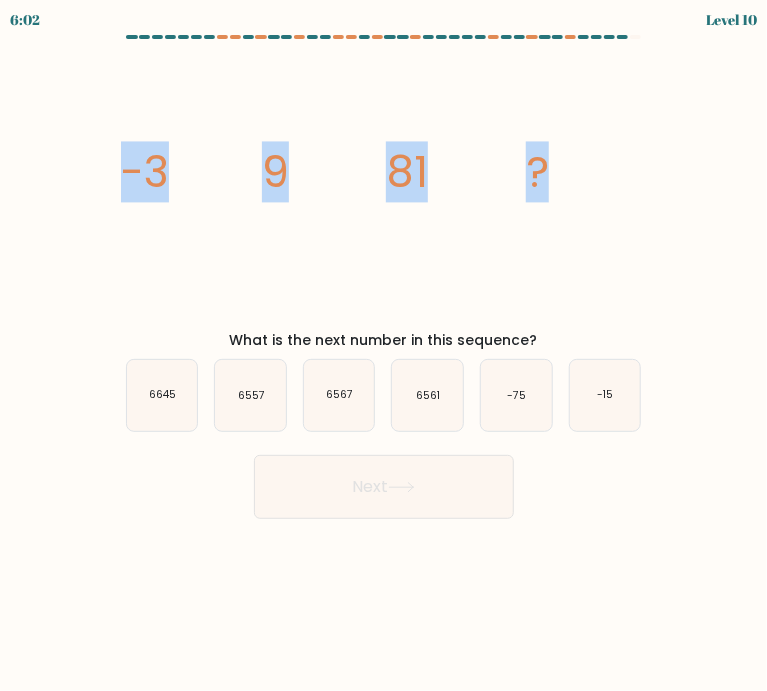 drag, startPoint x: 43, startPoint y: 179, endPoint x: 571, endPoint y: 144, distance: 529.15875 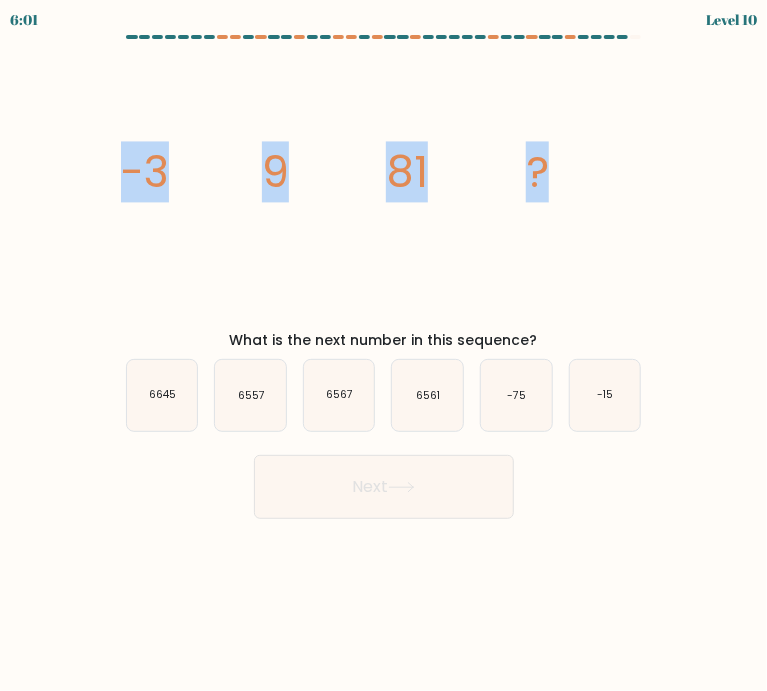 copy on "-3
9
81
?" 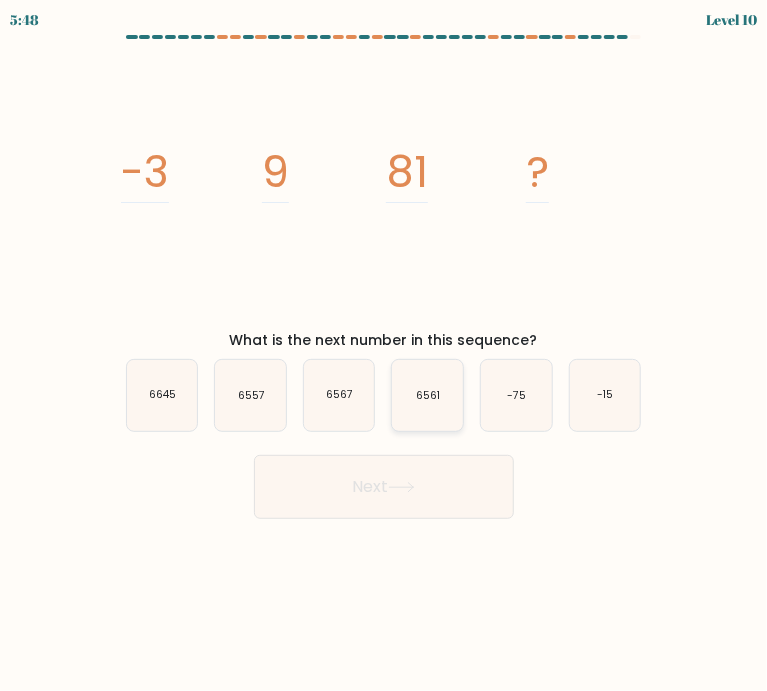 click on "6561" 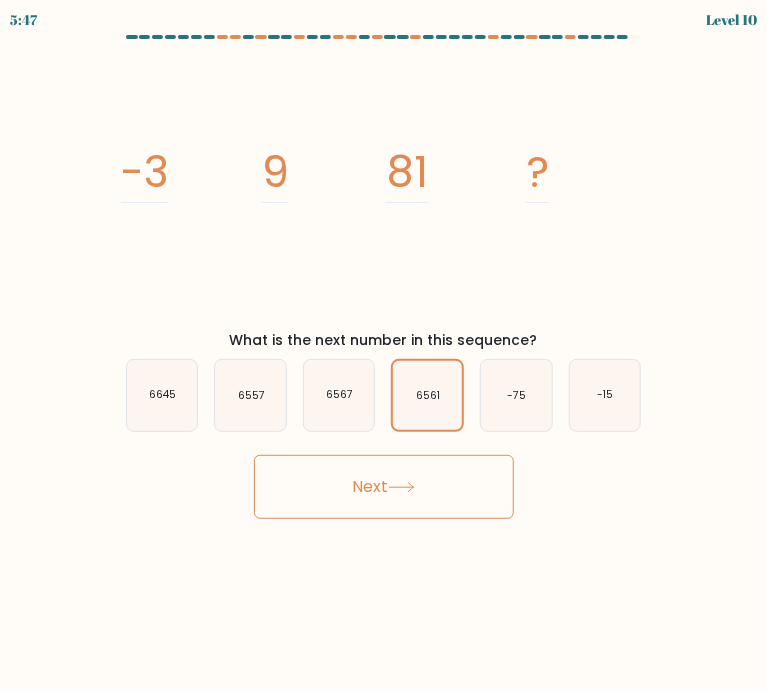 click on "Next" at bounding box center [384, 487] 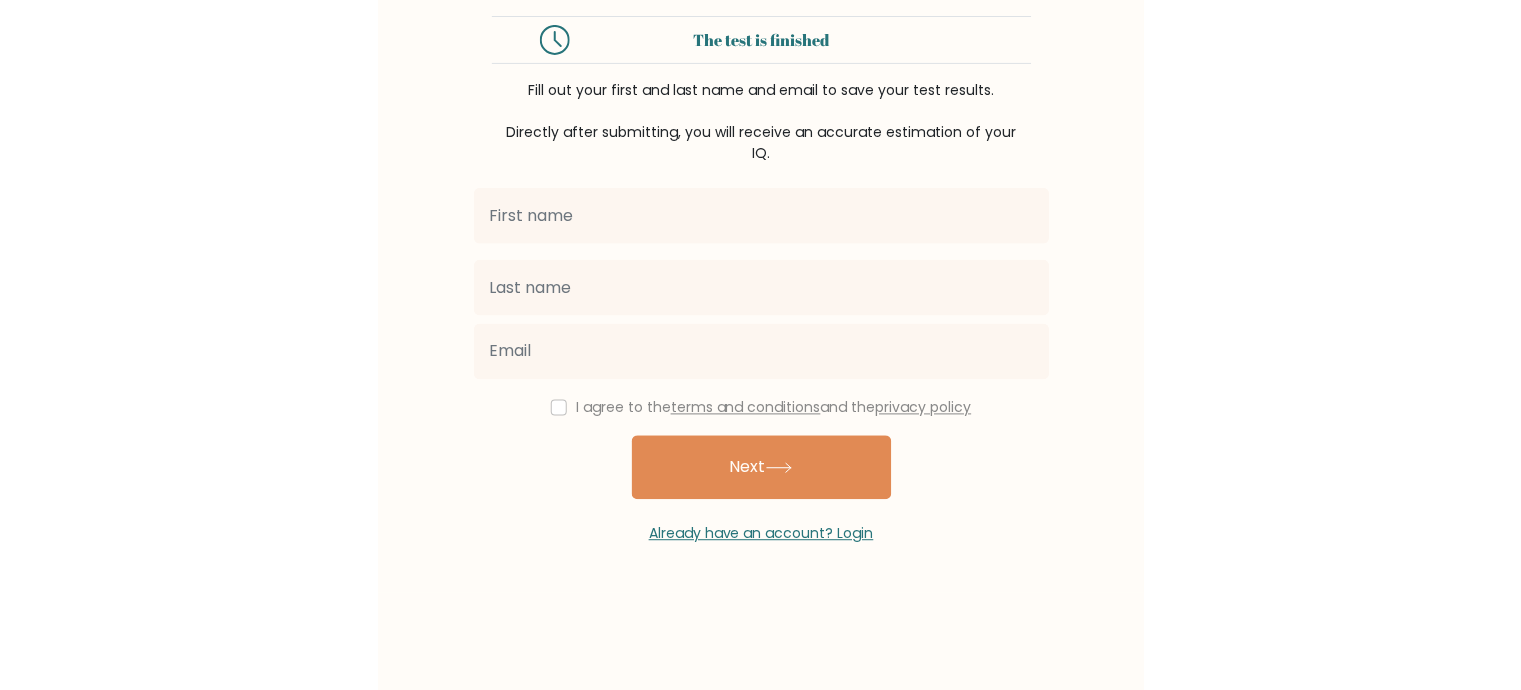 scroll, scrollTop: 0, scrollLeft: 0, axis: both 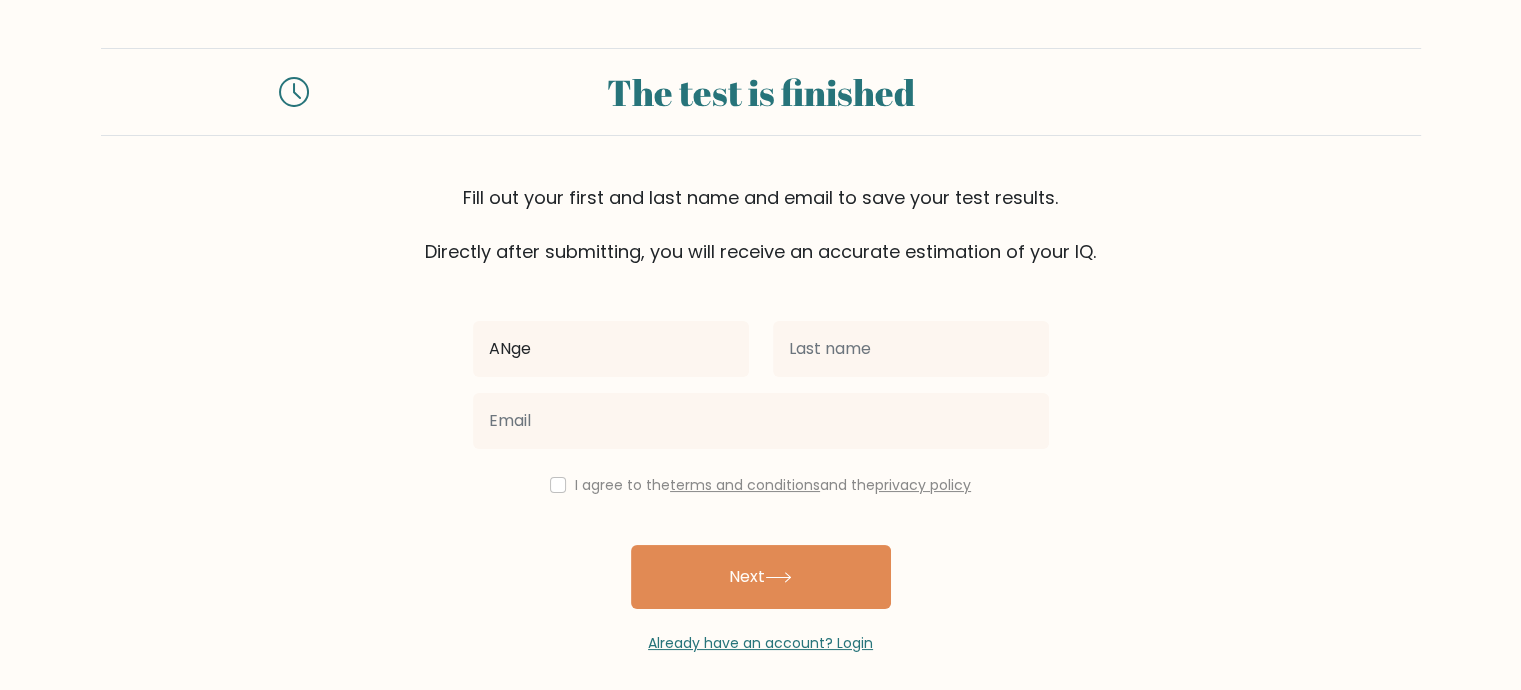click on "ANge" at bounding box center [611, 349] 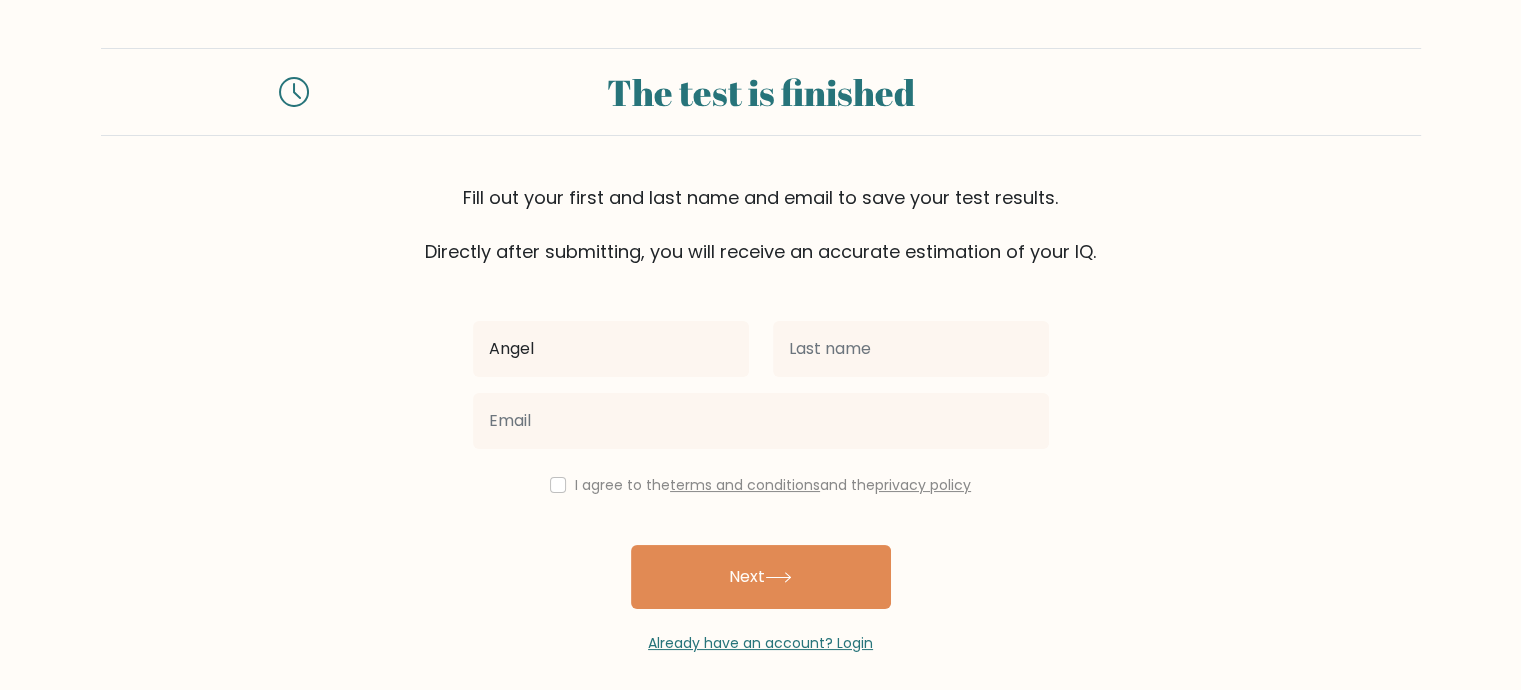 type on "Angel" 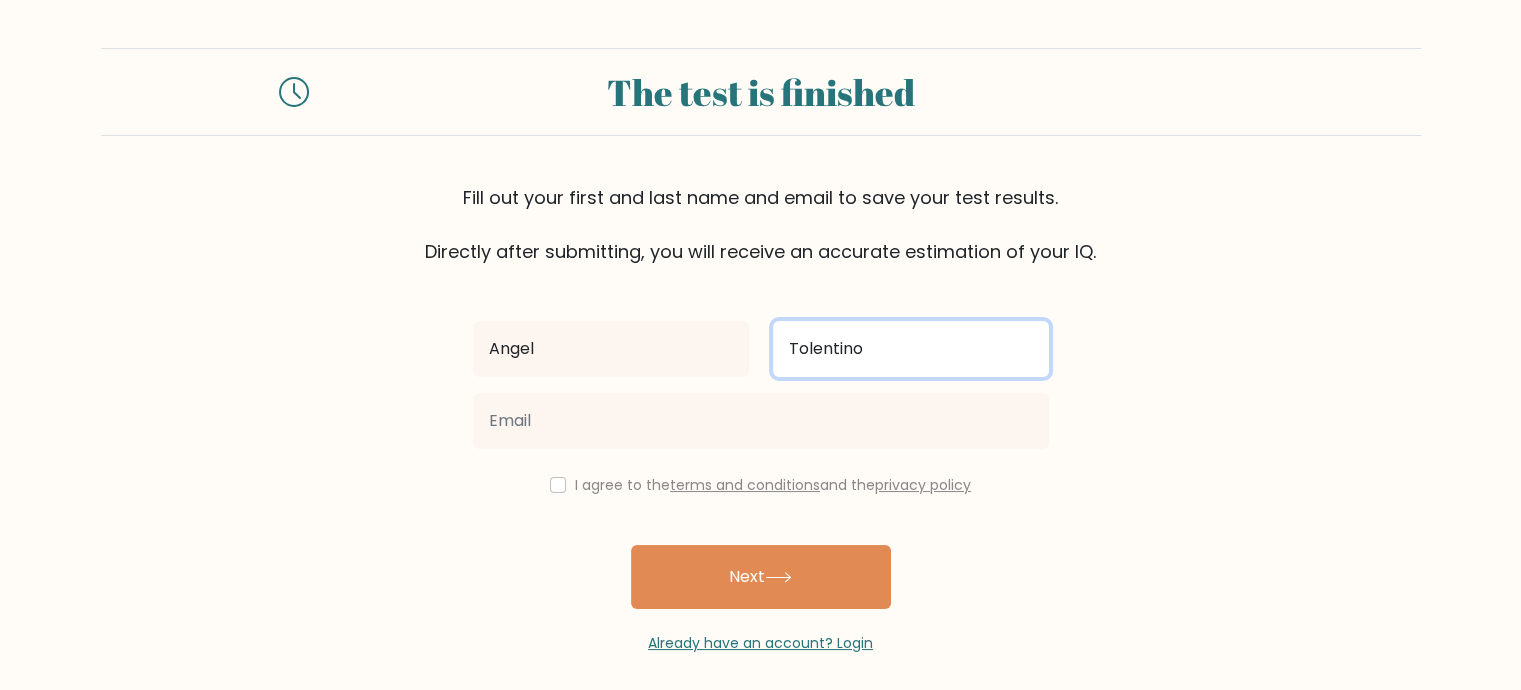 type on "Tolentino" 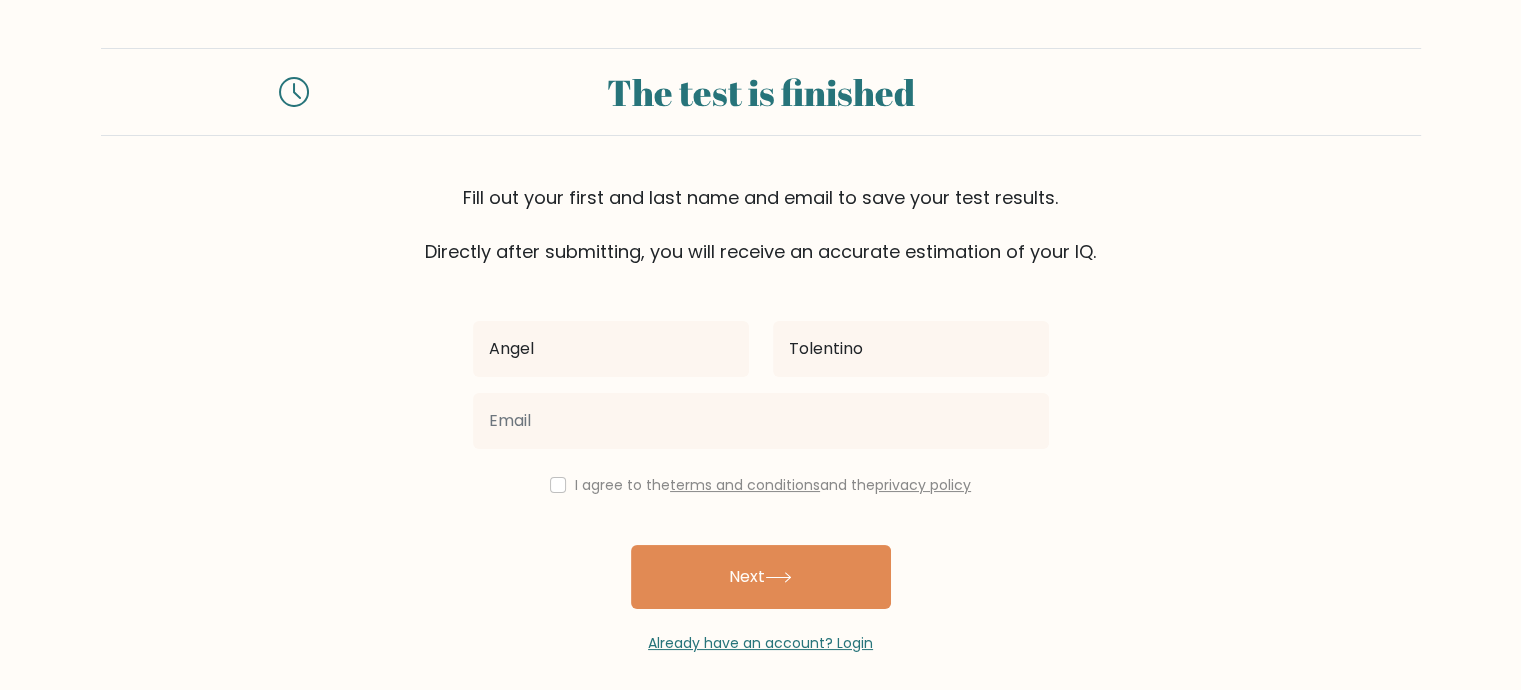 drag, startPoint x: 600, startPoint y: 449, endPoint x: 597, endPoint y: 429, distance: 20.22375 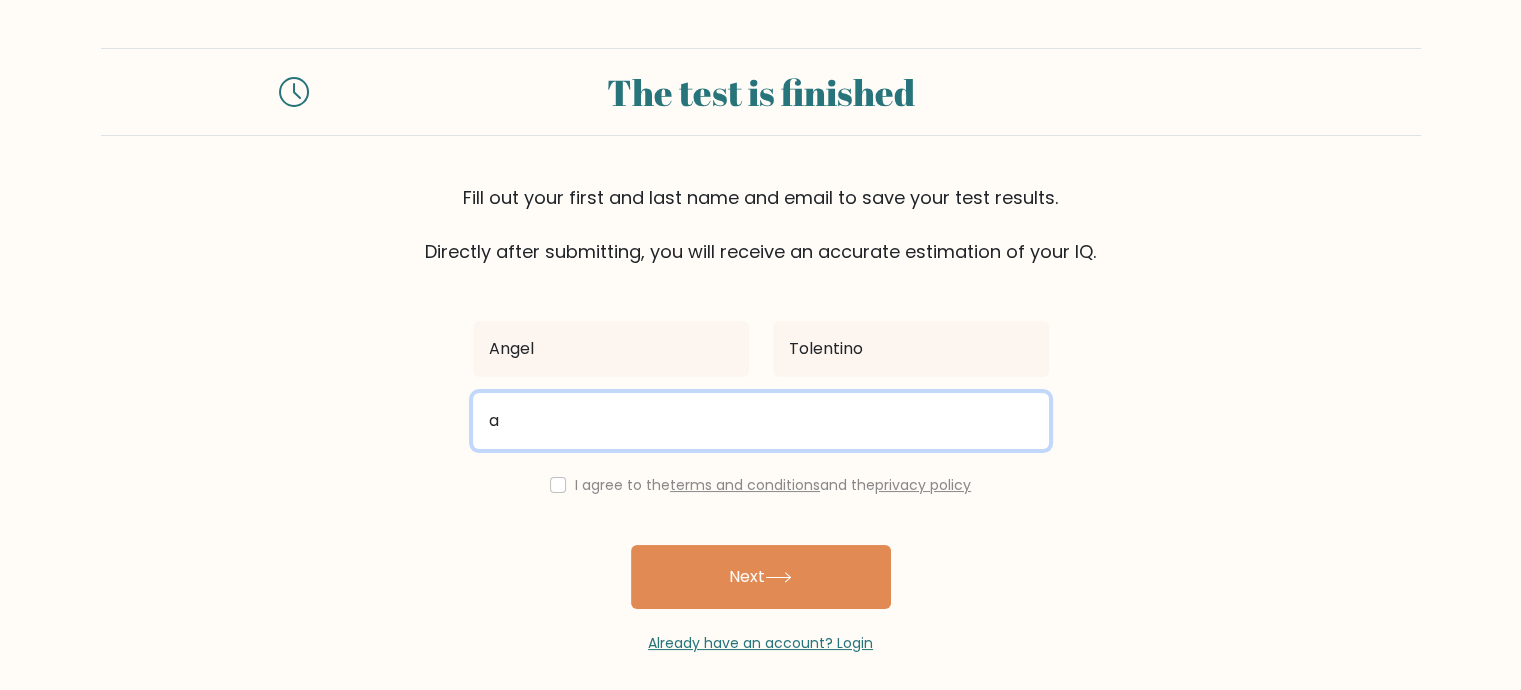 click on "a" at bounding box center [761, 421] 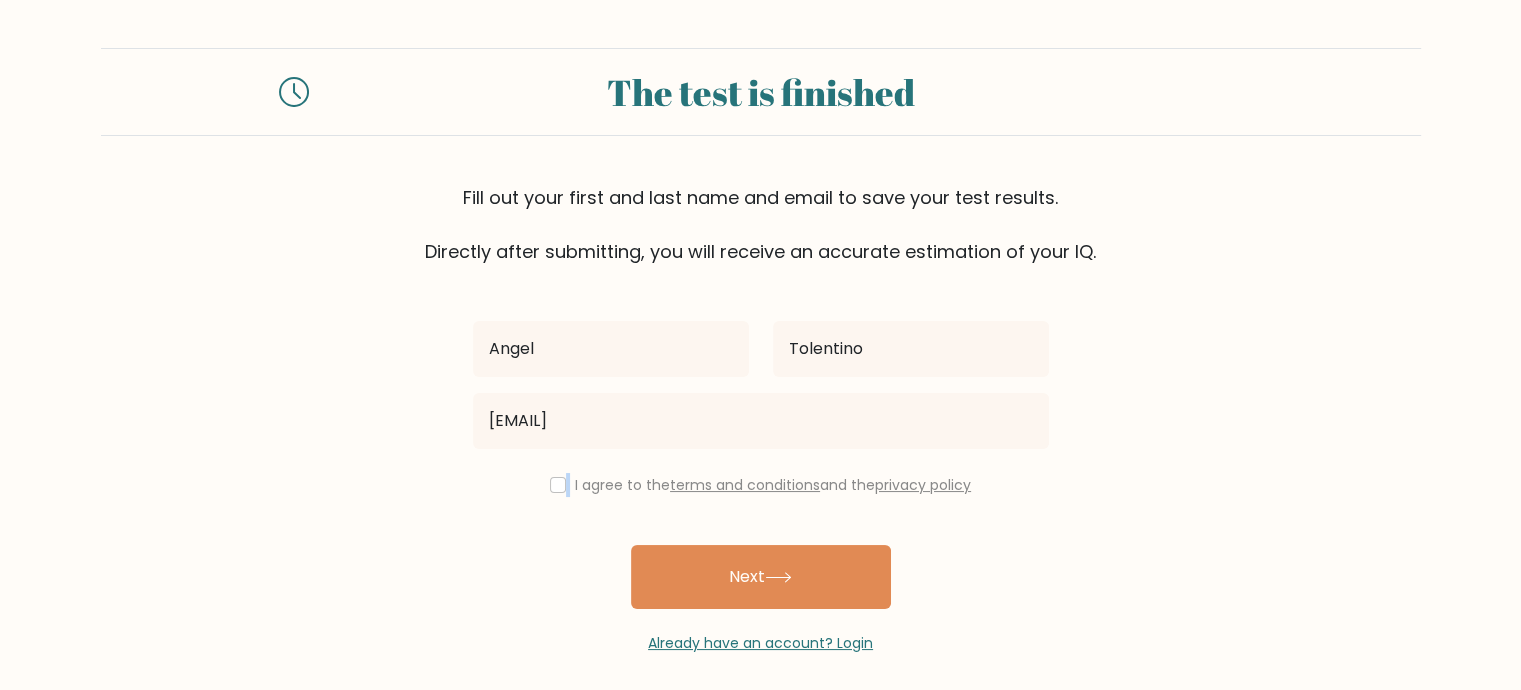drag, startPoint x: 564, startPoint y: 484, endPoint x: 552, endPoint y: 487, distance: 12.369317 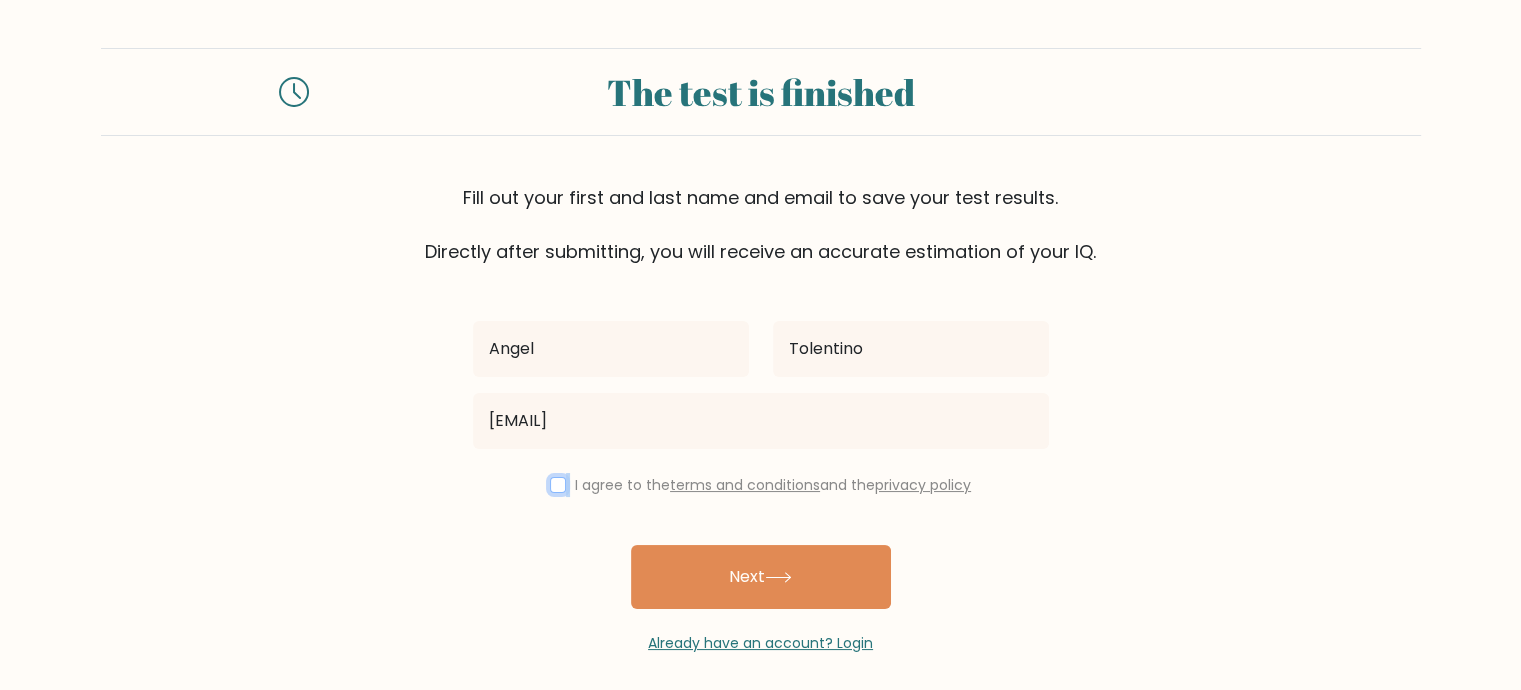 click at bounding box center (558, 485) 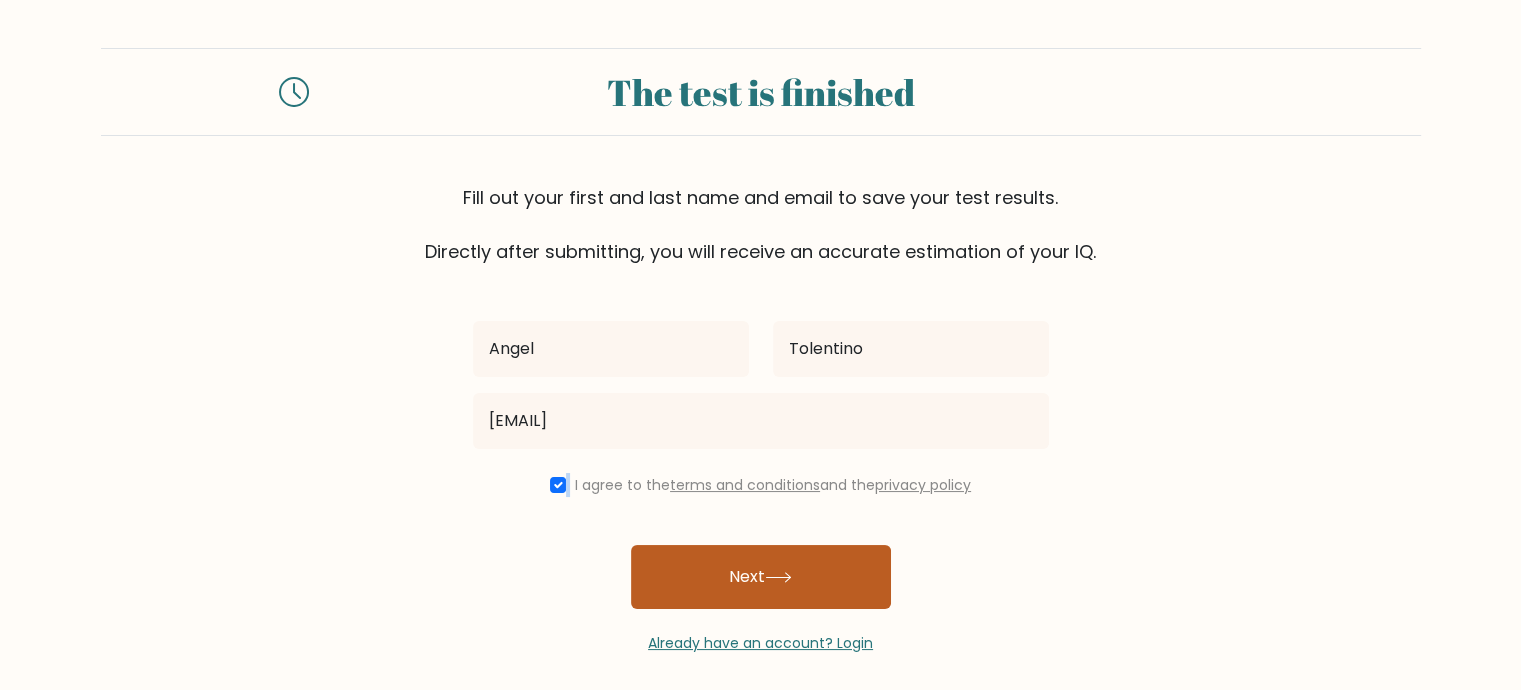 click on "Next" at bounding box center [761, 577] 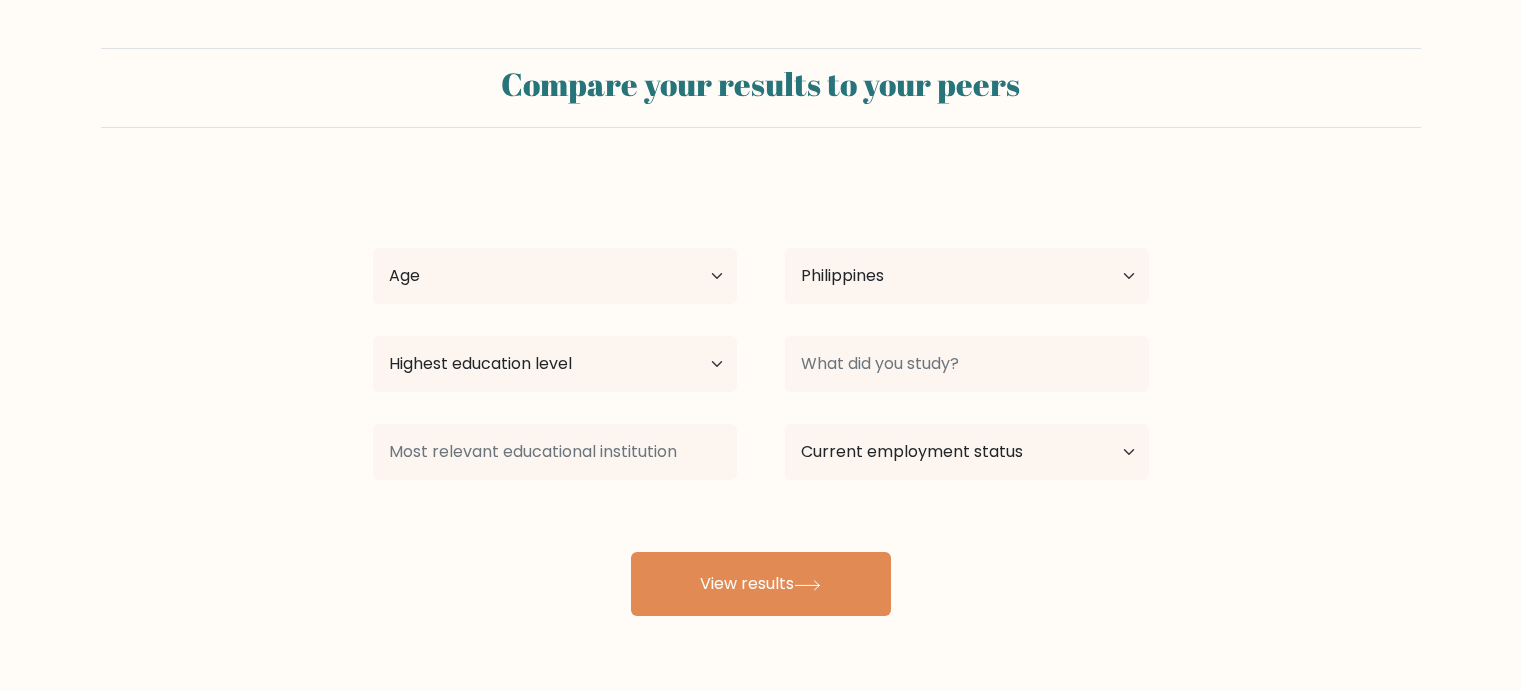 select on "PH" 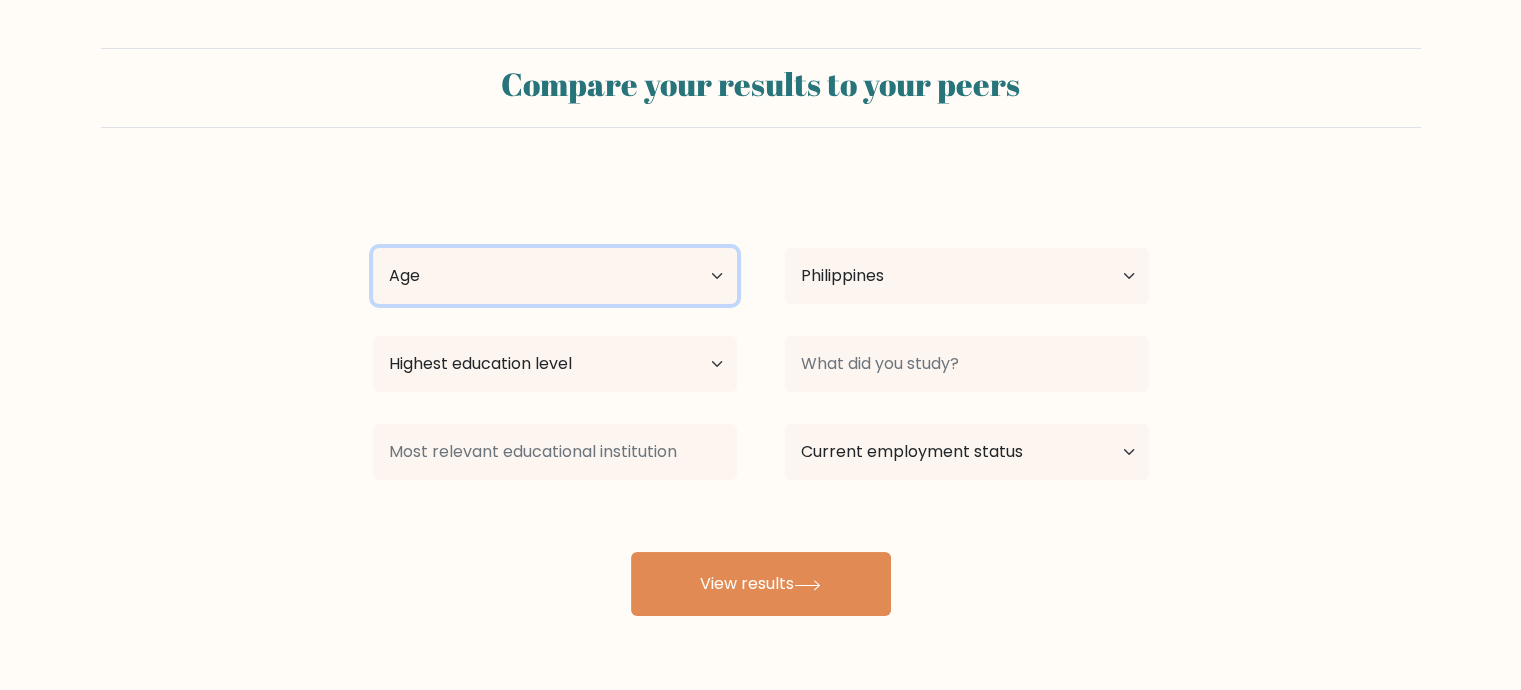 click on "Age
Under 18 years old
18-24 years old
25-34 years old
35-44 years old
45-54 years old
55-64 years old
65 years old and above" at bounding box center (555, 276) 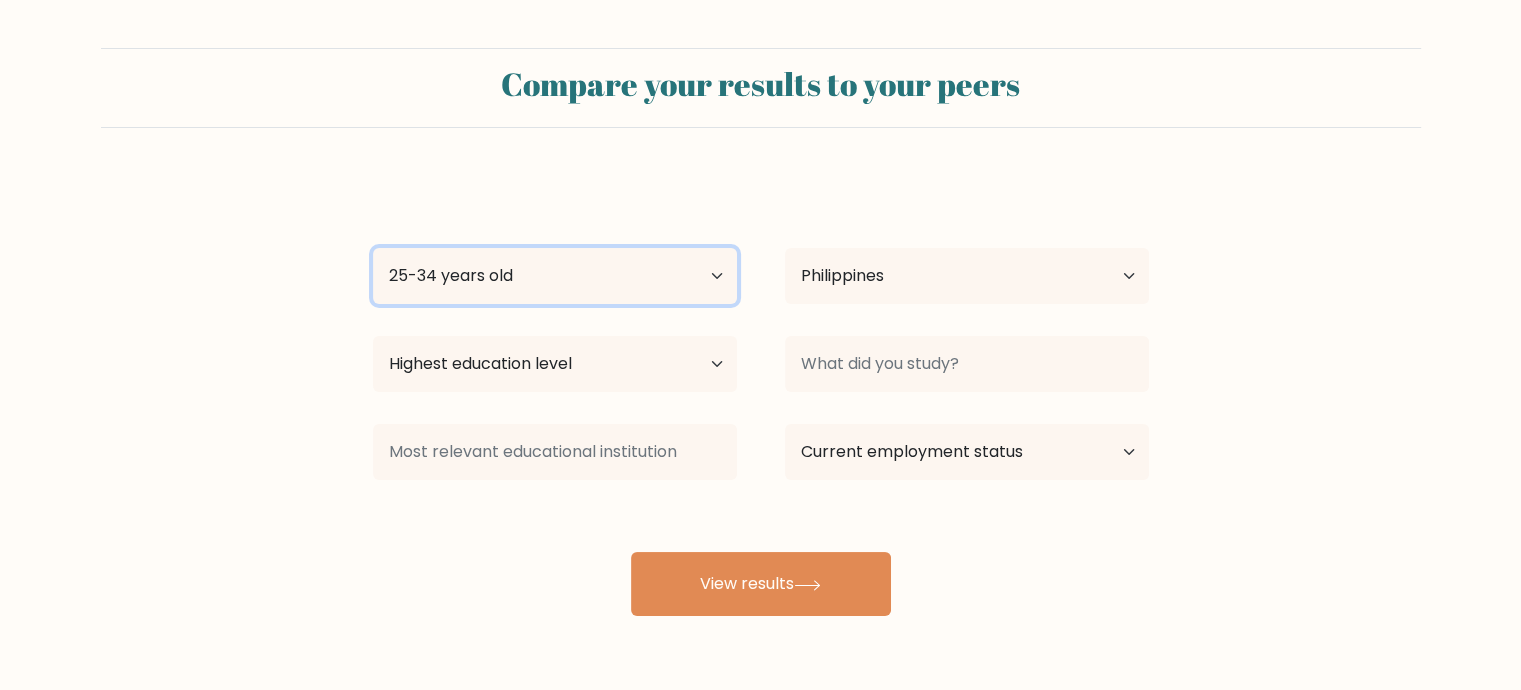 click on "Age
Under 18 years old
18-24 years old
25-34 years old
35-44 years old
45-54 years old
55-64 years old
65 years old and above" at bounding box center [555, 276] 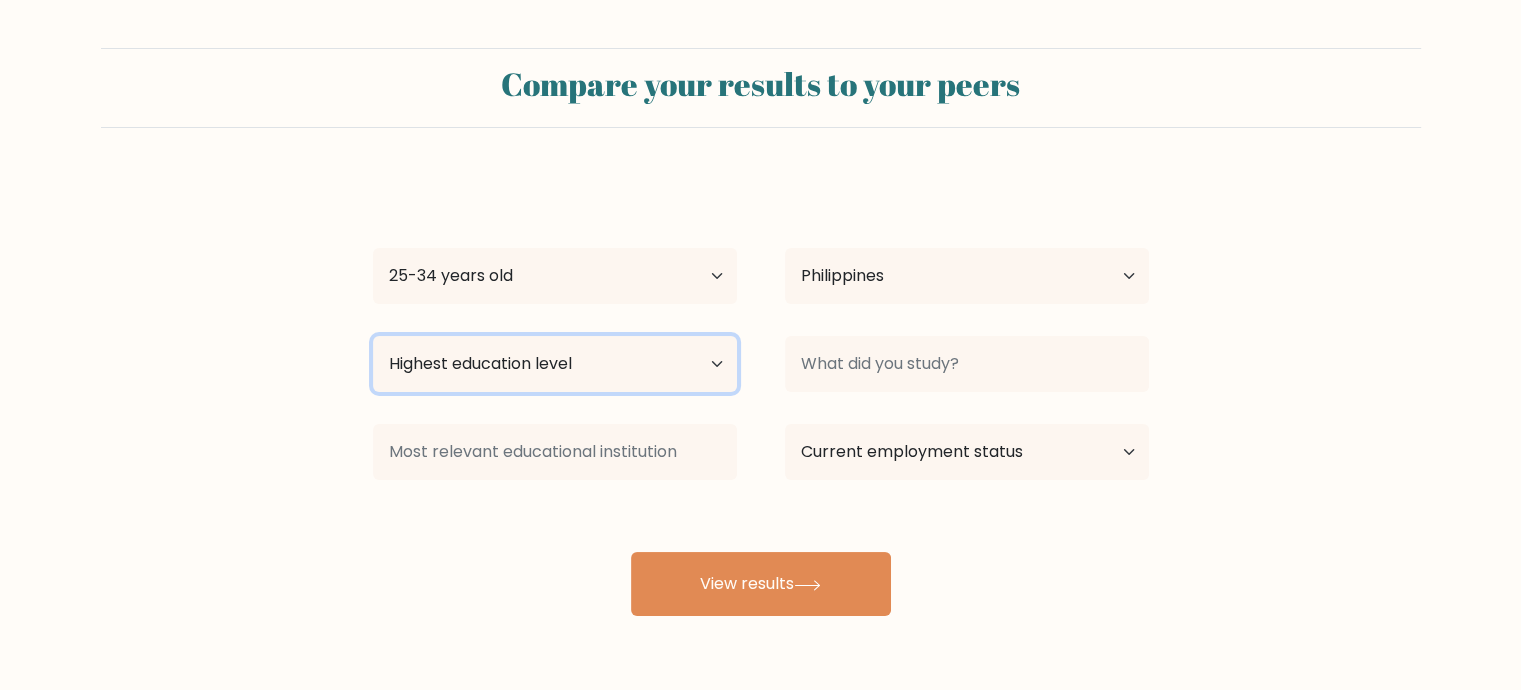 click on "Highest education level
No schooling
Primary
Lower Secondary
Upper Secondary
Occupation Specific
Bachelor's degree
Master's degree
Doctoral degree" at bounding box center [555, 364] 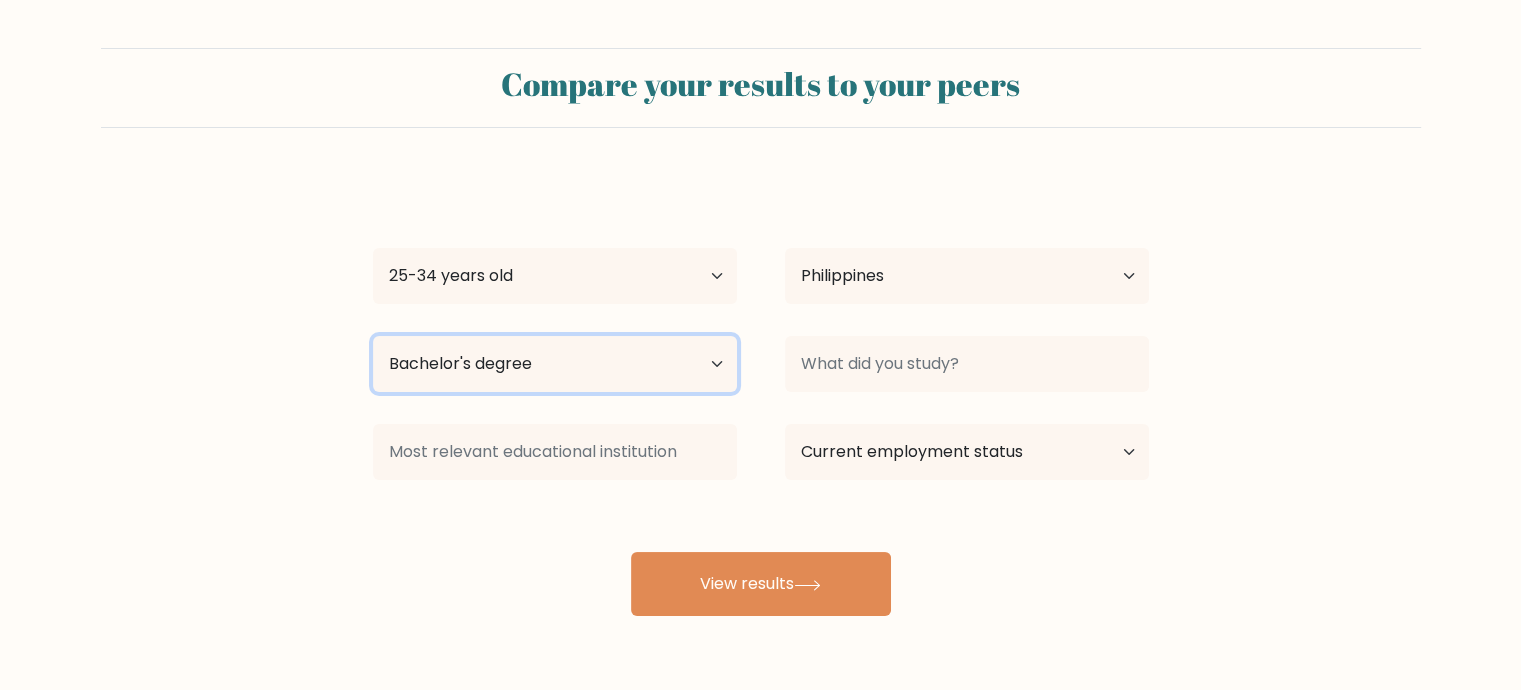 click on "Highest education level
No schooling
Primary
Lower Secondary
Upper Secondary
Occupation Specific
Bachelor's degree
Master's degree
Doctoral degree" at bounding box center (555, 364) 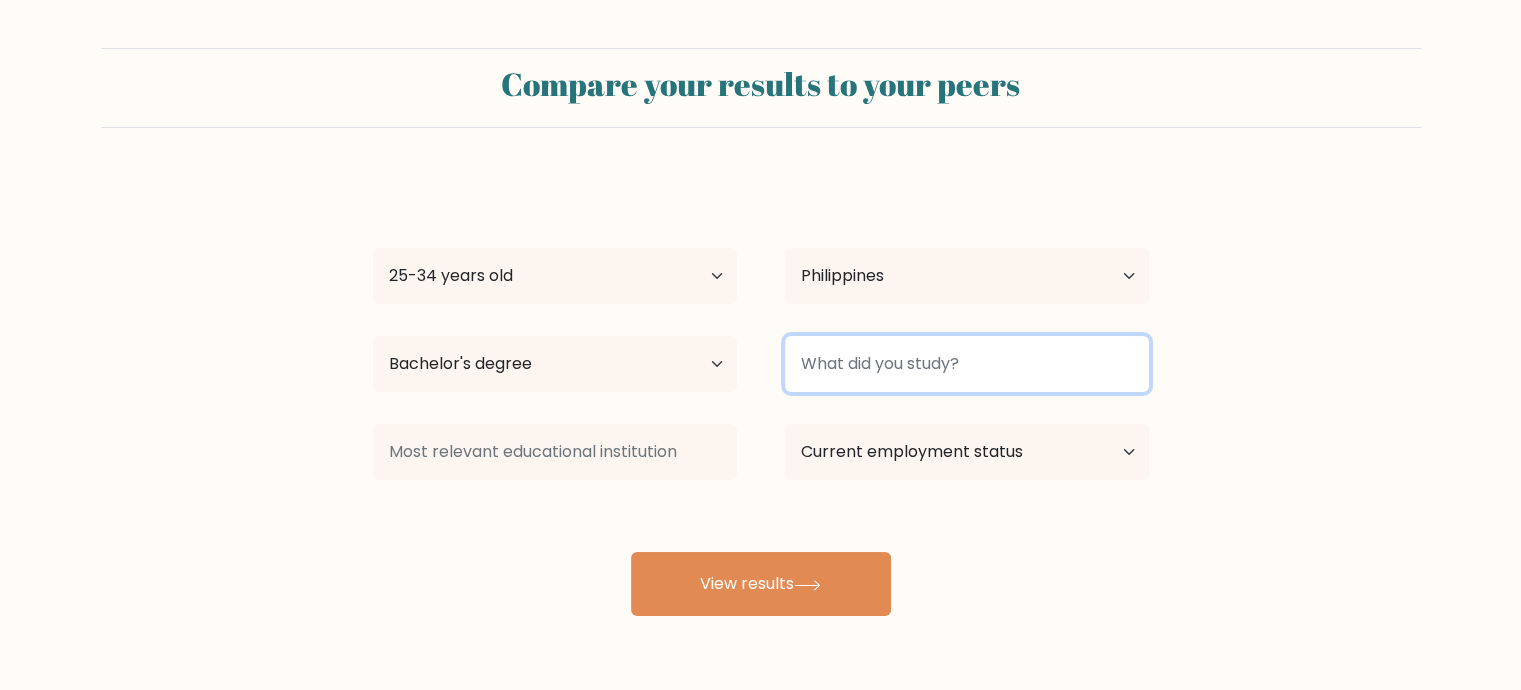 click at bounding box center (967, 364) 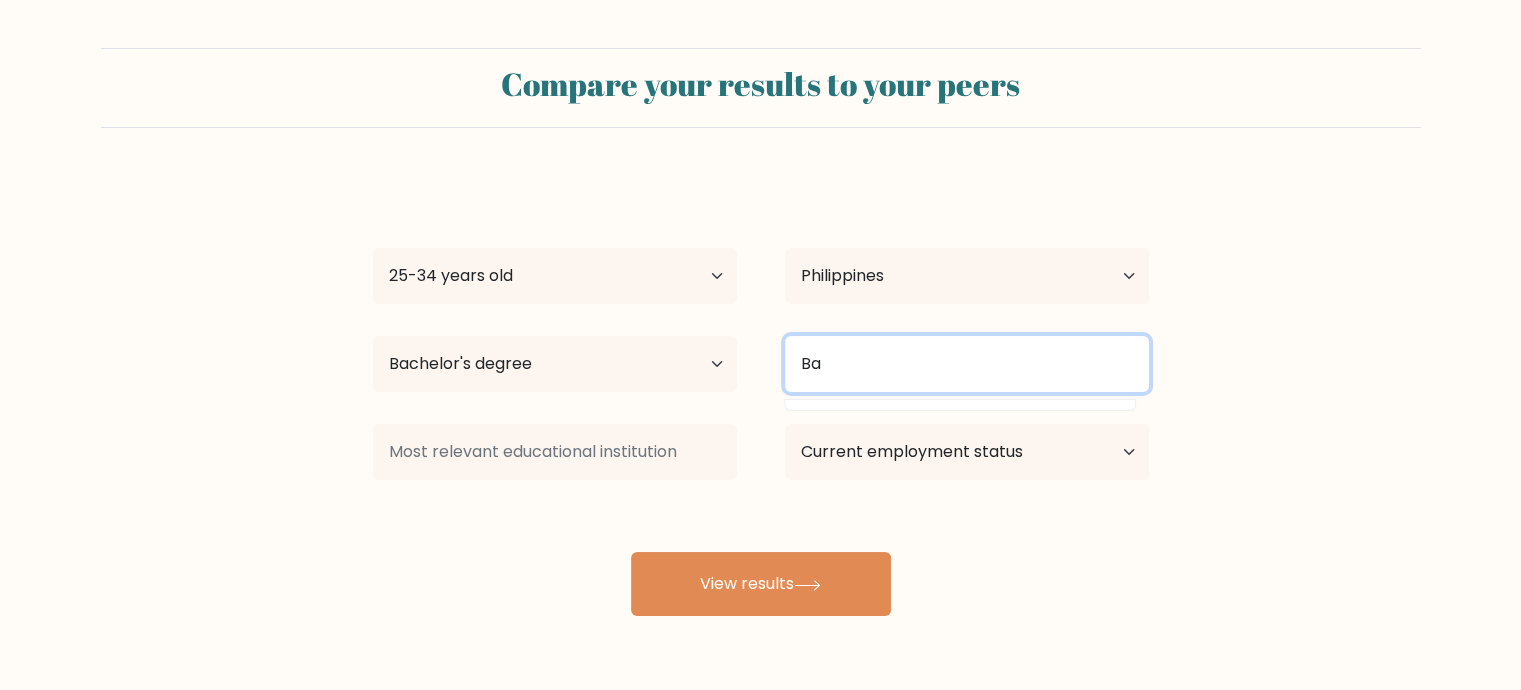 type on "B" 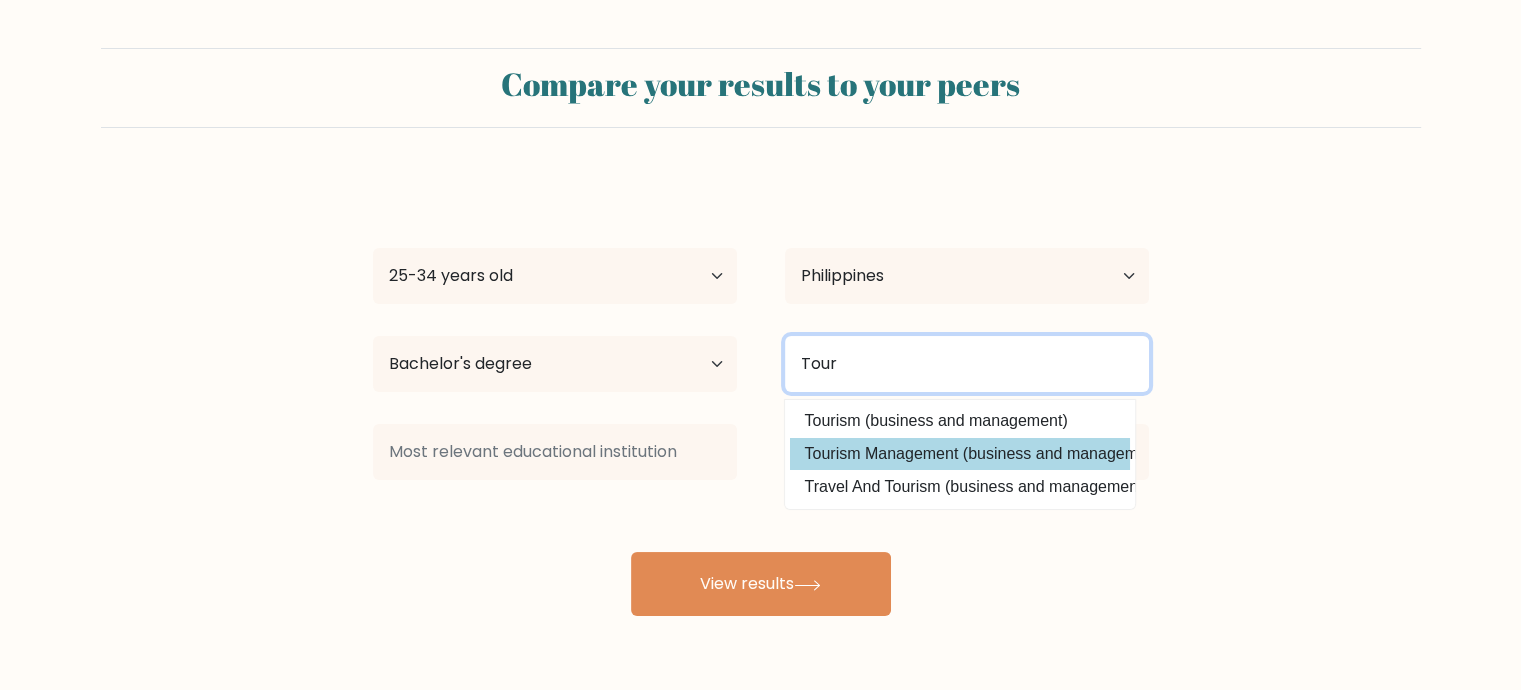 type on "Tour" 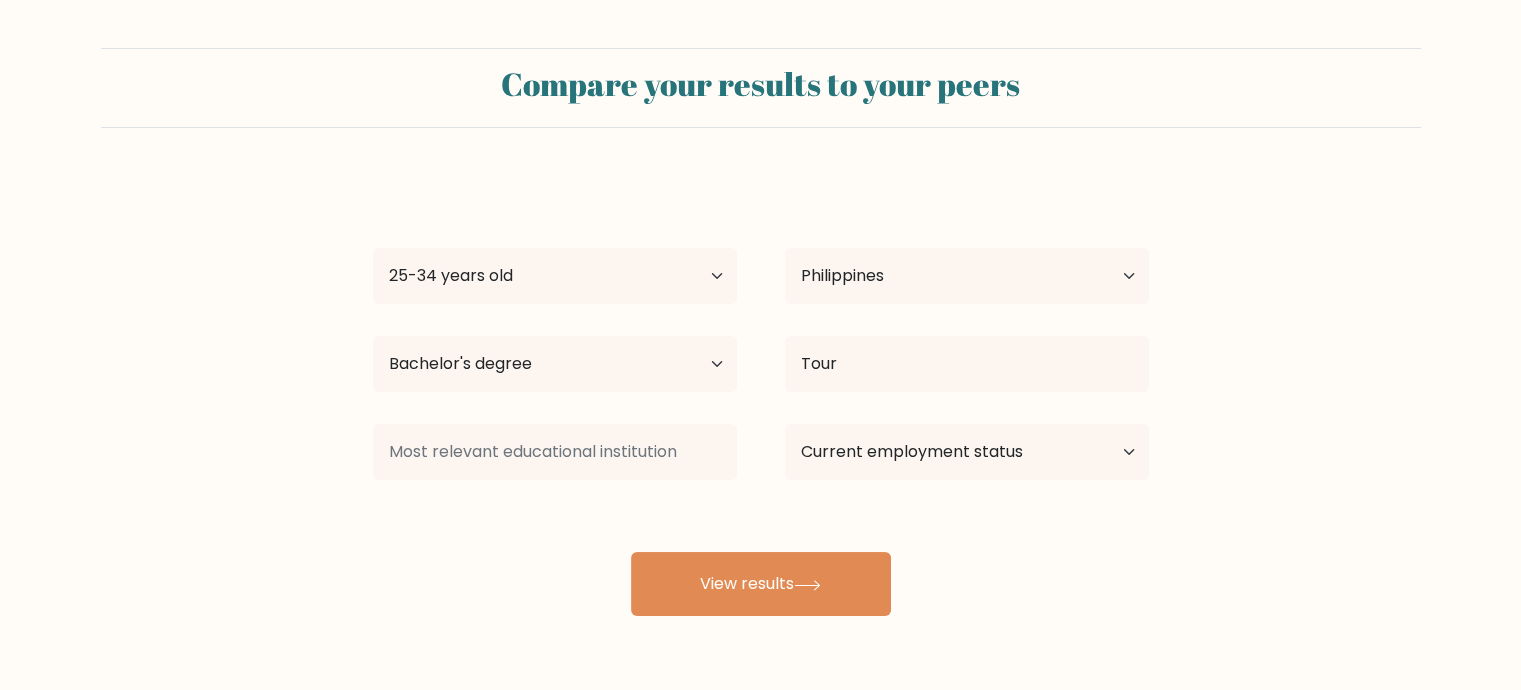 click on "Angel
Tolentino
Age
Under 18 years old
18-24 years old
25-34 years old
35-44 years old
45-54 years old
55-64 years old
65 years old and above
Country
Afghanistan
Albania
Algeria
American Samoa
Andorra
Angola
Anguilla
Antarctica
Antigua and Barbuda
Argentina
Armenia
Aruba
Australia
Austria
Azerbaijan
Bahamas
Bahrain
Bangladesh
Barbados
Belarus
Belgium
Belize
Benin
Bermuda
Bhutan
Bolivia
Bonaire, Sint Eustatius and Saba
Bosnia and Herzegovina
Botswana
Bouvet Island
Brazil
Brunei" at bounding box center [761, 396] 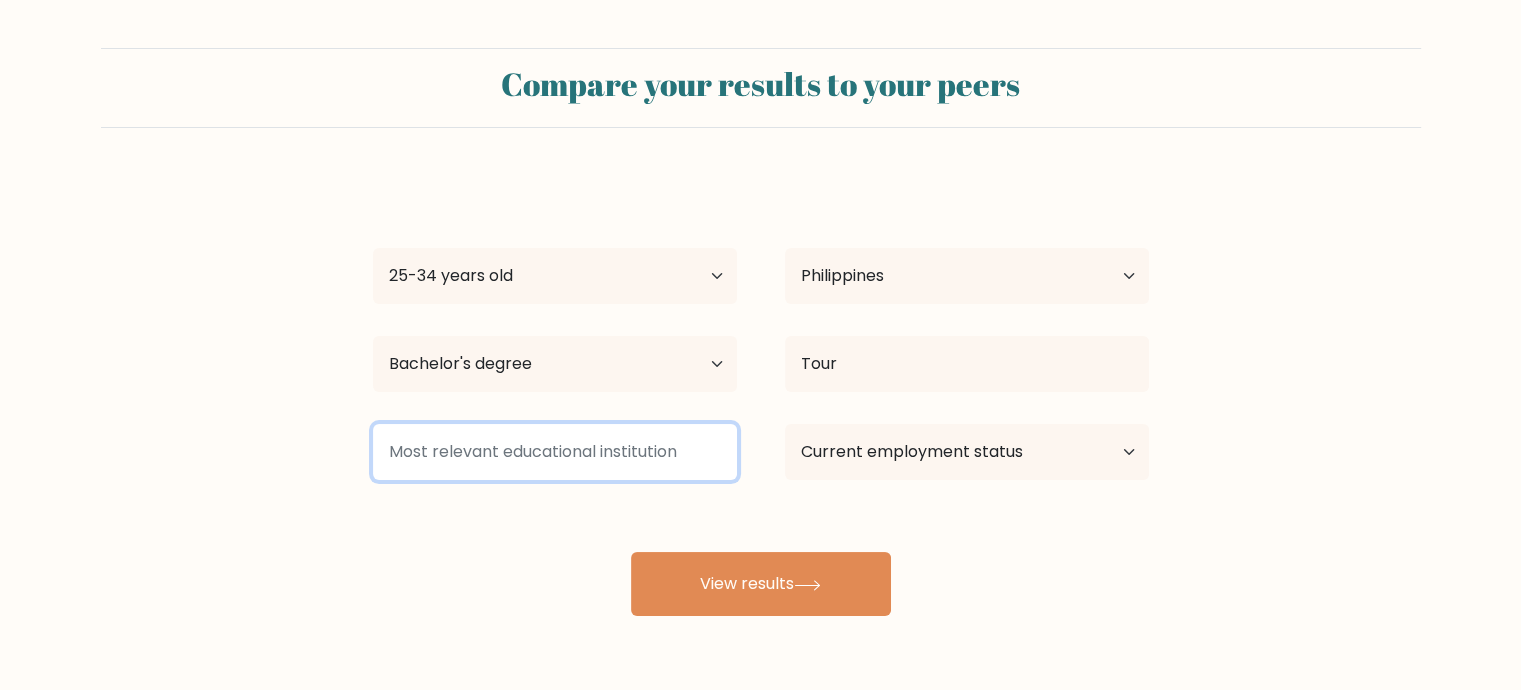 click at bounding box center (555, 452) 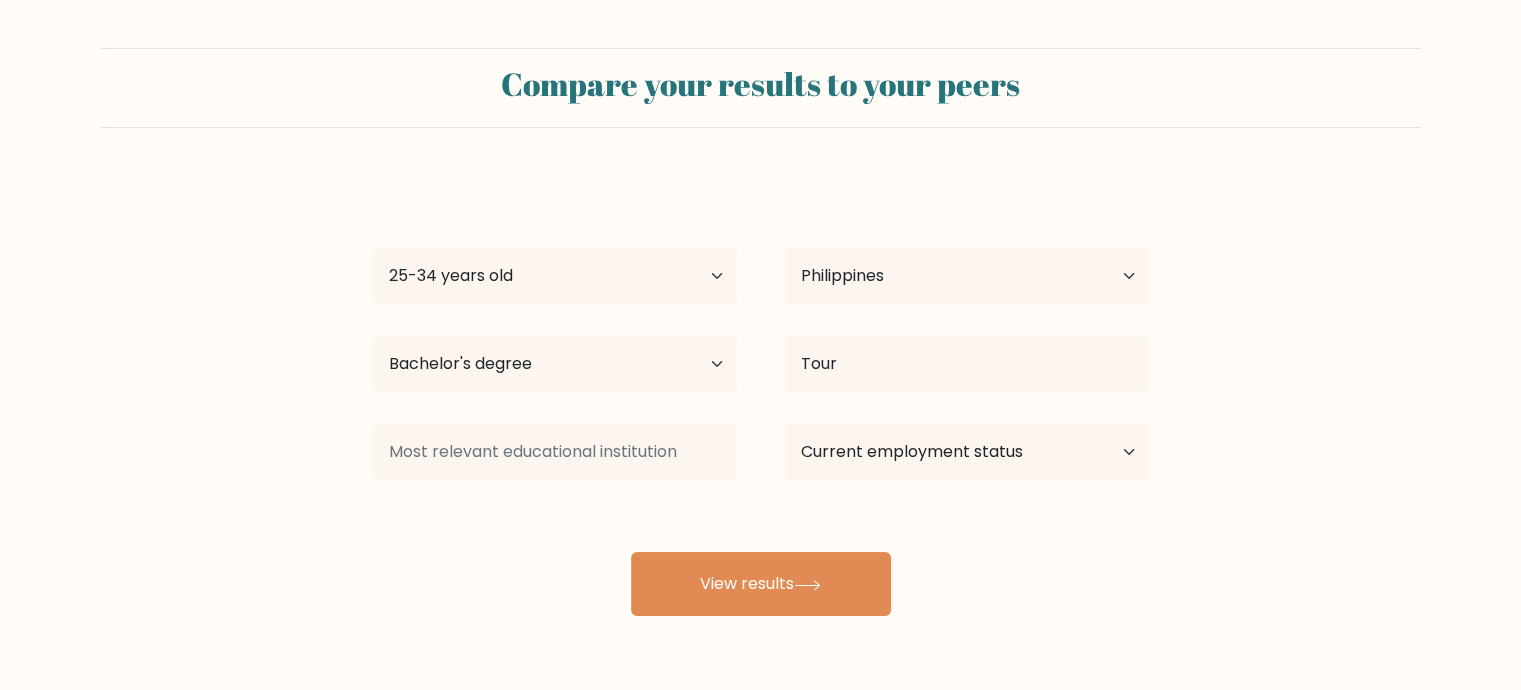 click on "Angel
Tolentino
Age
Under 18 years old
18-24 years old
25-34 years old
35-44 years old
45-54 years old
55-64 years old
65 years old and above
Country
Afghanistan
Albania
Algeria
American Samoa
Andorra
Angola
Anguilla
Antarctica
Antigua and Barbuda
Argentina
Armenia
Aruba
Australia
Austria
Azerbaijan
Bahamas
Bahrain
Bangladesh
Barbados
Belarus
Belgium
Belize
Benin
Bermuda
Bhutan
Bolivia
Bonaire, Sint Eustatius and Saba
Bosnia and Herzegovina
Botswana
Bouvet Island
Brazil
Brunei" at bounding box center (761, 396) 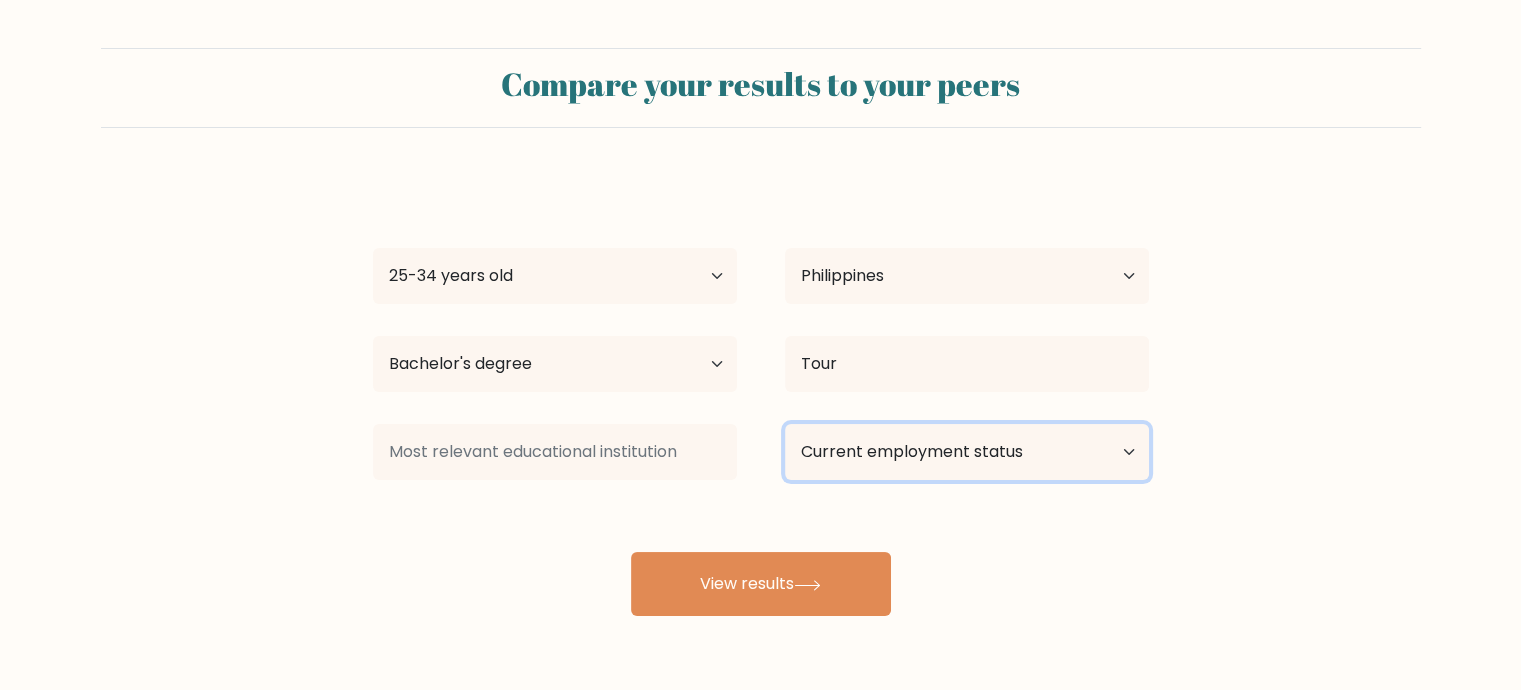 click on "Current employment status
Employed
Student
Retired
Other / prefer not to answer" at bounding box center (967, 452) 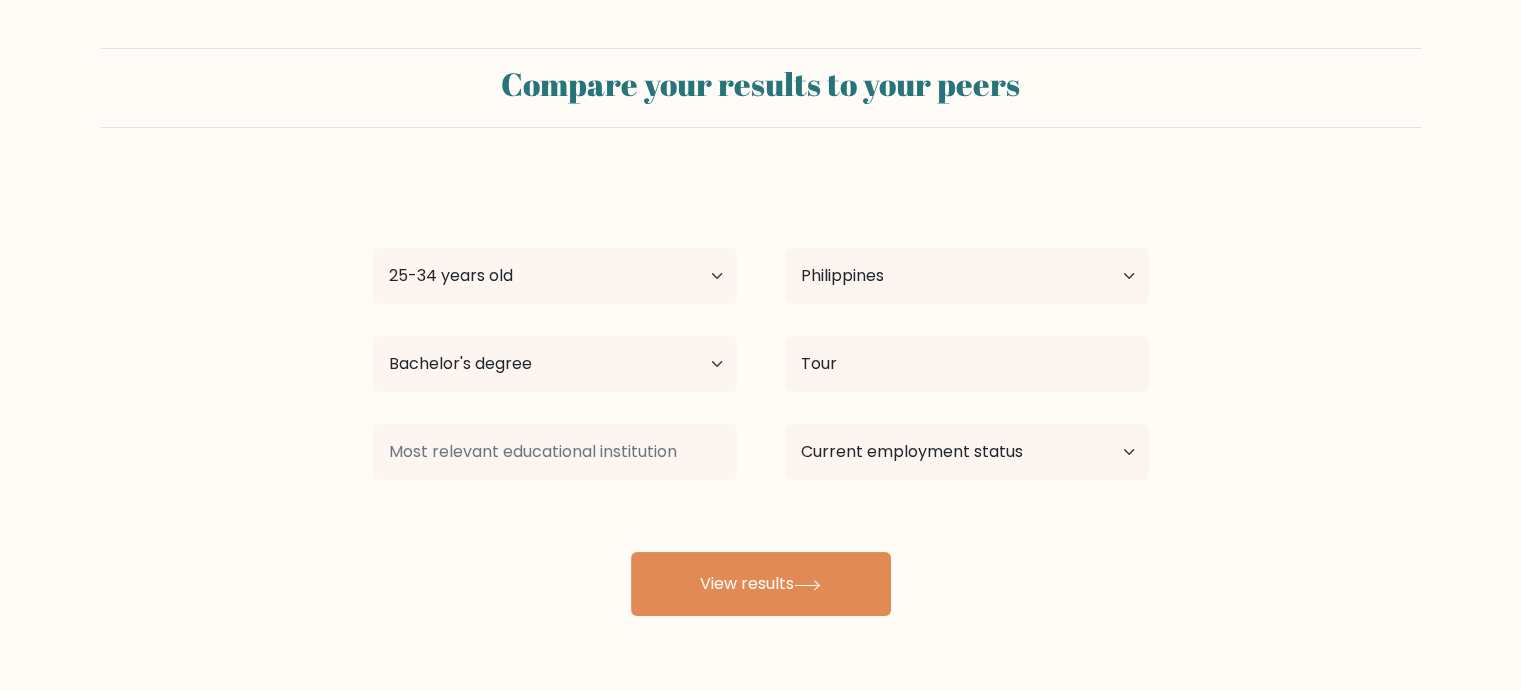 click on "Compare your results to your peers
Angel
Tolentino
Age
Under 18 years old
18-24 years old
25-34 years old
35-44 years old
45-54 years old
55-64 years old
65 years old and above
Country
Afghanistan
Albania
Algeria
American Samoa
Andorra
Angola
Anguilla
Antarctica
Antigua and Barbuda
Argentina
Armenia
Aruba
Australia" at bounding box center [760, 332] 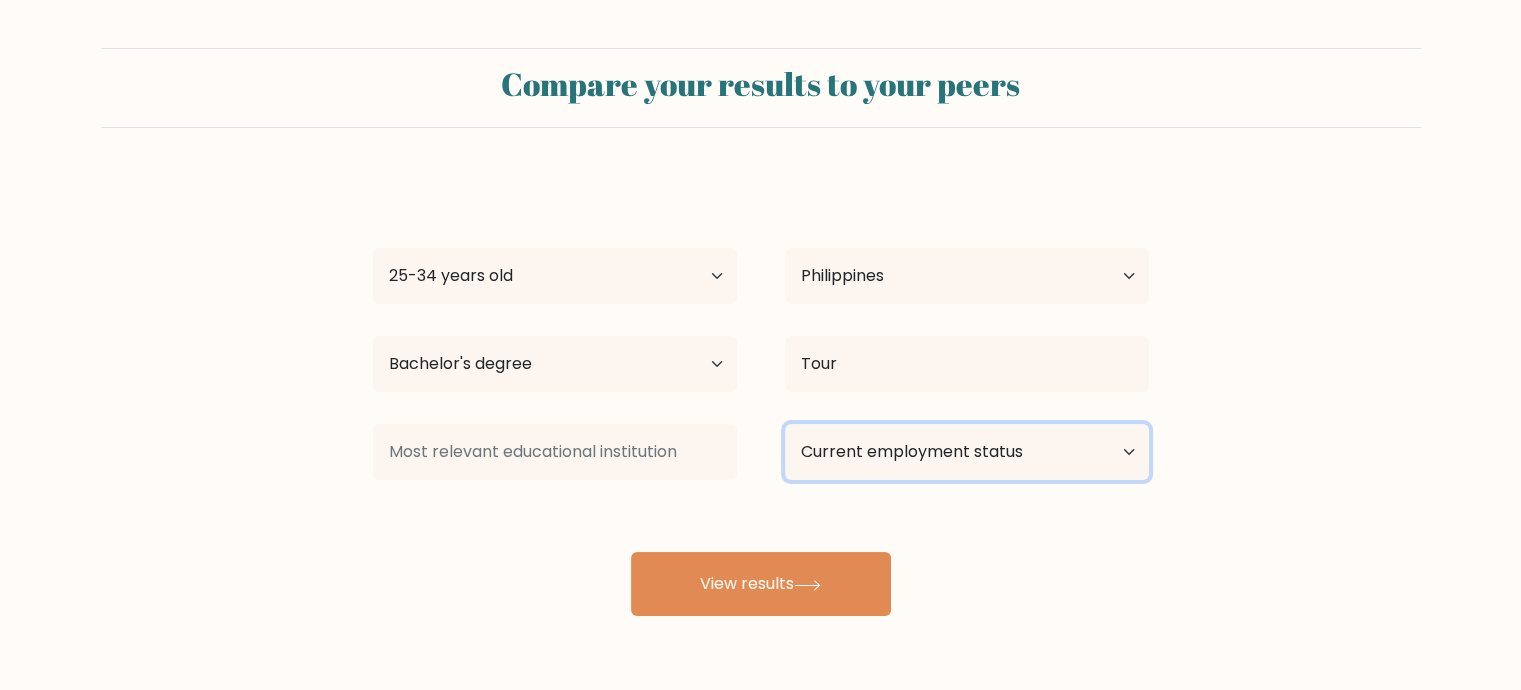 click on "Current employment status
Employed
Student
Retired
Other / prefer not to answer" at bounding box center (967, 452) 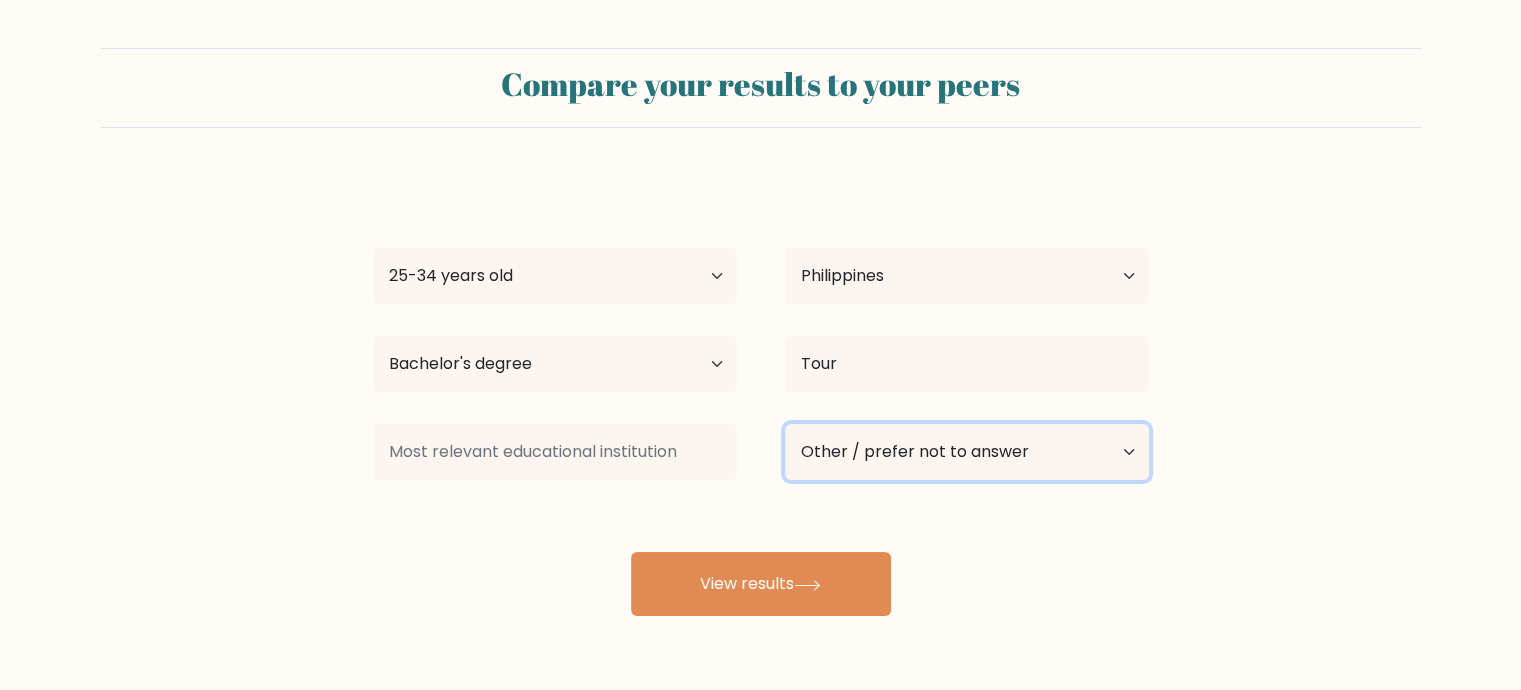 click on "Current employment status
Employed
Student
Retired
Other / prefer not to answer" at bounding box center [967, 452] 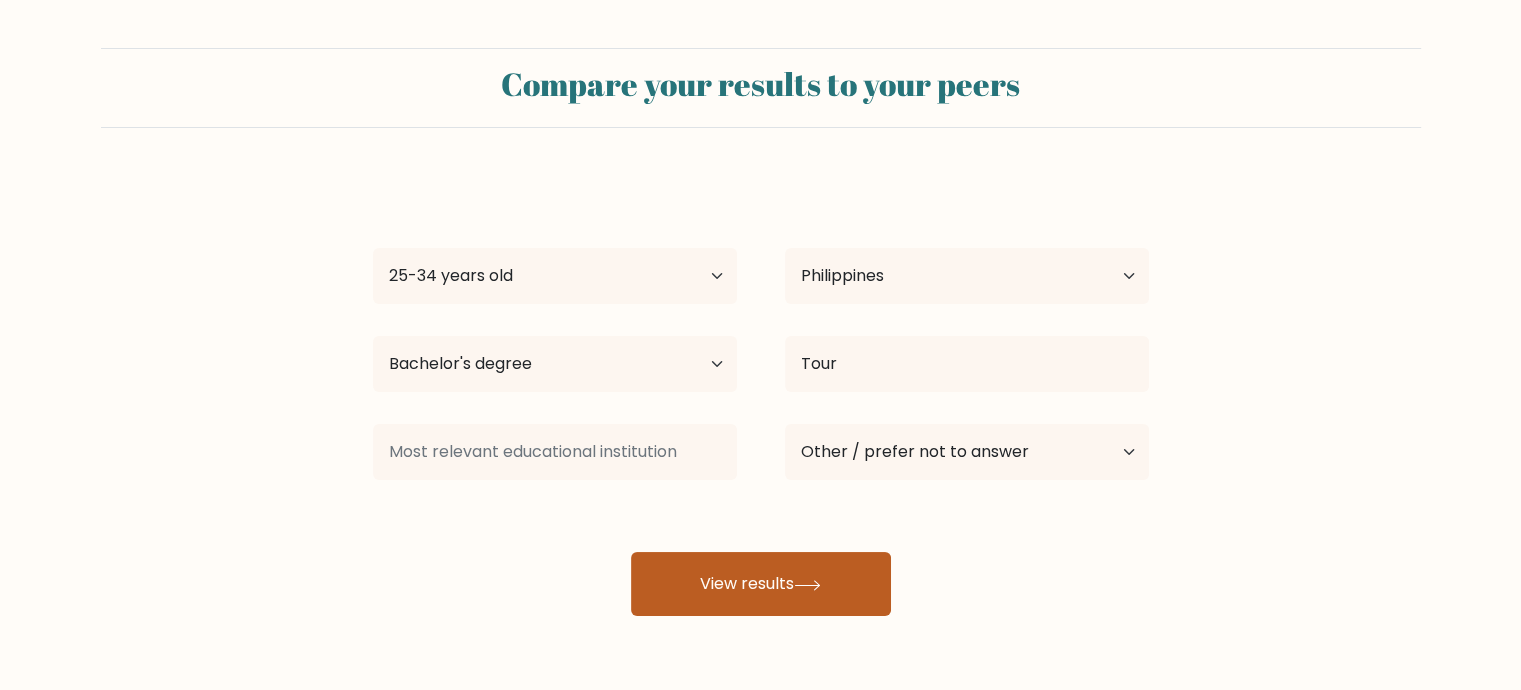 click on "View results" at bounding box center [761, 584] 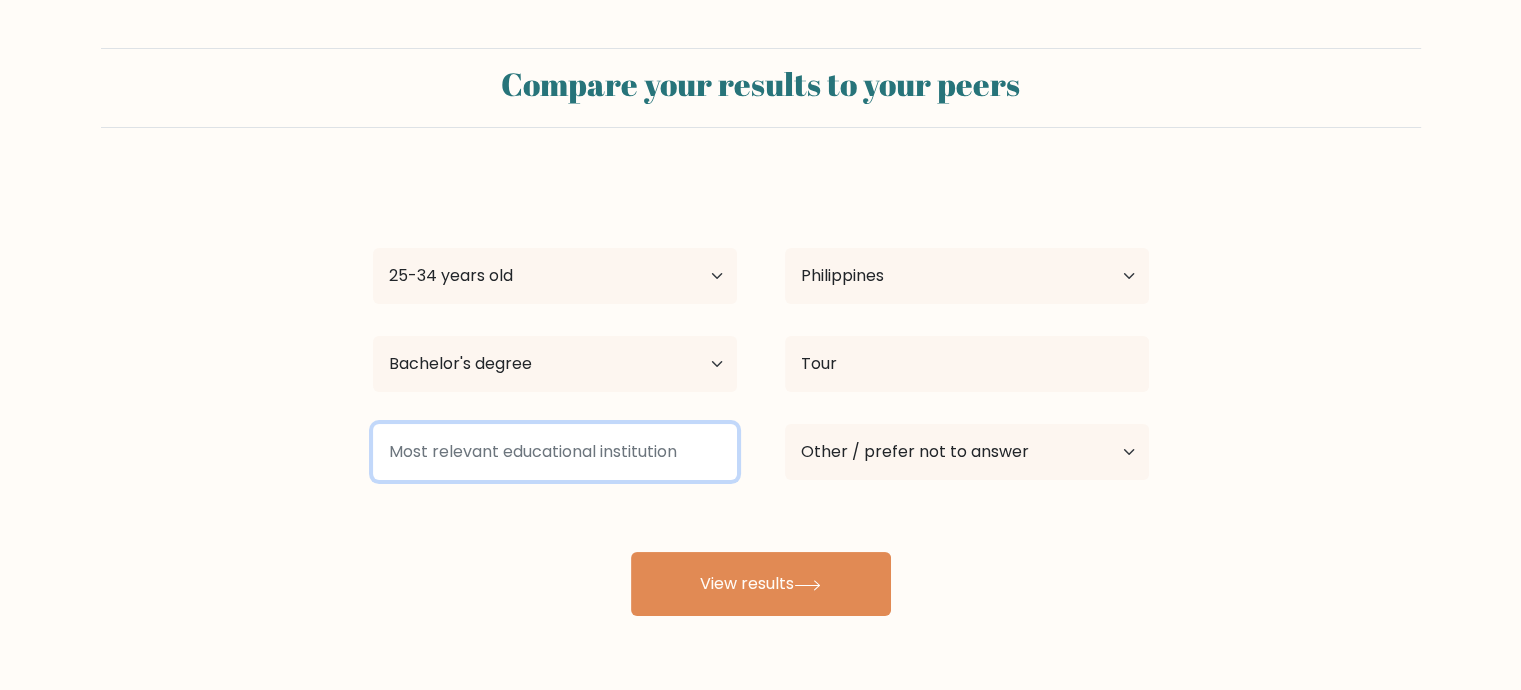 click at bounding box center [555, 452] 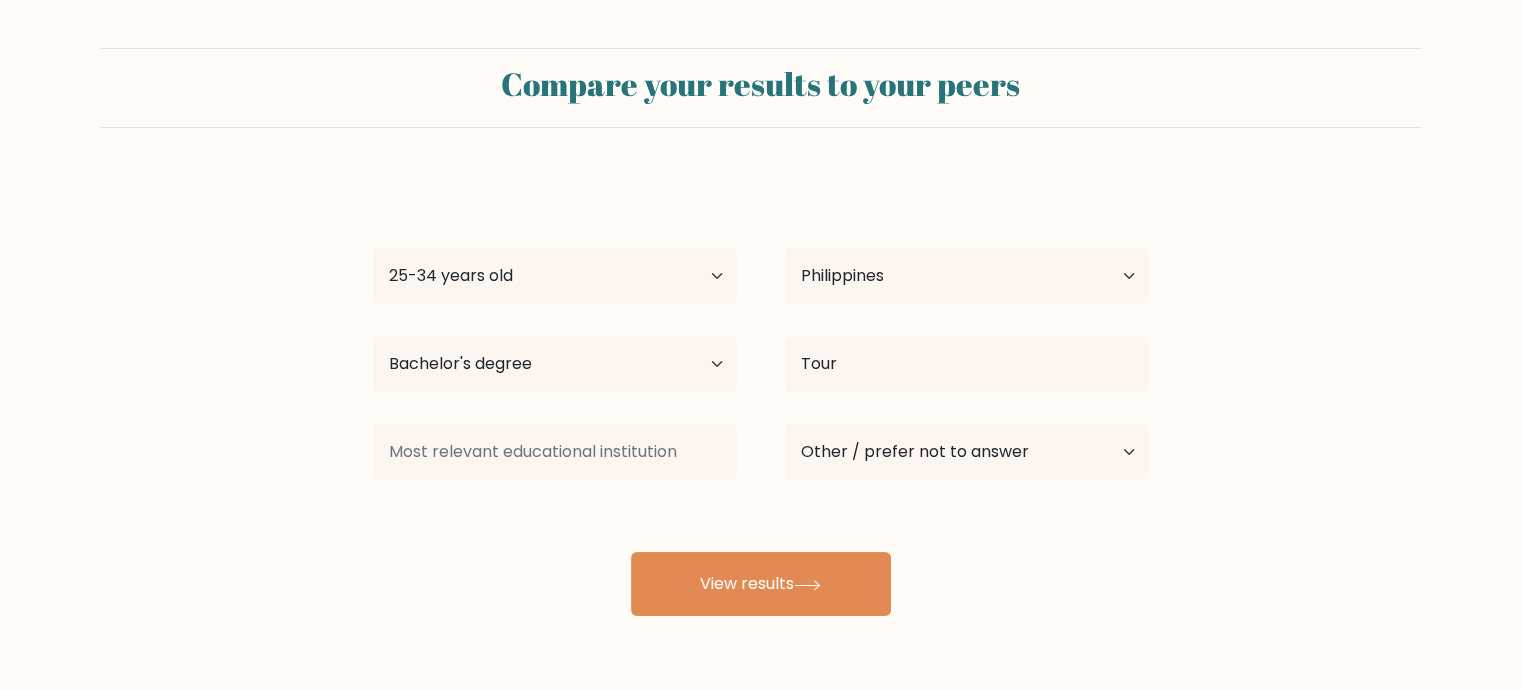 click on "Angel
Tolentino
Age
Under 18 years old
18-24 years old
25-34 years old
35-44 years old
45-54 years old
55-64 years old
65 years old and above
Country
Afghanistan
Albania
Algeria
American Samoa
Andorra
Angola
Anguilla
Antarctica
Antigua and Barbuda
Argentina
Armenia
Aruba
Australia
Austria
Azerbaijan
Bahamas
Bahrain
Bangladesh
Barbados
Belarus
Belgium
Belize
Benin
Bermuda
Bhutan
Bolivia
Bonaire, Sint Eustatius and Saba
Bosnia and Herzegovina
Botswana
Bouvet Island
Brazil
Brunei" at bounding box center [761, 396] 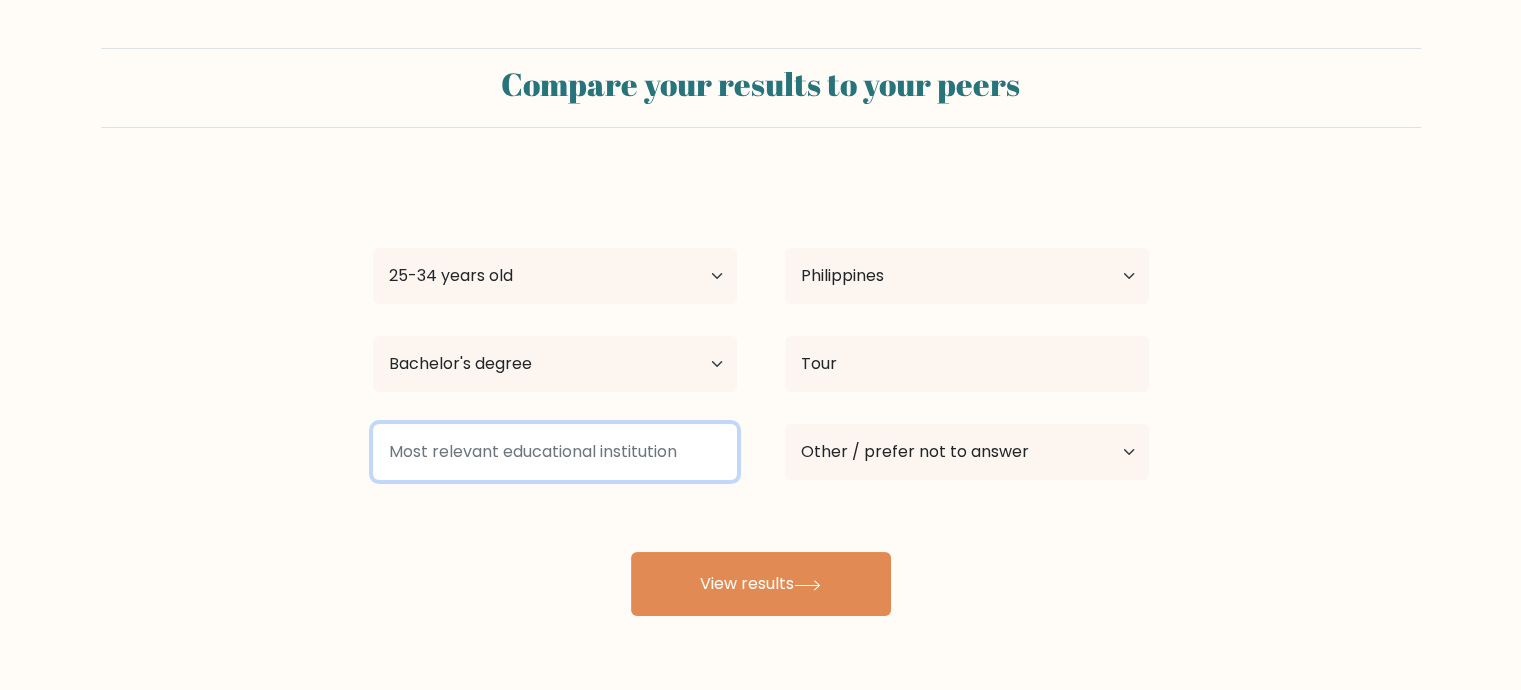 click at bounding box center (555, 452) 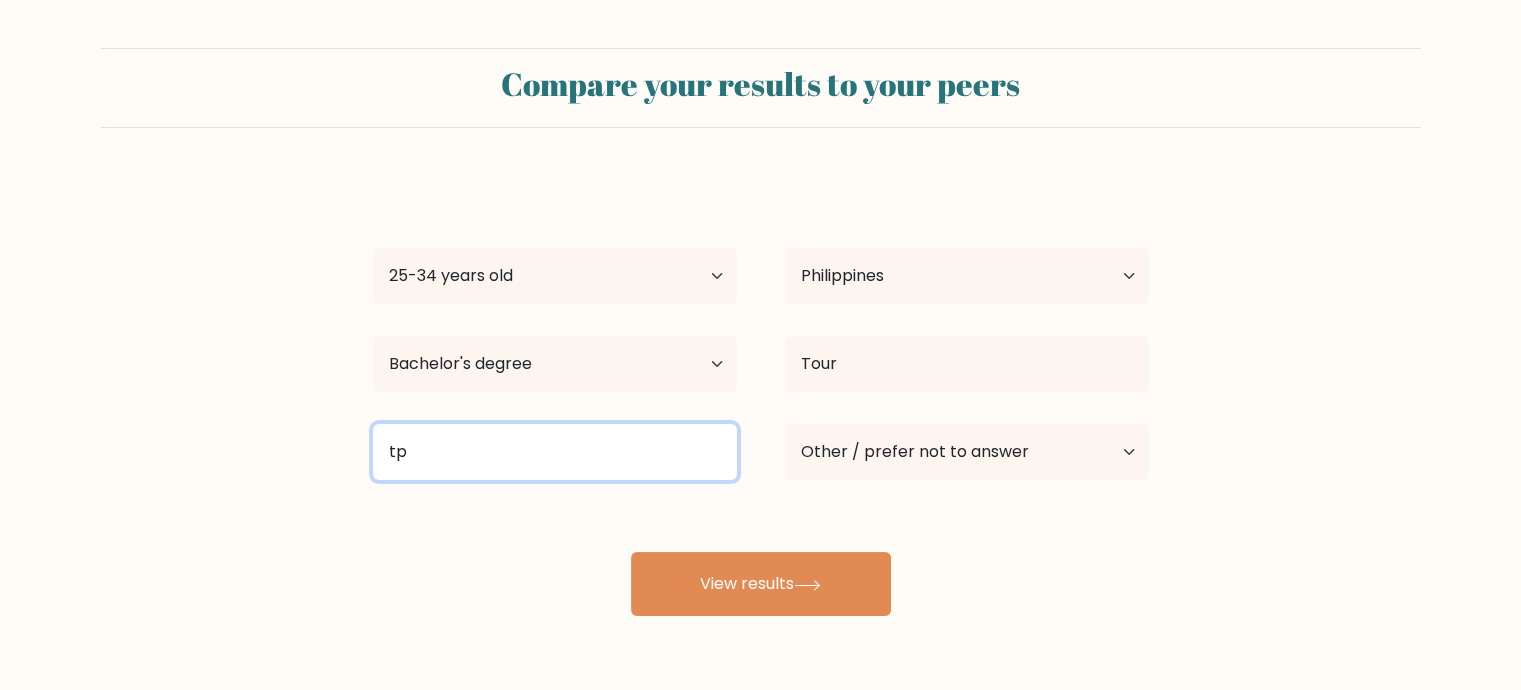 type on "t" 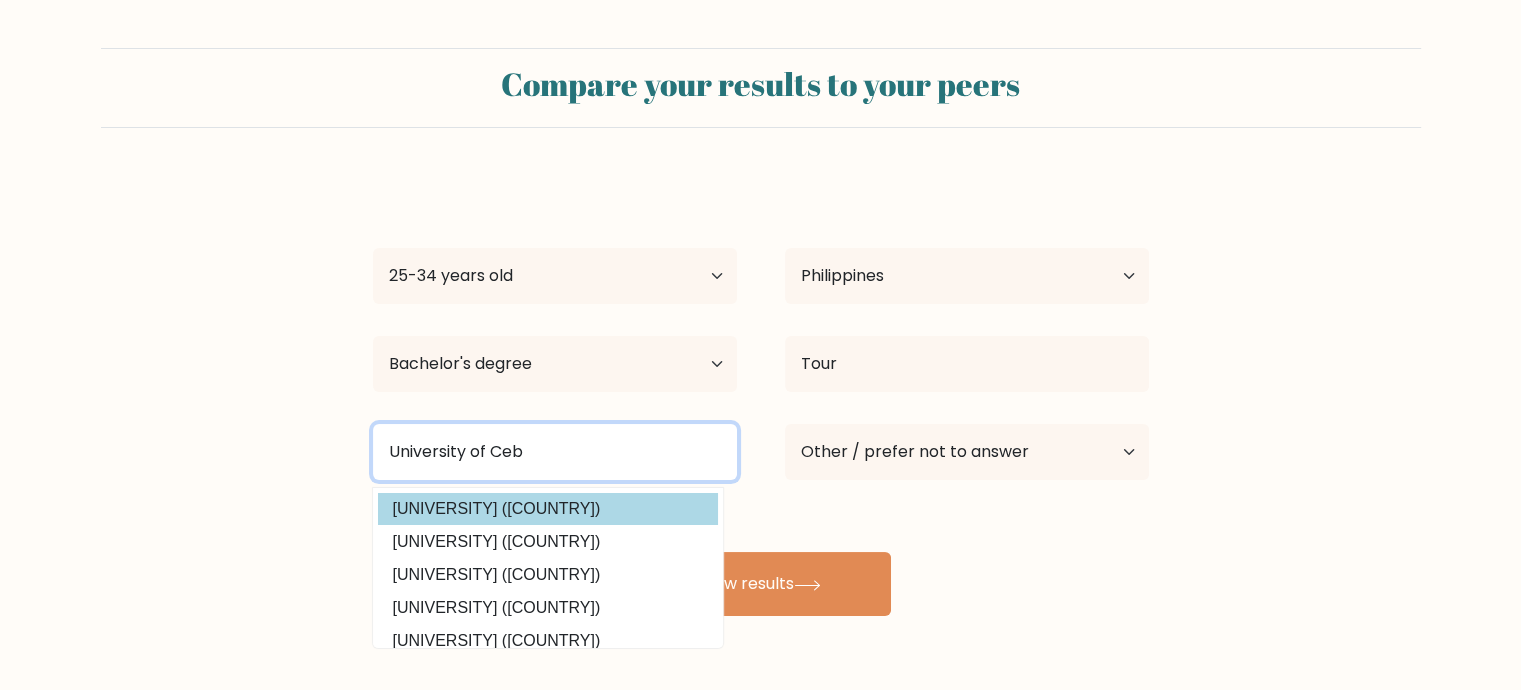 type on "University of Ceb" 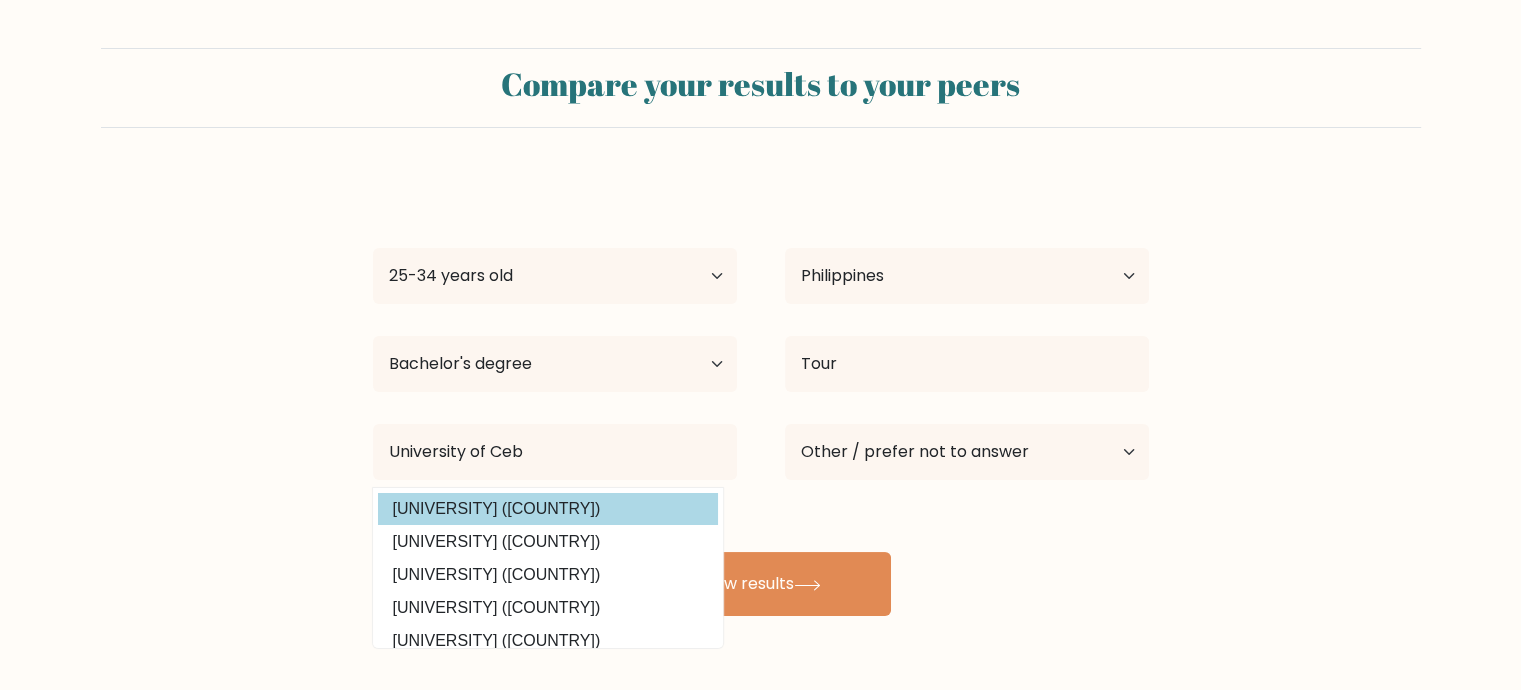 click on "Angel
Tolentino
Age
Under 18 years old
18-24 years old
25-34 years old
35-44 years old
45-54 years old
55-64 years old
65 years old and above
Country
Afghanistan
Albania
Algeria
American Samoa
Andorra
Angola
Anguilla
Antarctica
Antigua and Barbuda
Argentina
Armenia
Aruba
Australia
Austria
Azerbaijan
Bahamas
Bahrain
Bangladesh
Barbados
Belarus
Belgium
Belize
Benin
Bermuda
Bhutan
Bolivia
Bonaire, Sint Eustatius and Saba
Bosnia and Herzegovina
Botswana
Bouvet Island
Brazil
Brunei" at bounding box center (761, 396) 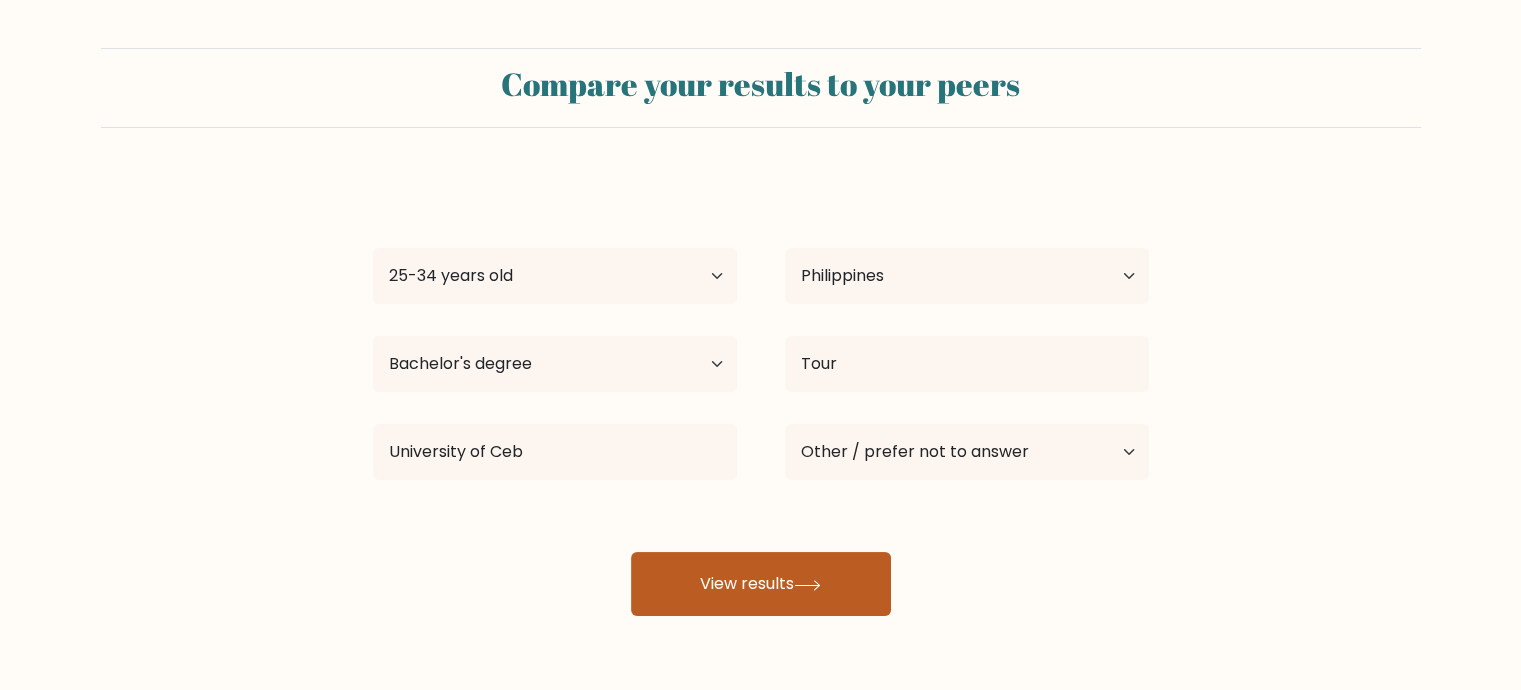 click on "View results" at bounding box center [761, 584] 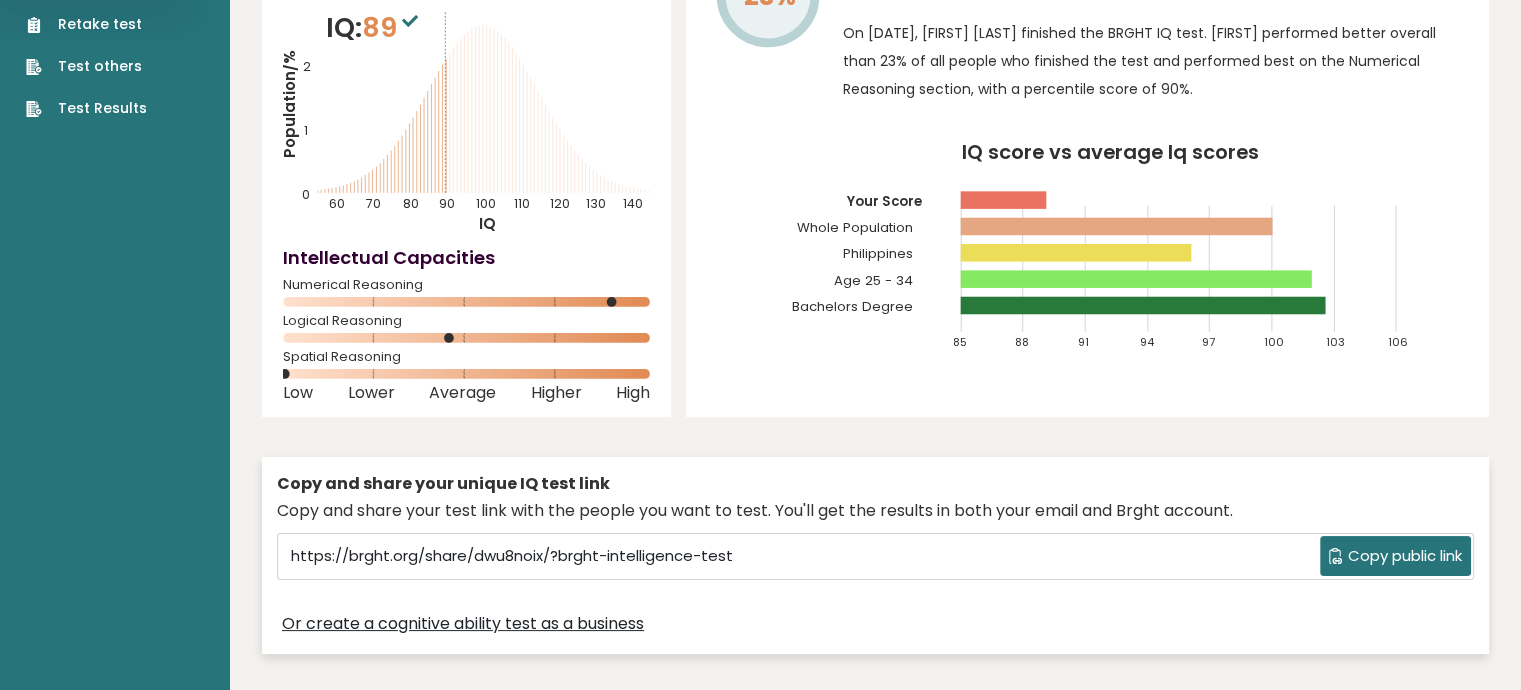 scroll, scrollTop: 0, scrollLeft: 0, axis: both 